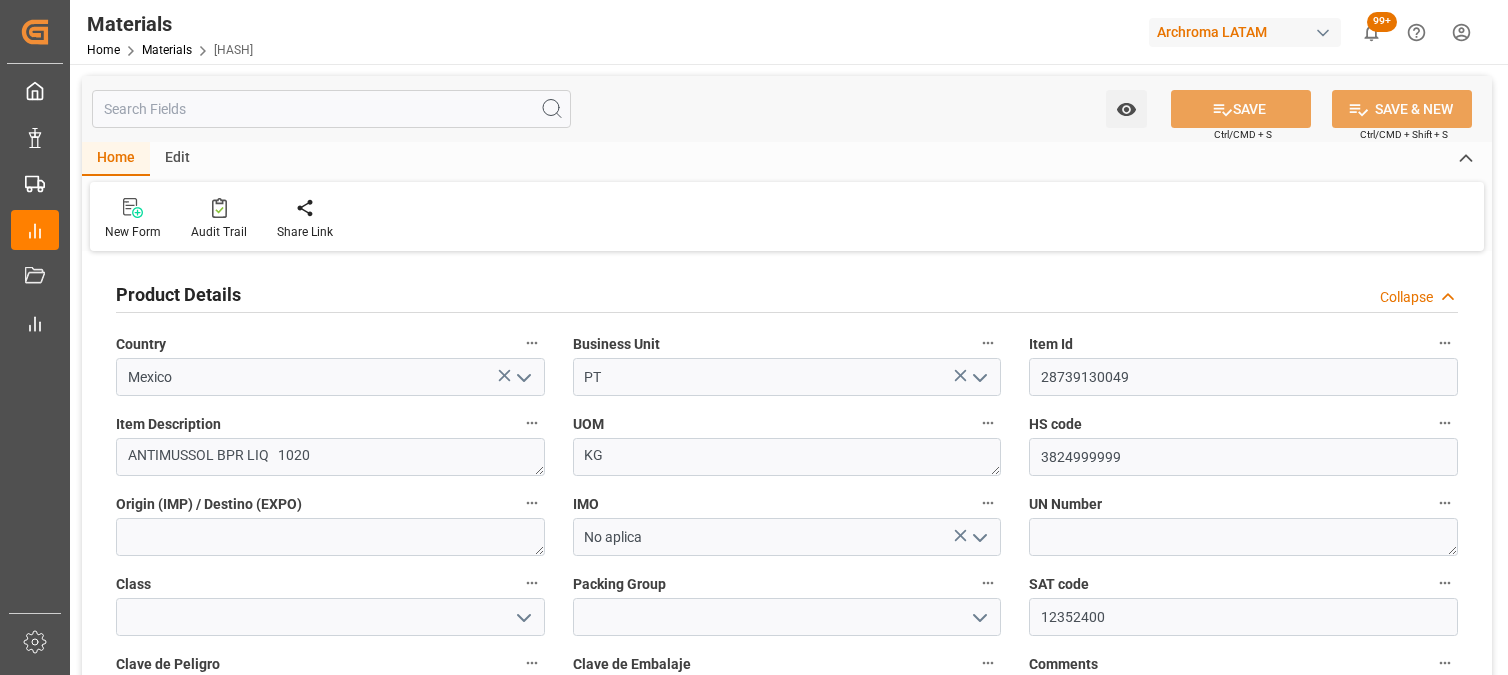 scroll, scrollTop: 0, scrollLeft: 0, axis: both 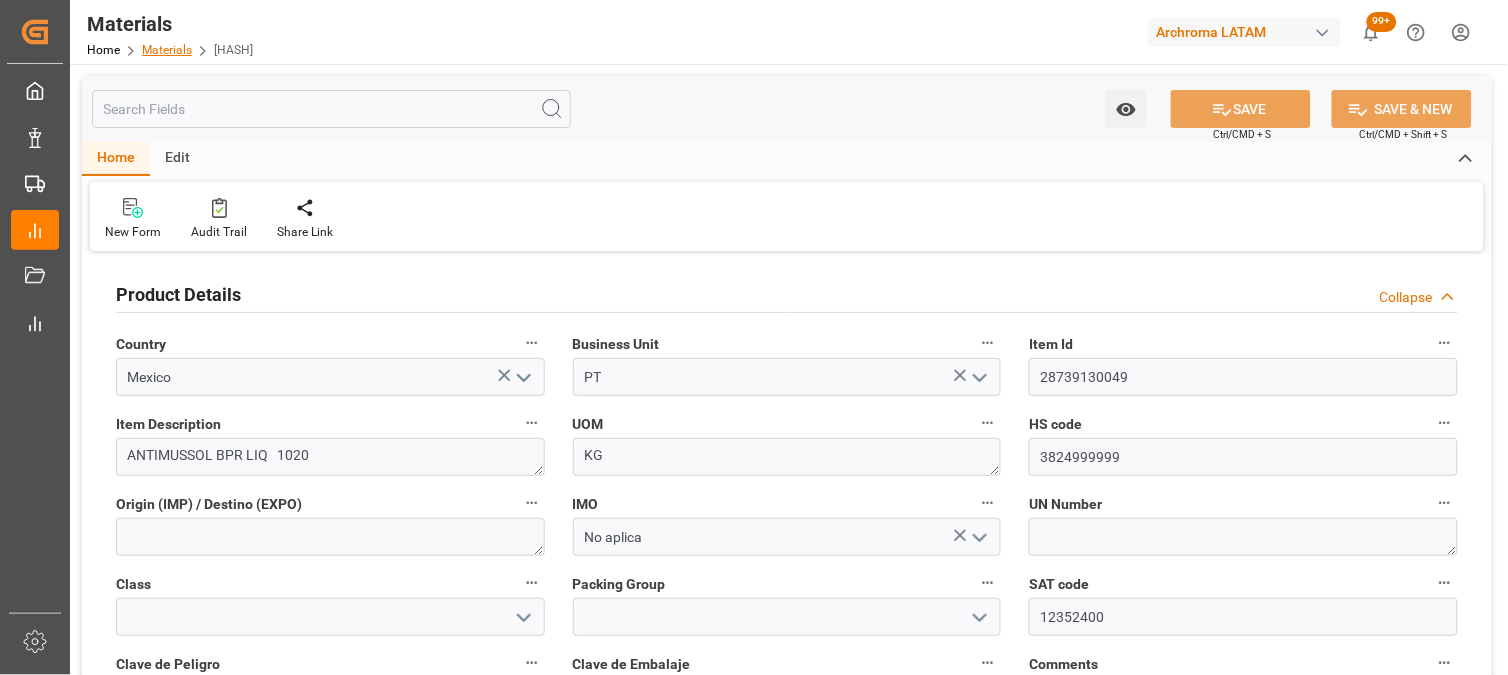 click on "Materials" at bounding box center [167, 50] 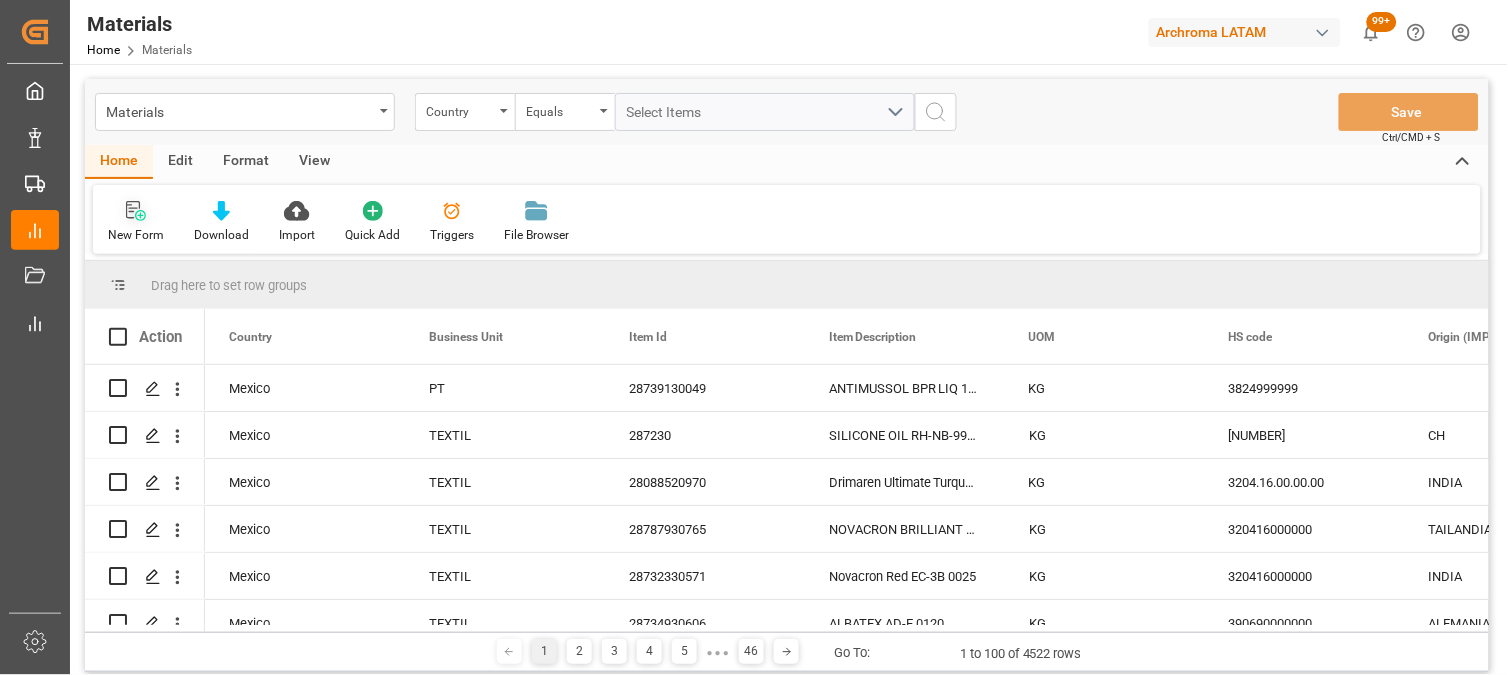 click 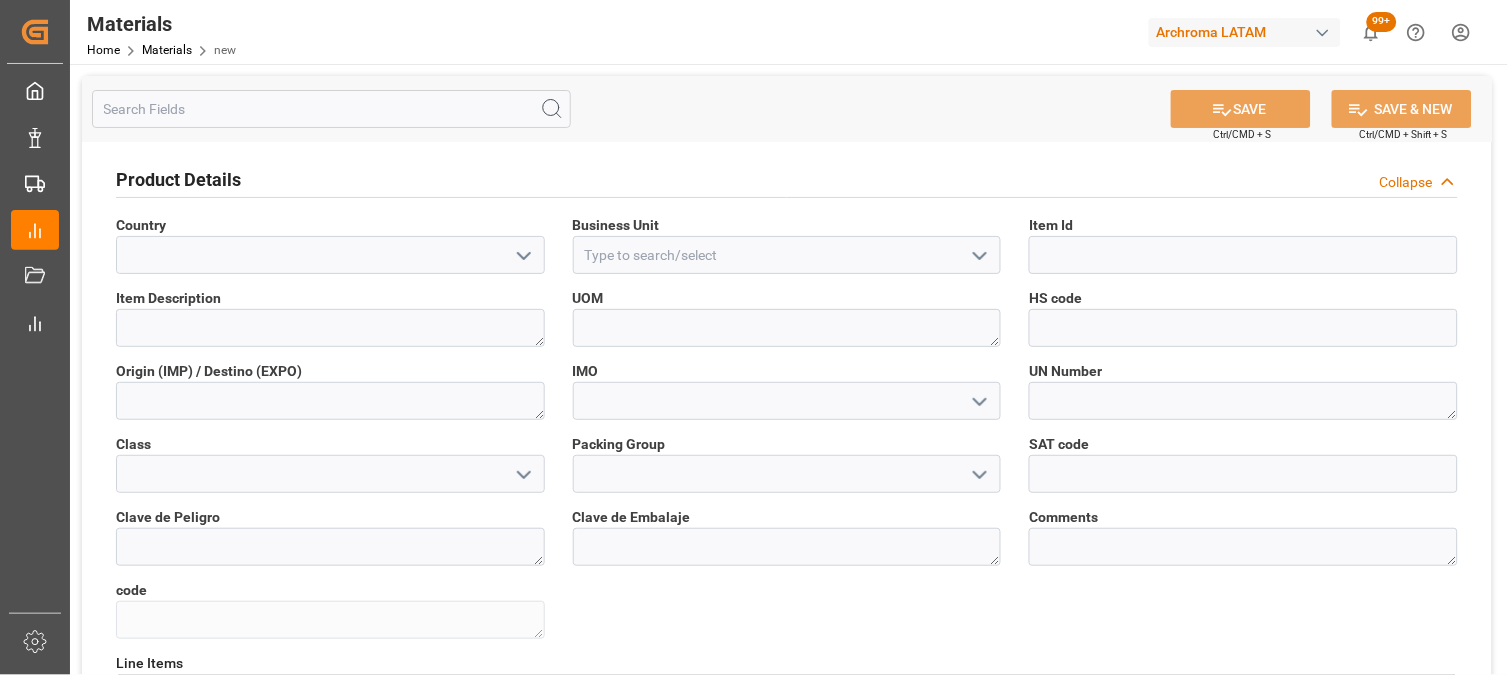 click 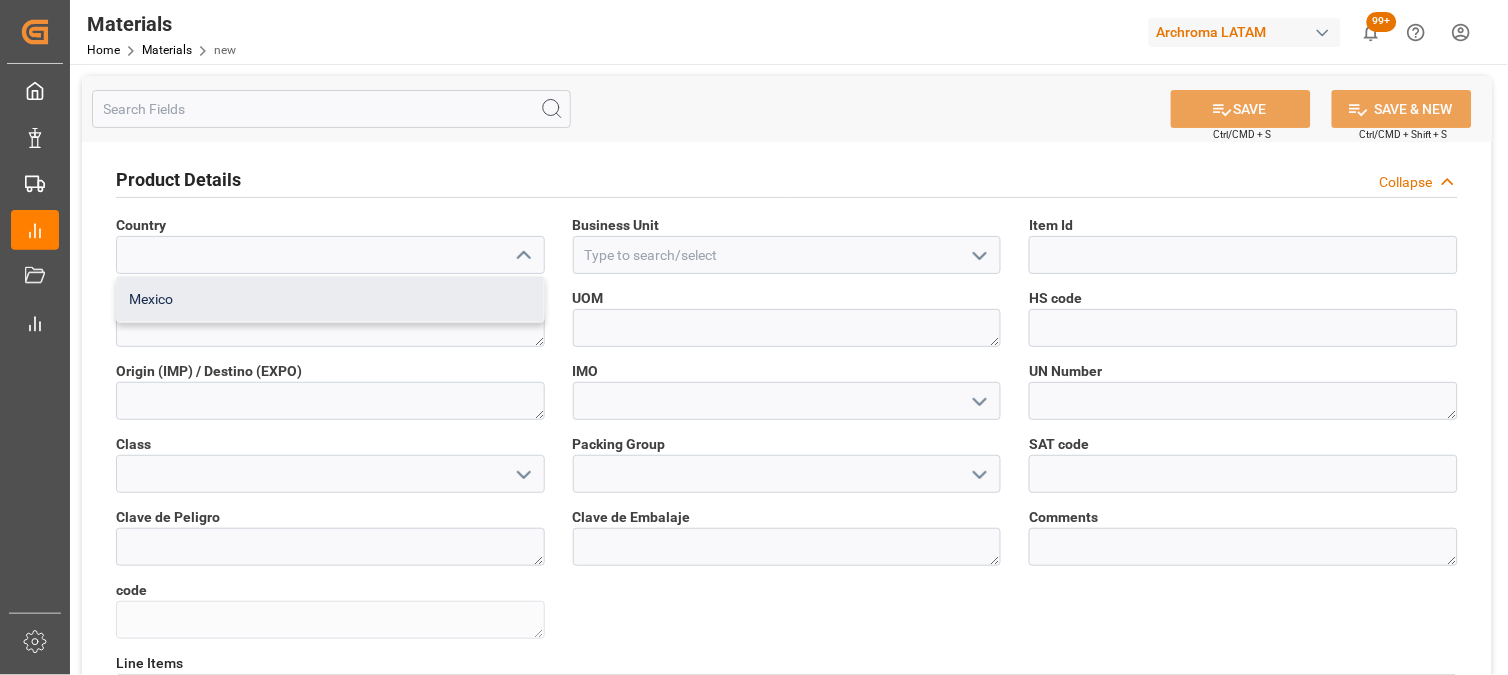click on "Mexico" at bounding box center (330, 299) 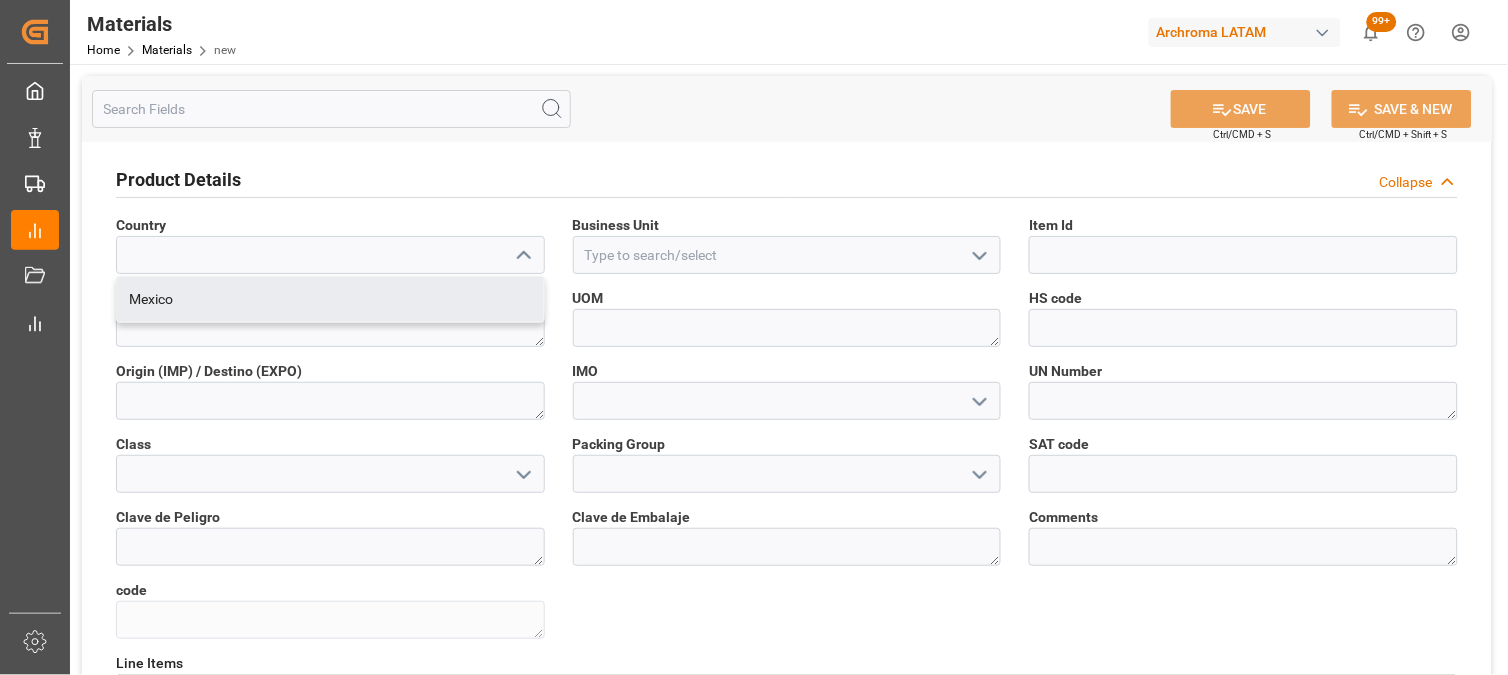 type on "Mexico" 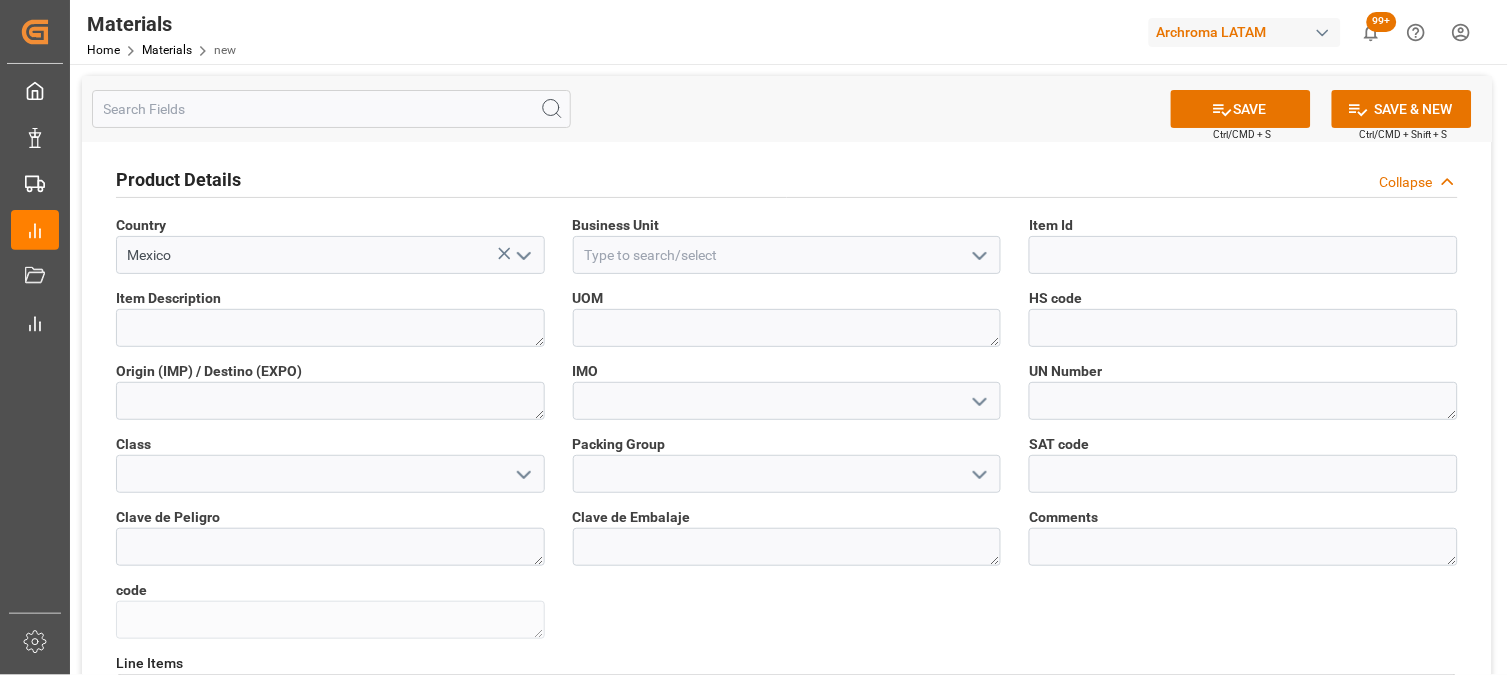 click 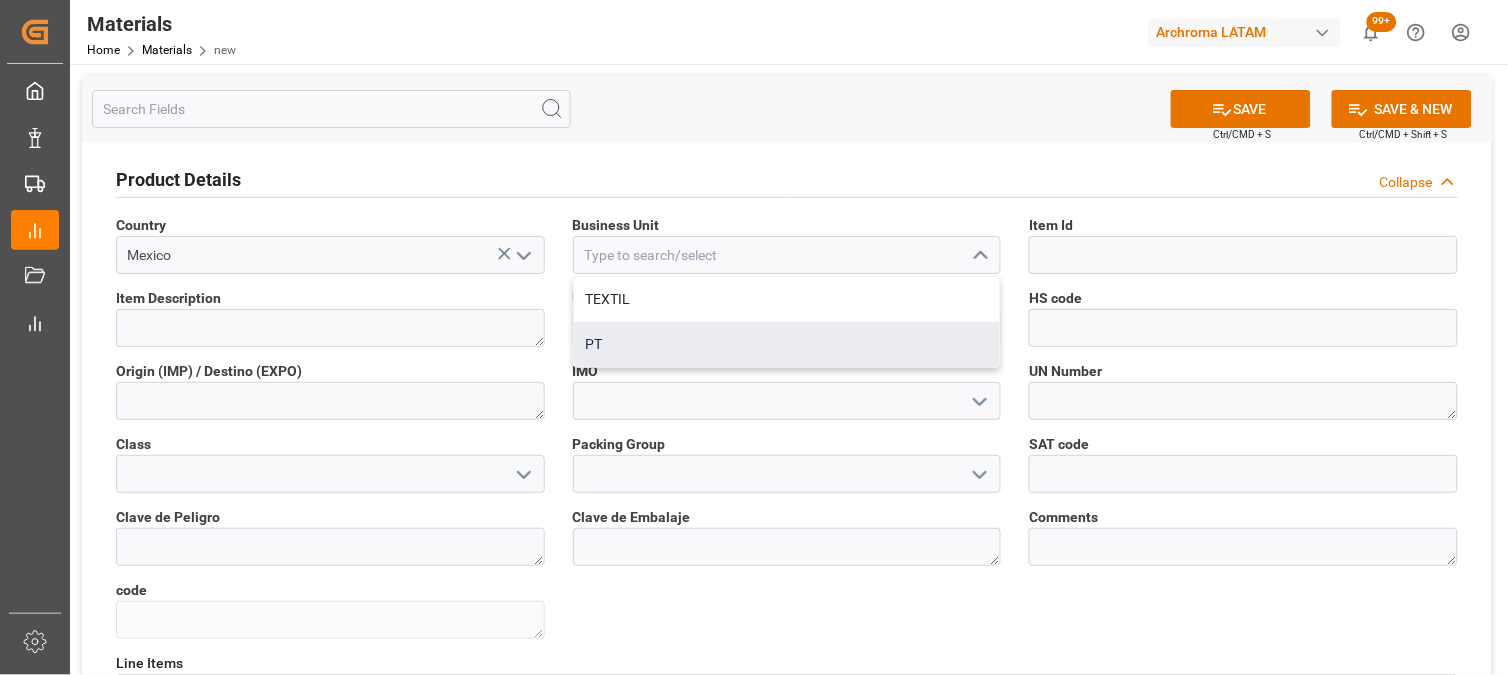 click on "PT" at bounding box center (787, 344) 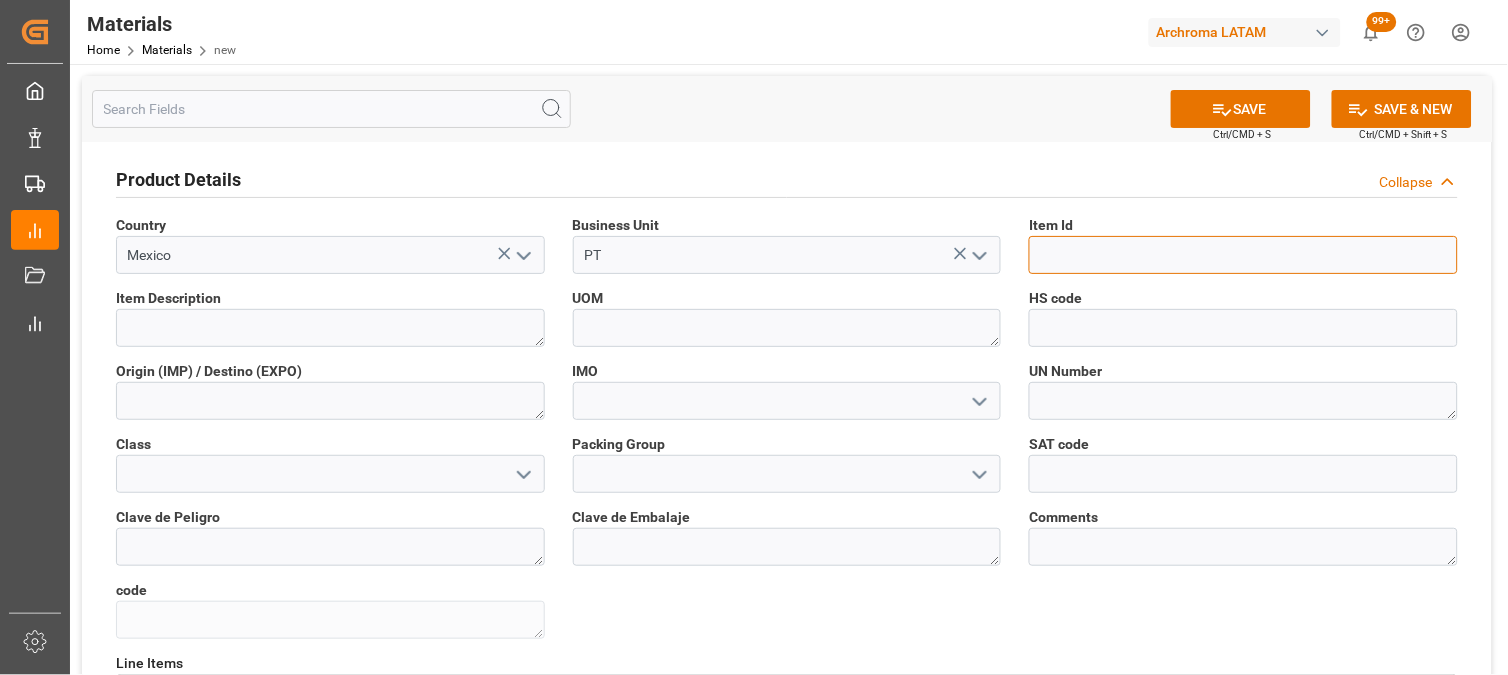click at bounding box center (1243, 255) 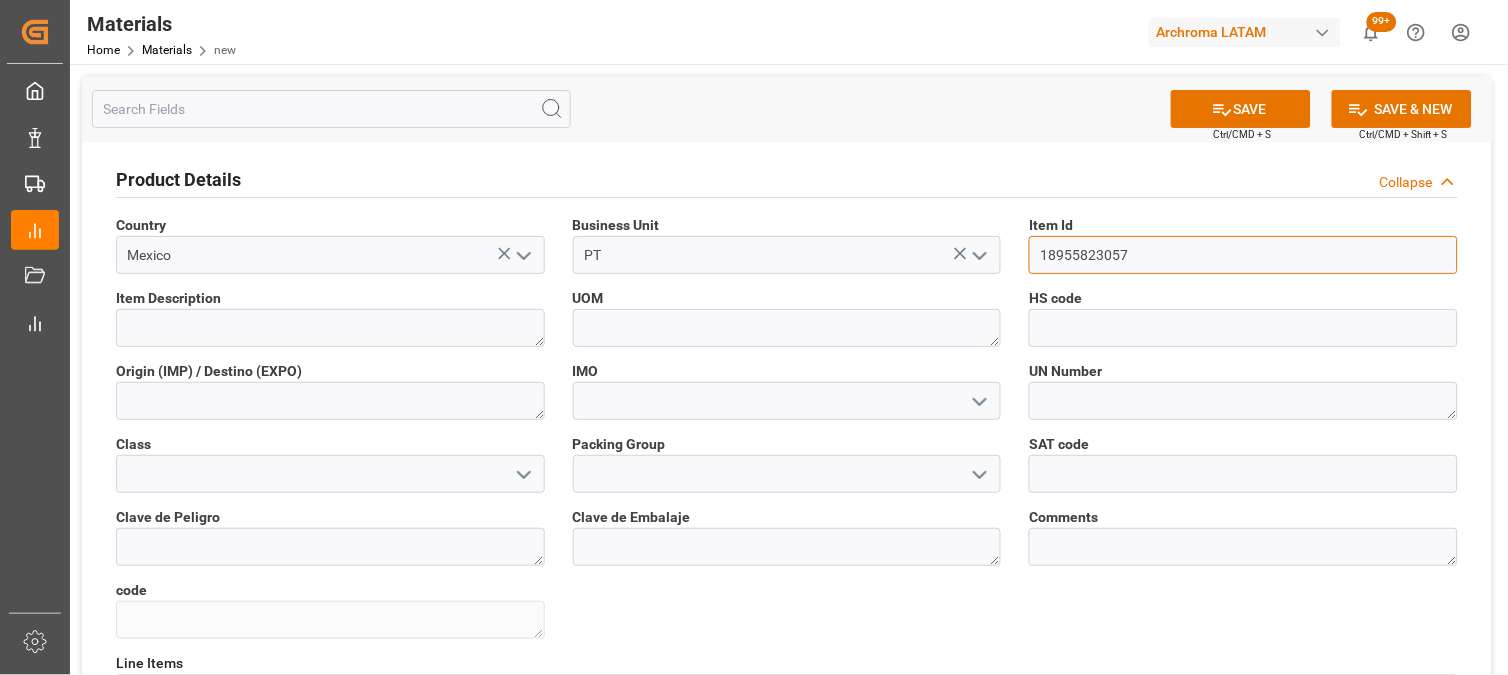 type on "18955823057" 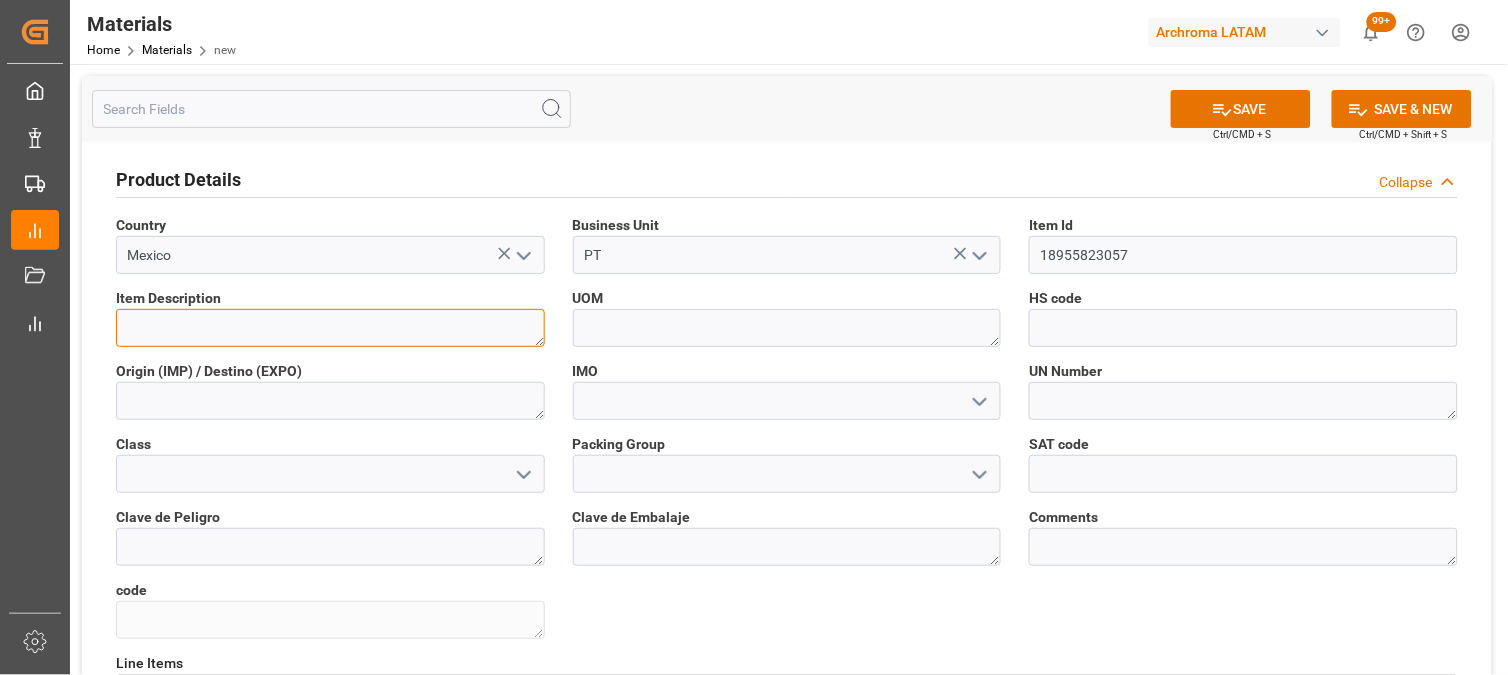 click at bounding box center (330, 328) 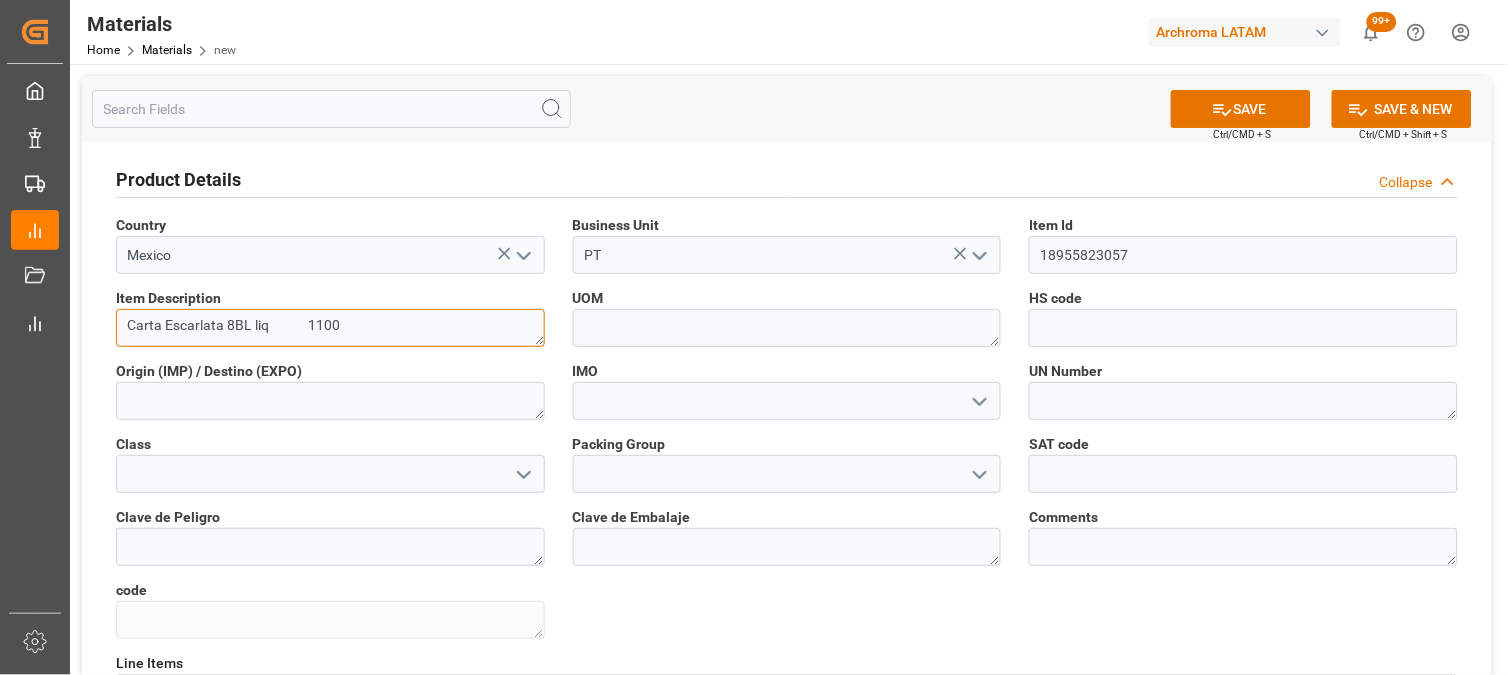 click on "Carta Escarlata 8BL liq             1100" at bounding box center (330, 328) 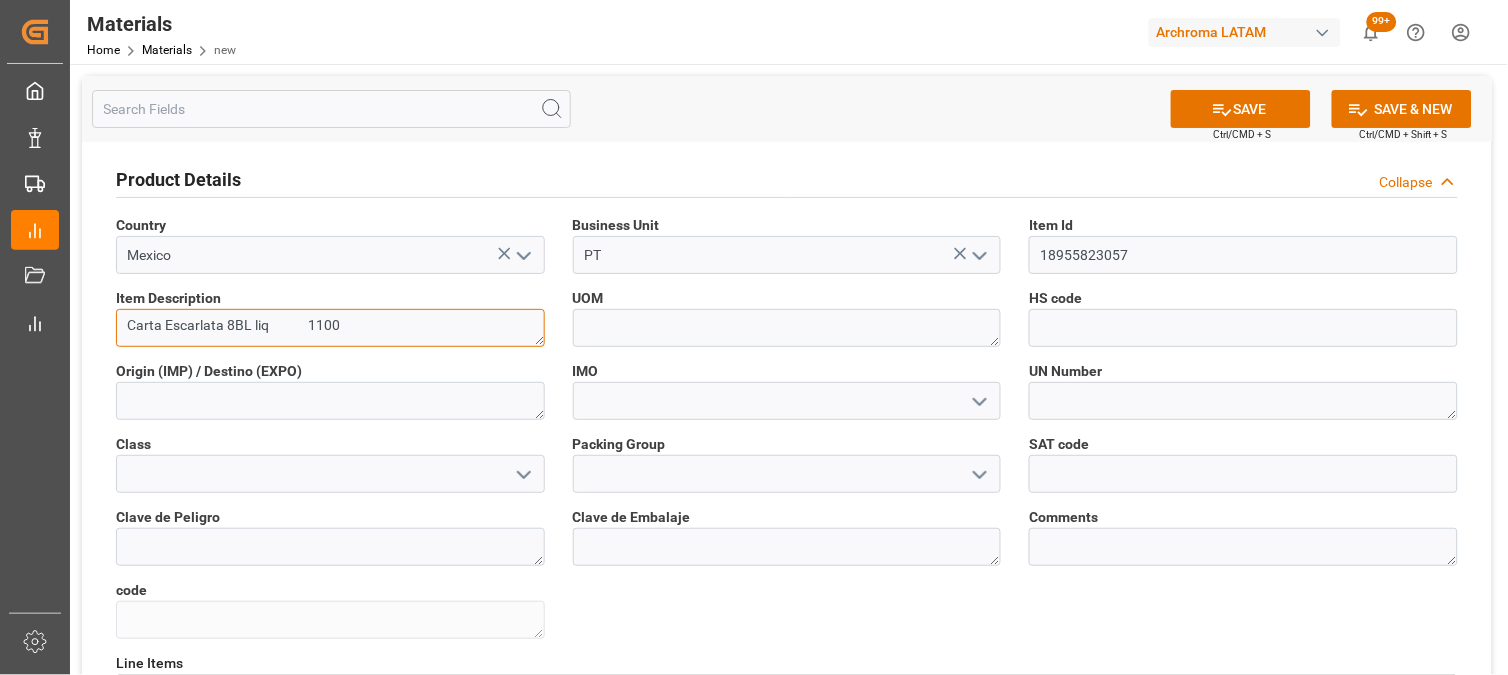 drag, startPoint x: 307, startPoint y: 321, endPoint x: 281, endPoint y: 326, distance: 26.476404 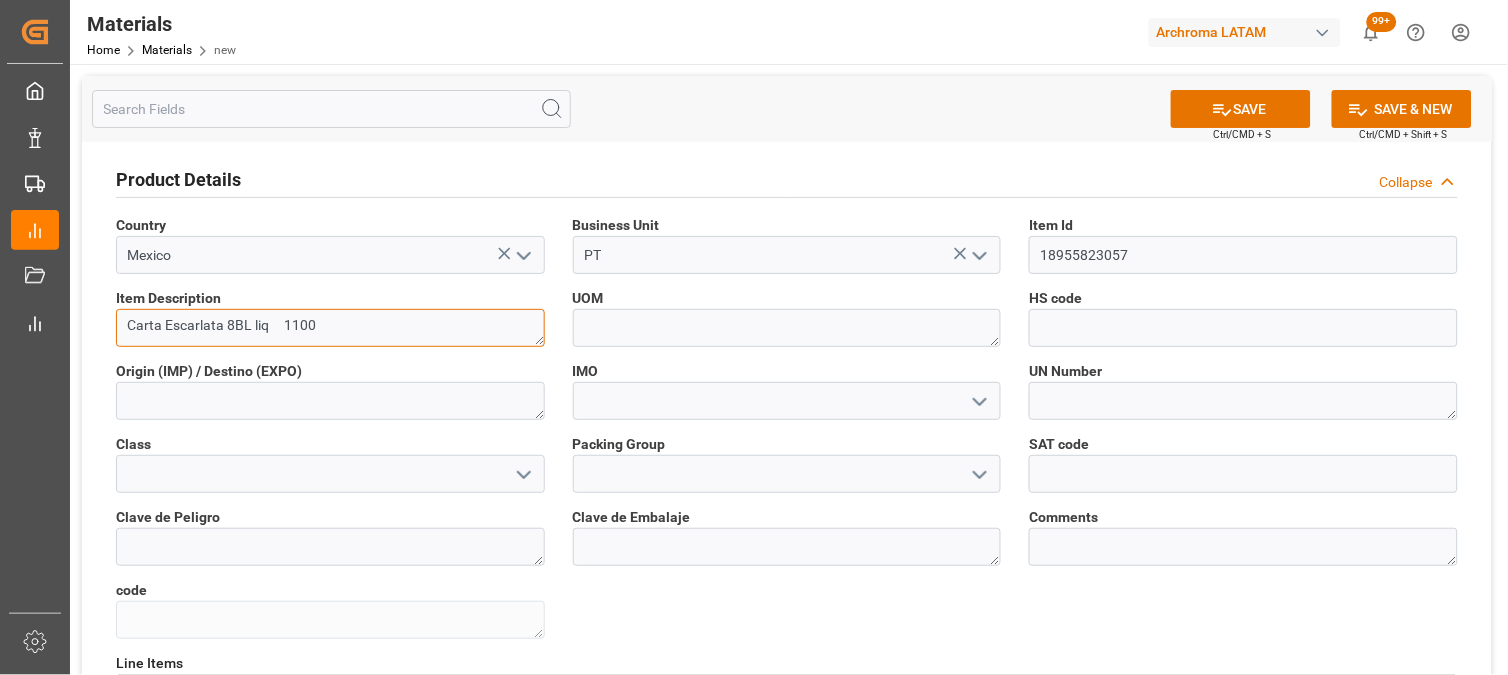 click on "Carta Escarlata 8BL liq     1100" at bounding box center (330, 328) 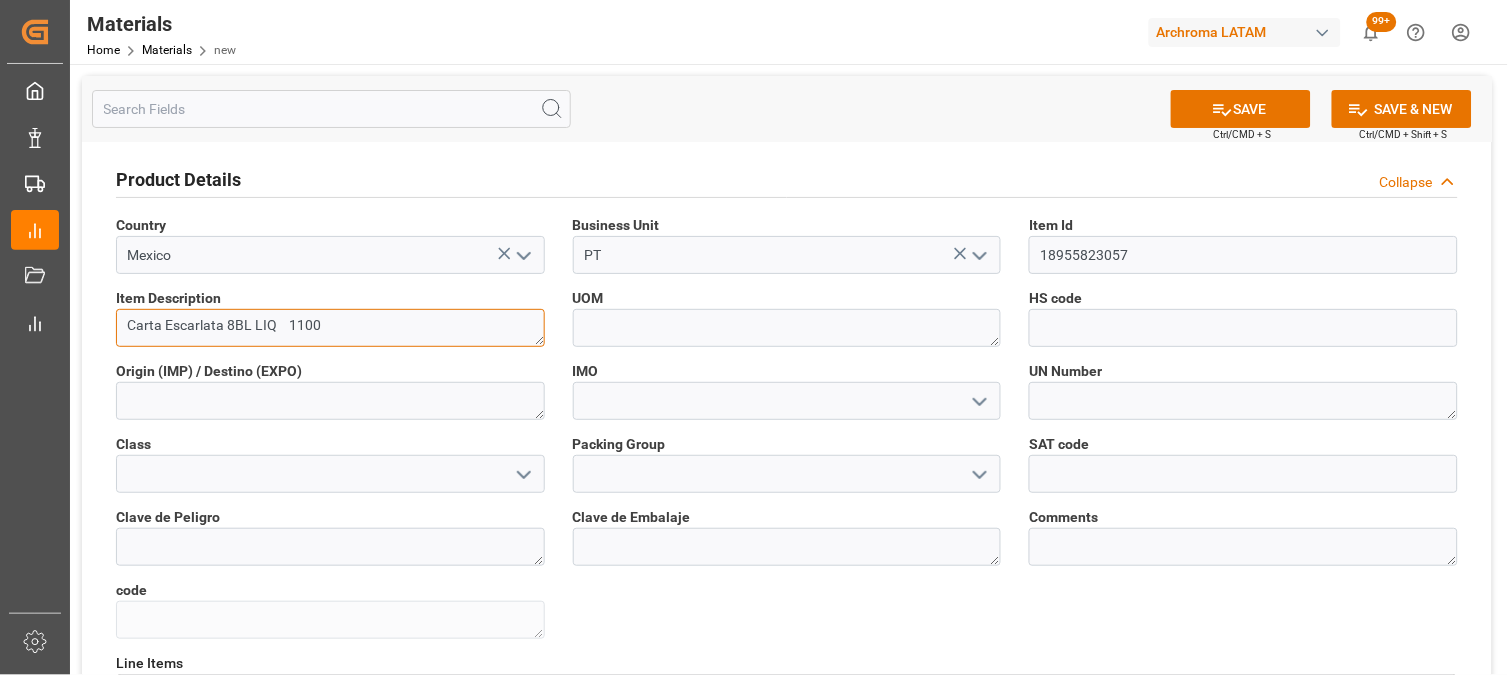 drag, startPoint x: 222, startPoint y: 324, endPoint x: 133, endPoint y: 326, distance: 89.02247 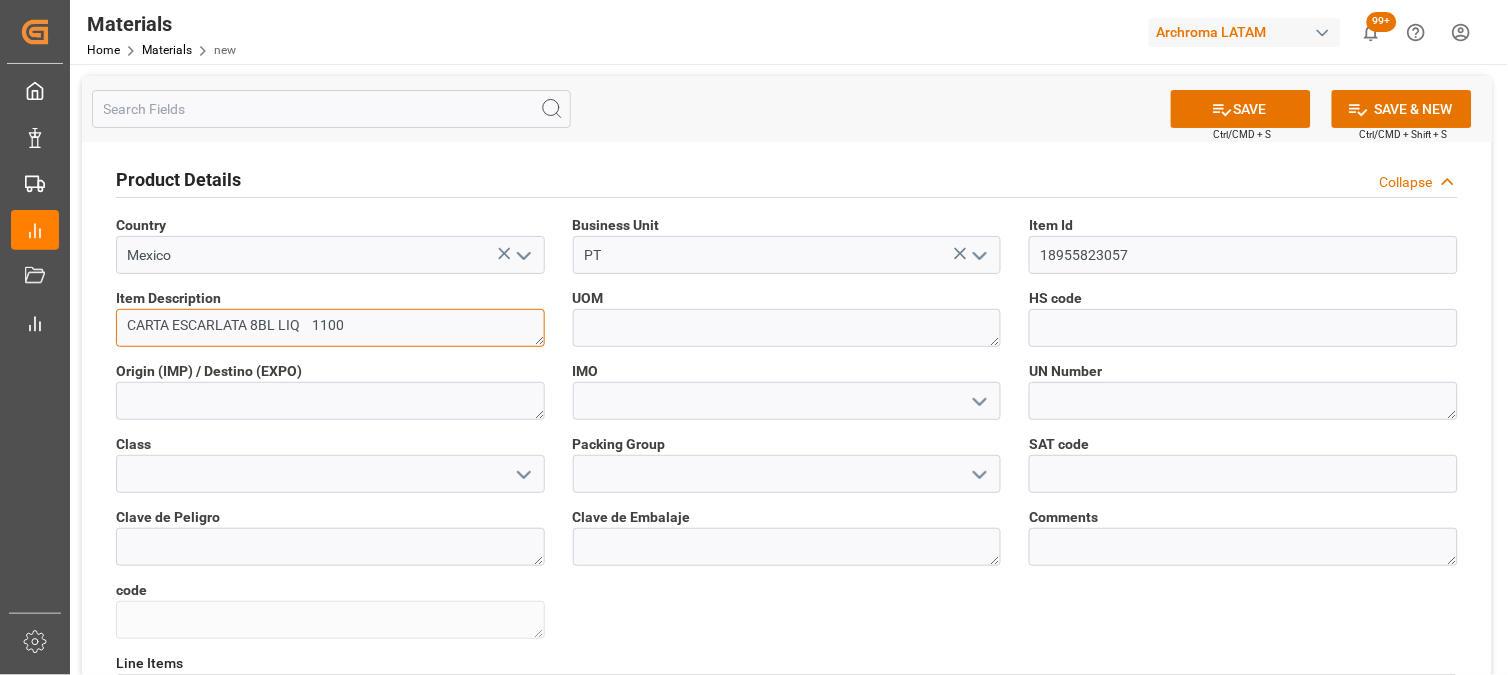 type on "CARTA ESCARLATA 8BL LIQ    1100" 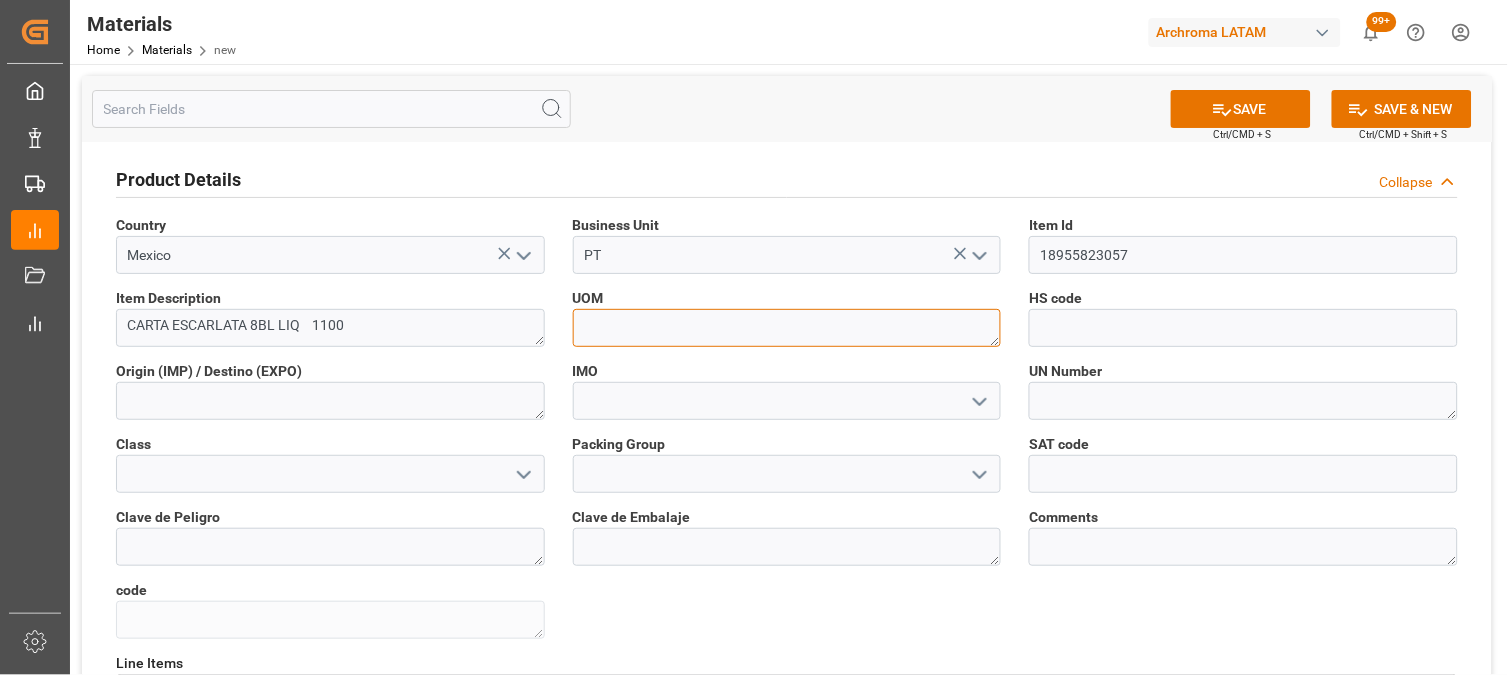 click at bounding box center (787, 328) 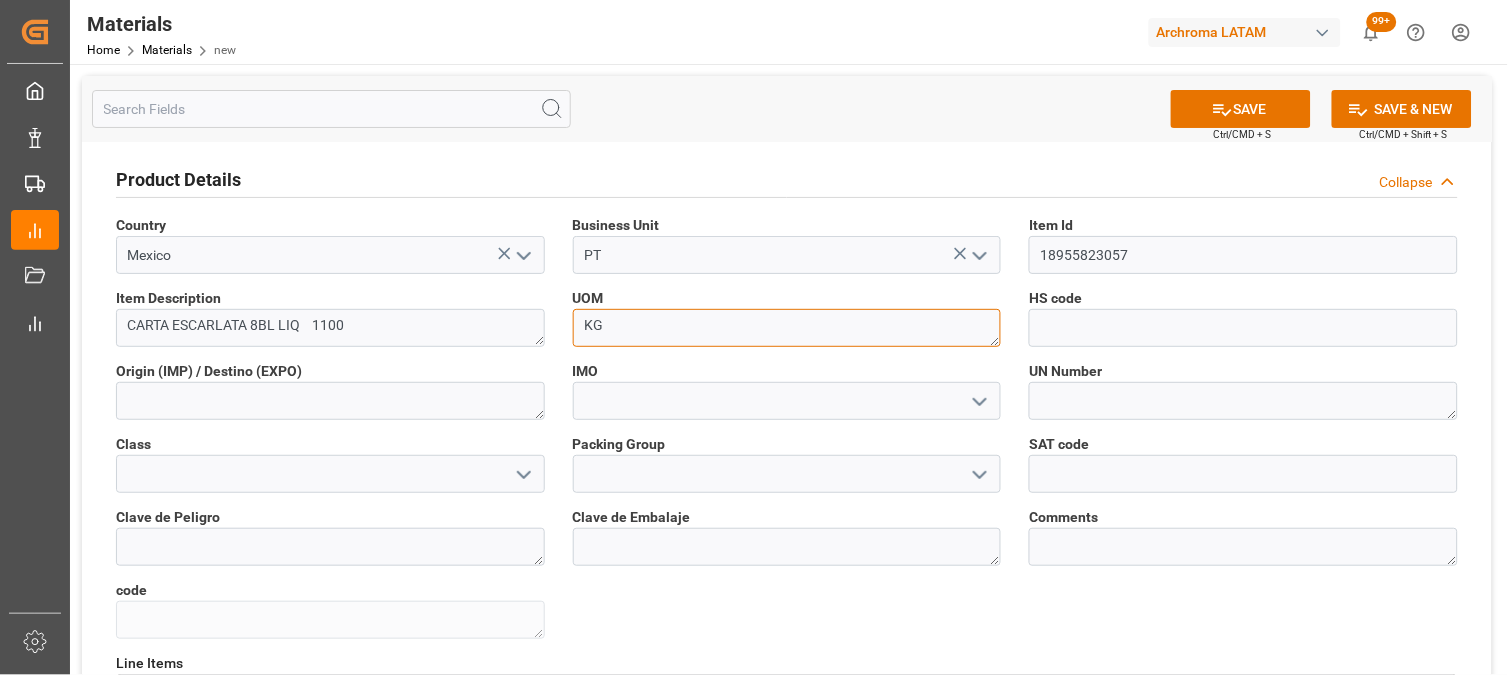 type on "KG" 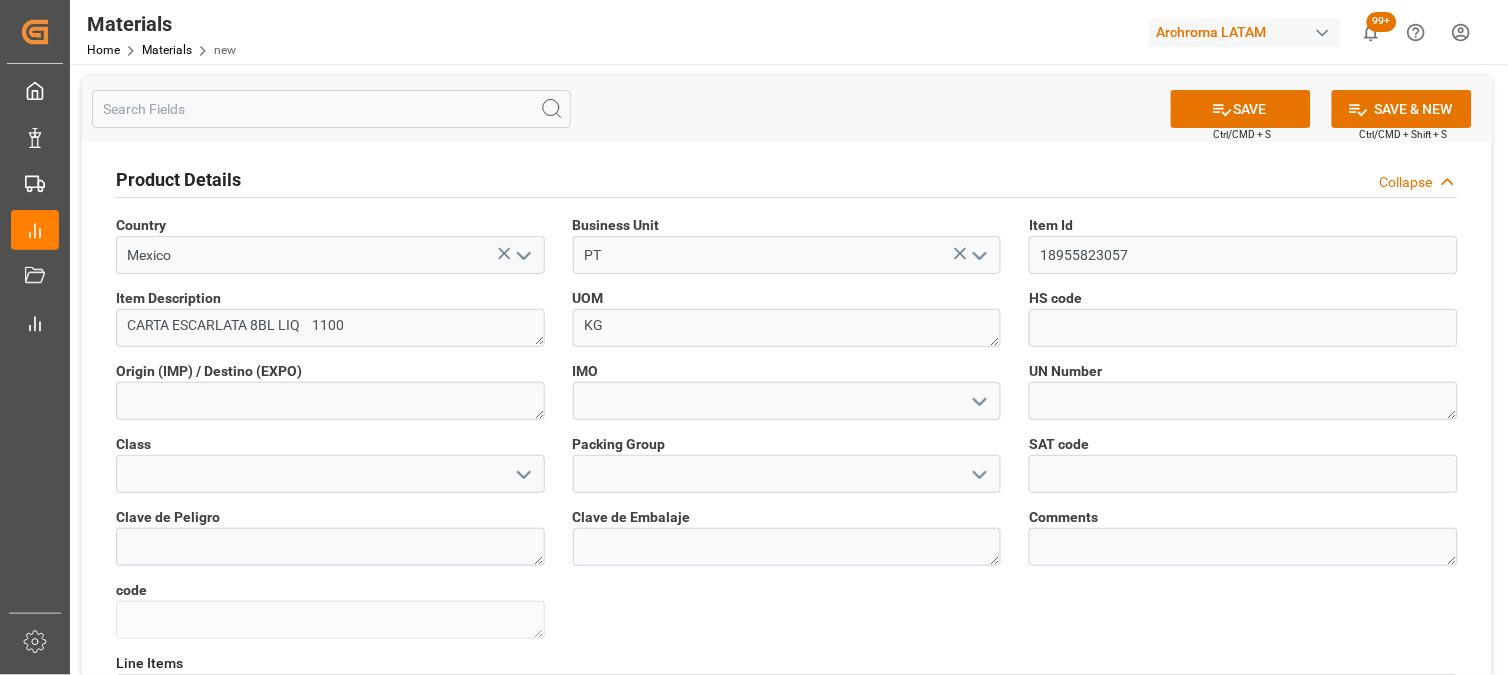 click 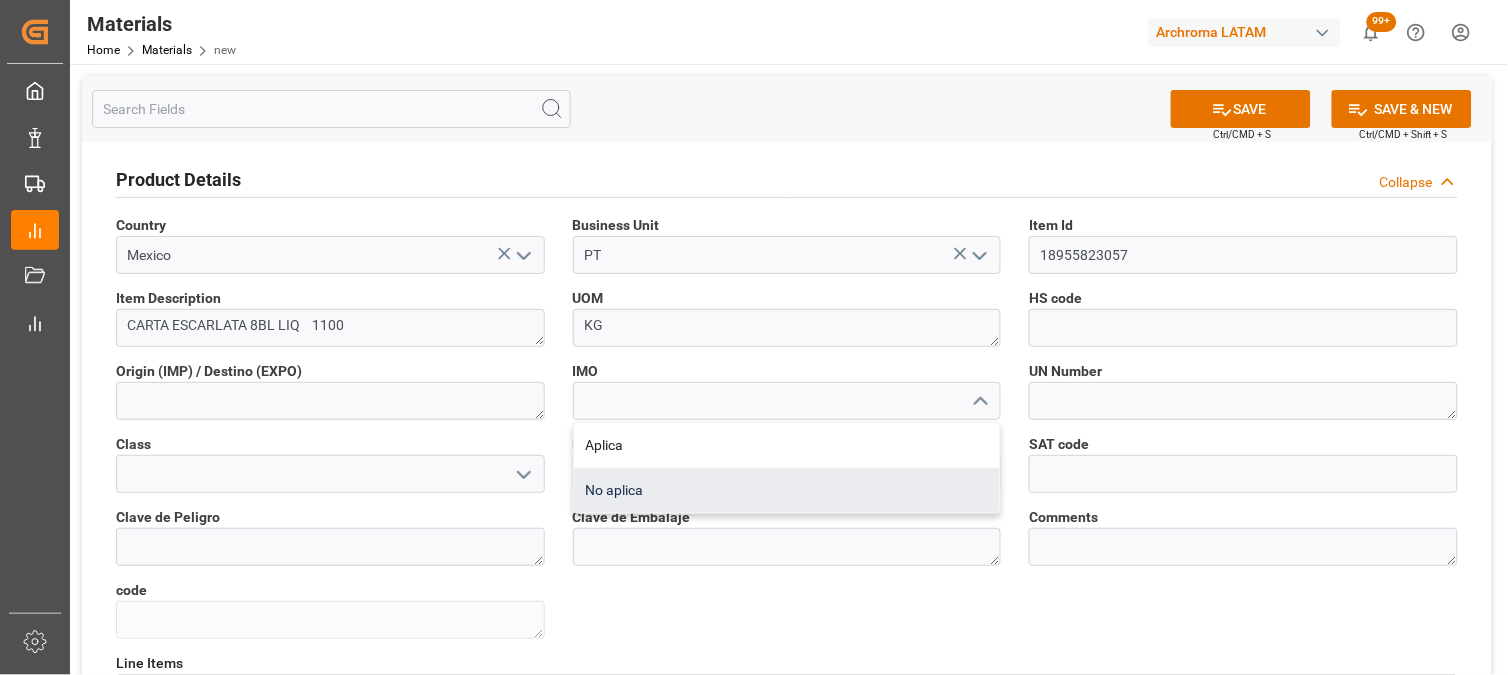 click on "No aplica" at bounding box center [787, 490] 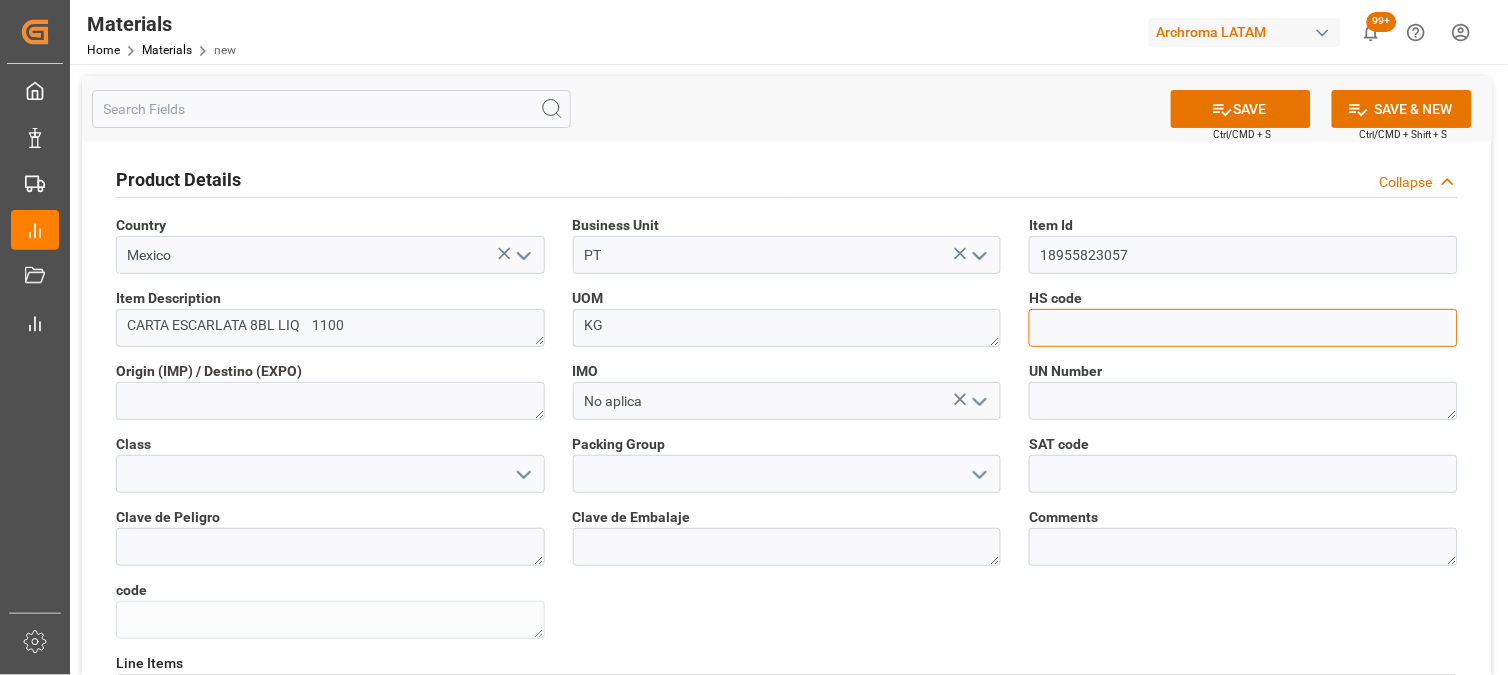 click at bounding box center (1243, 328) 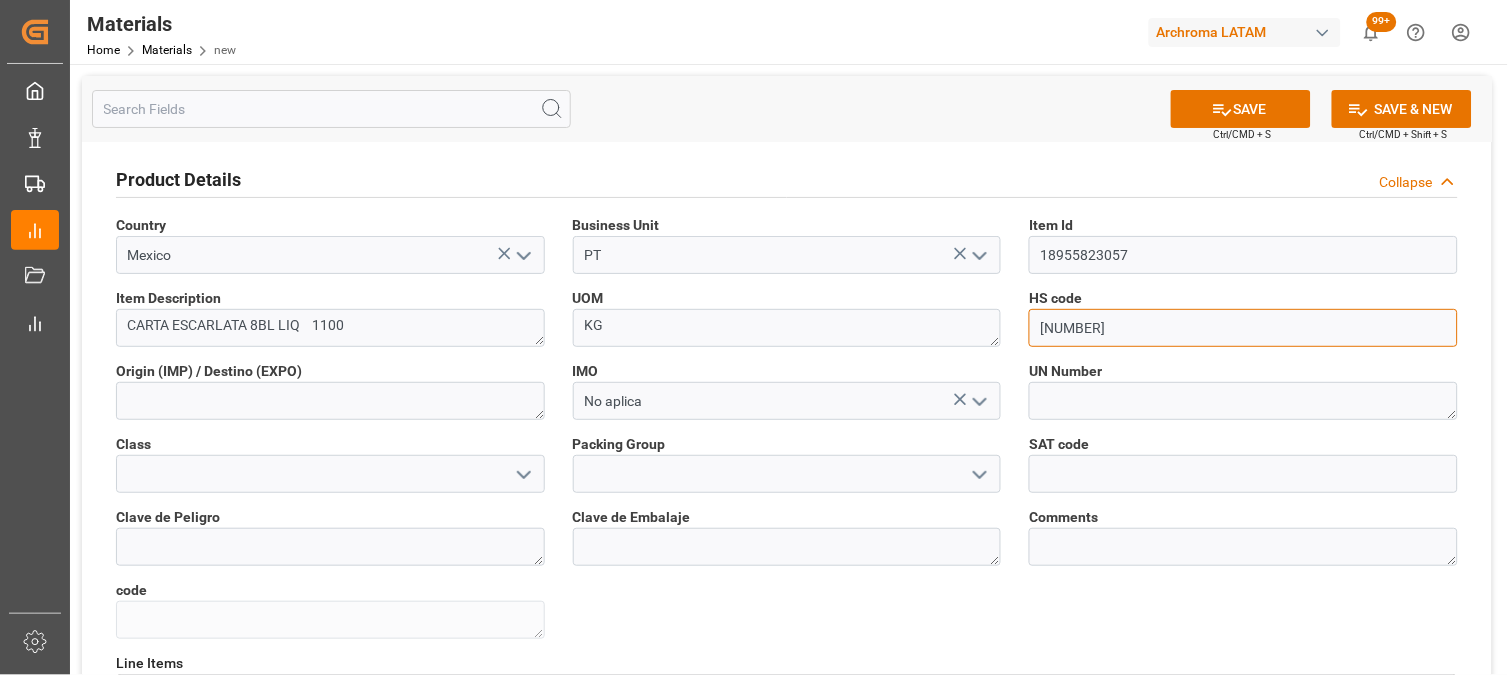 click on "3204.14.05 99" at bounding box center [1243, 328] 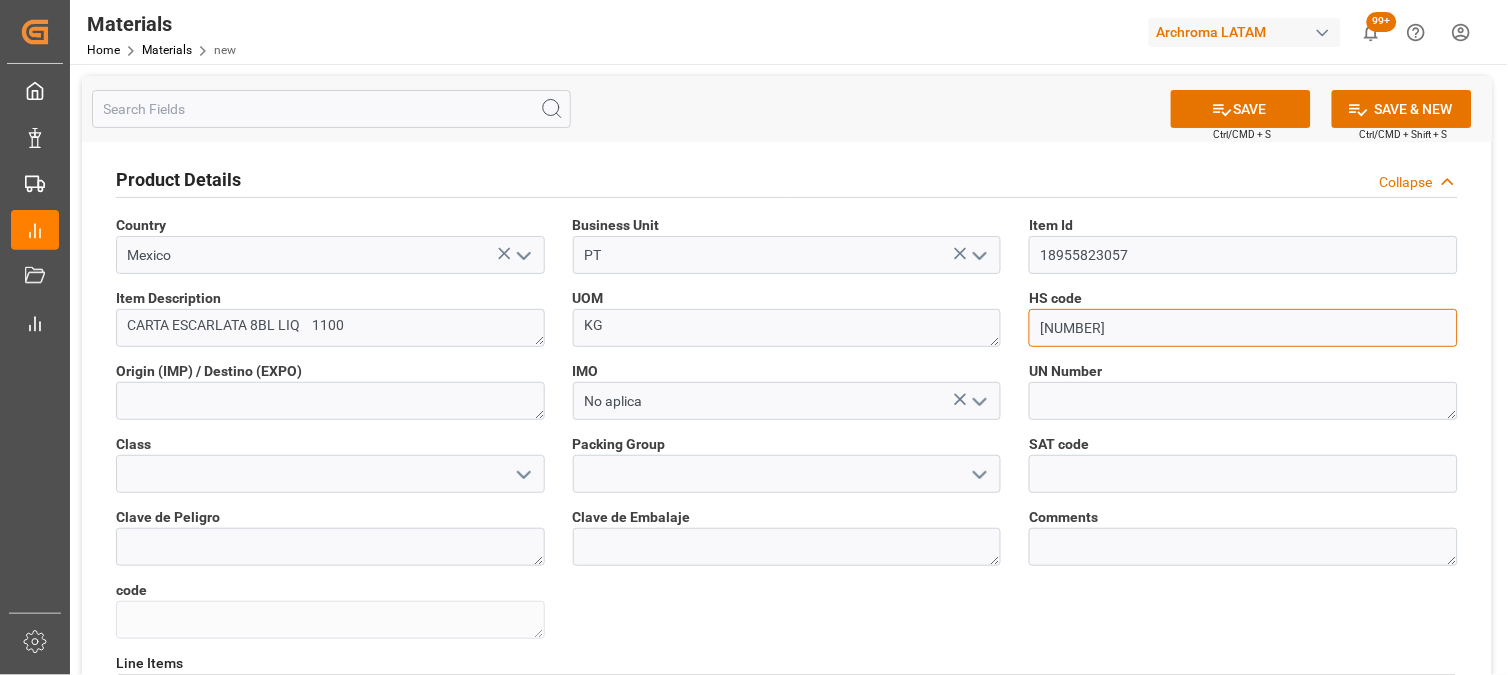 click on "32041405 99" at bounding box center (1243, 328) 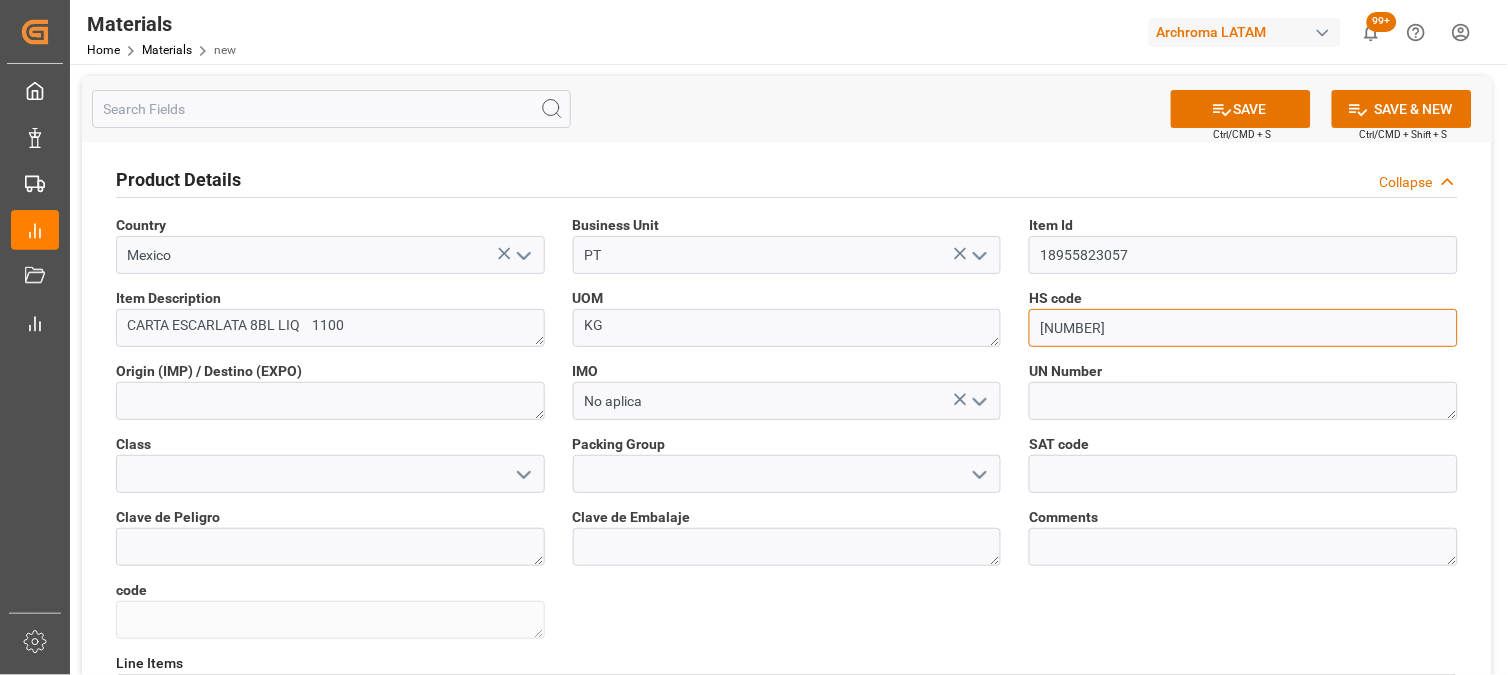 type on "3204140599" 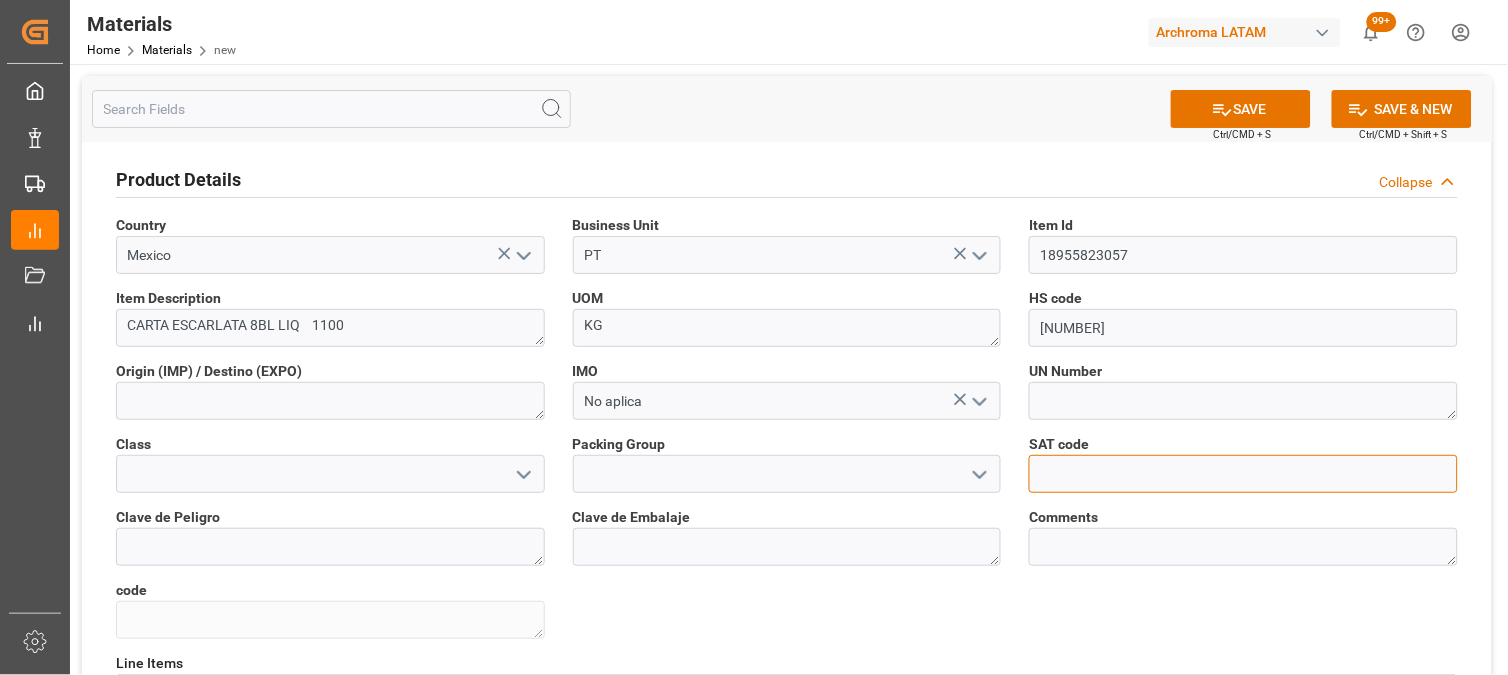 drag, startPoint x: 1063, startPoint y: 466, endPoint x: 1018, endPoint y: 495, distance: 53.535034 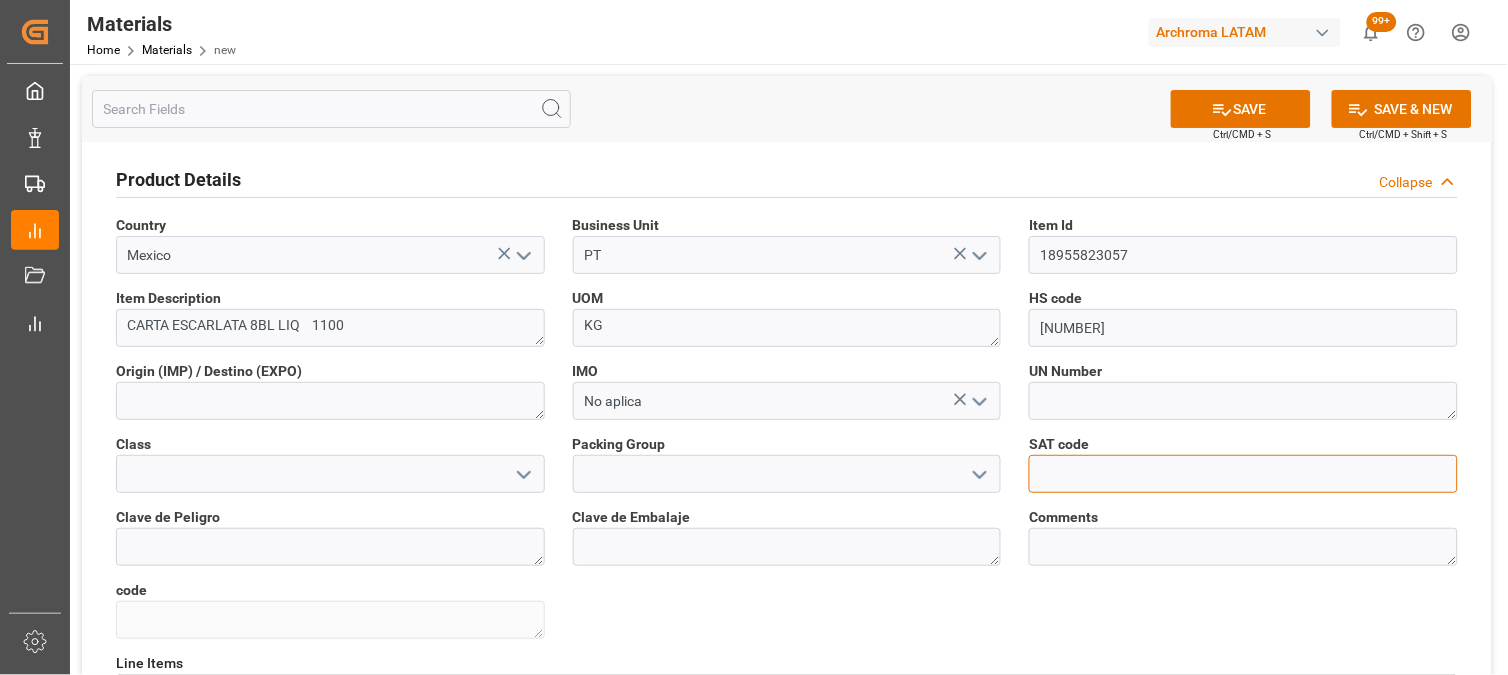 click at bounding box center (1243, 474) 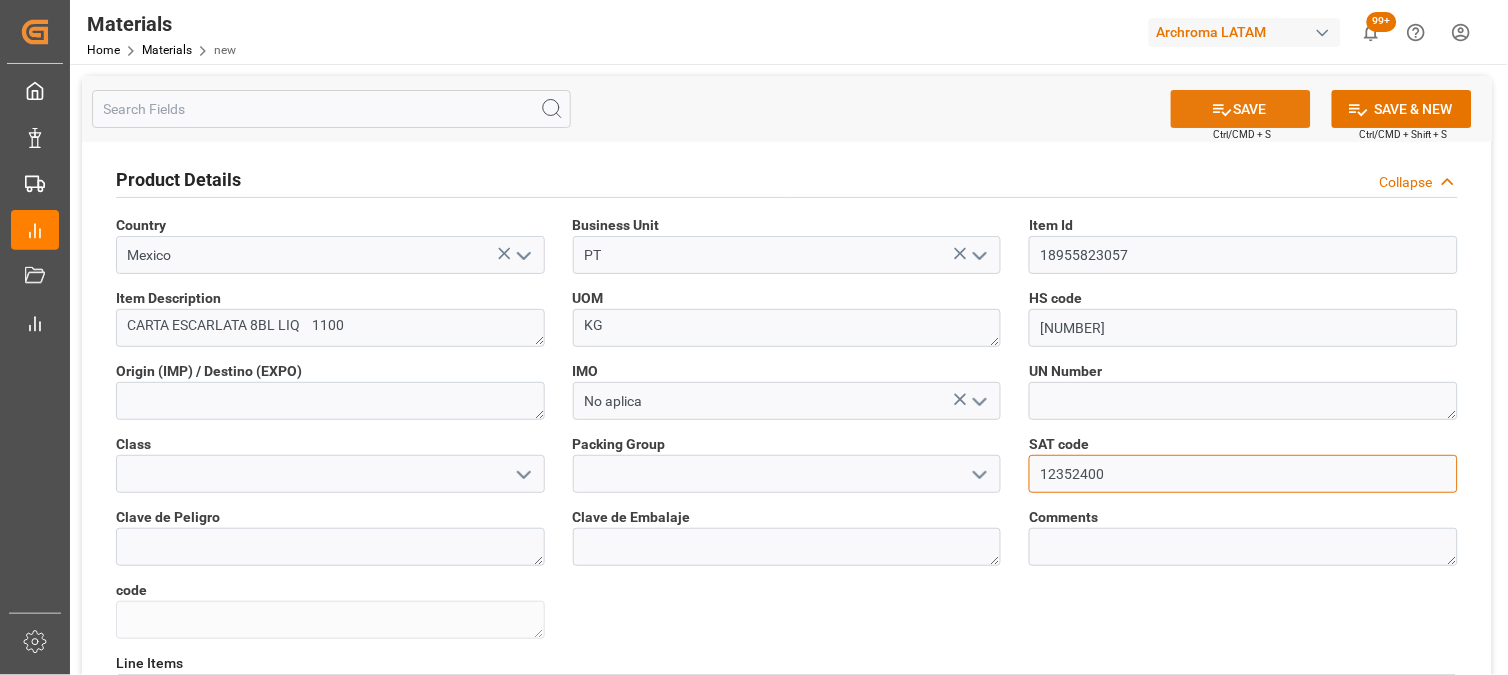 type on "12352400" 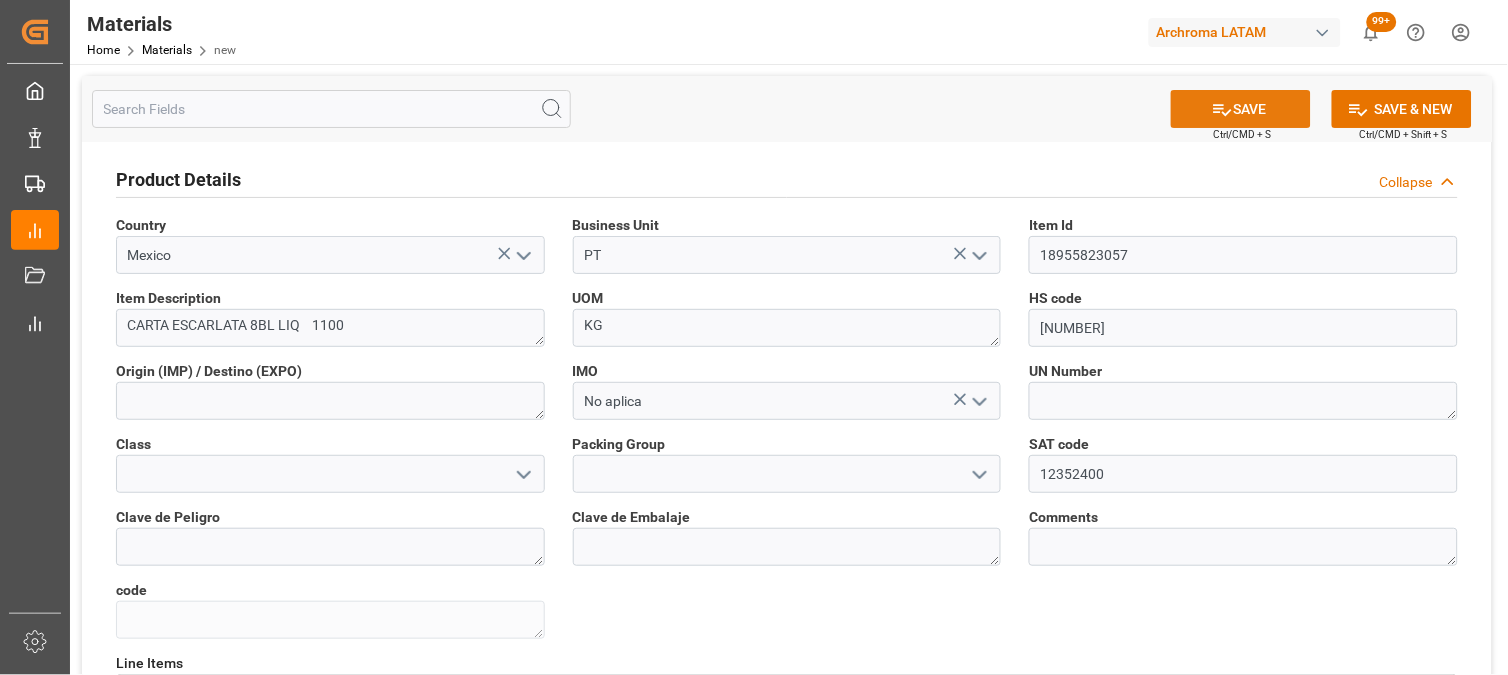 click on "SAVE" at bounding box center (1241, 109) 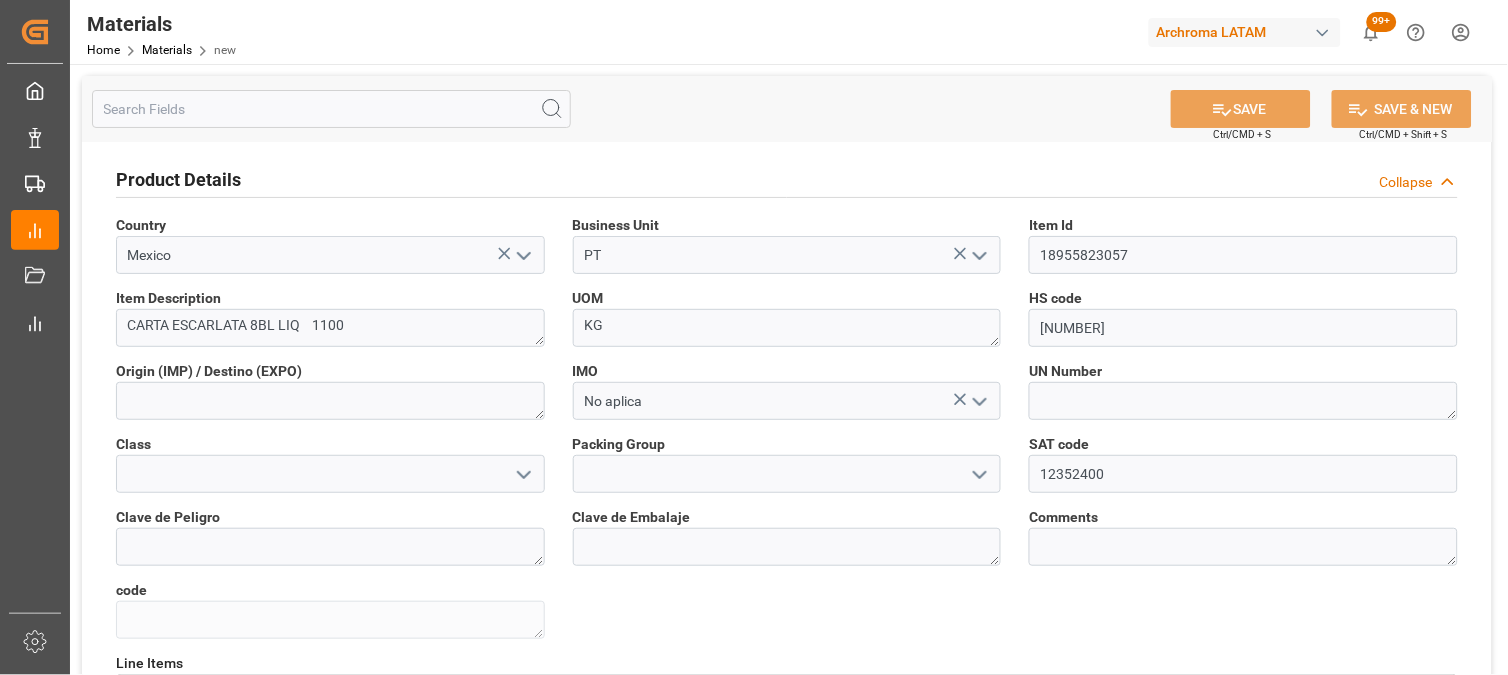 type on "d0da8fb09708" 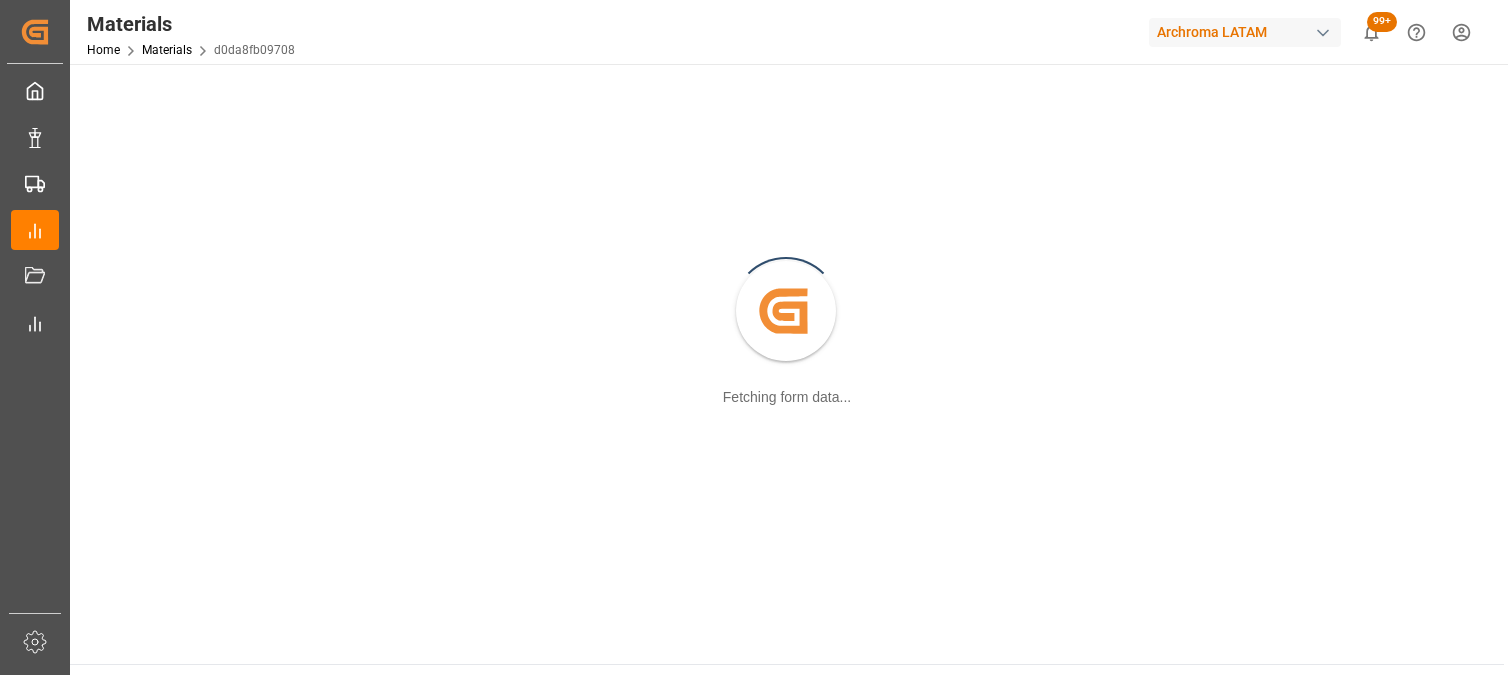 scroll, scrollTop: 0, scrollLeft: 0, axis: both 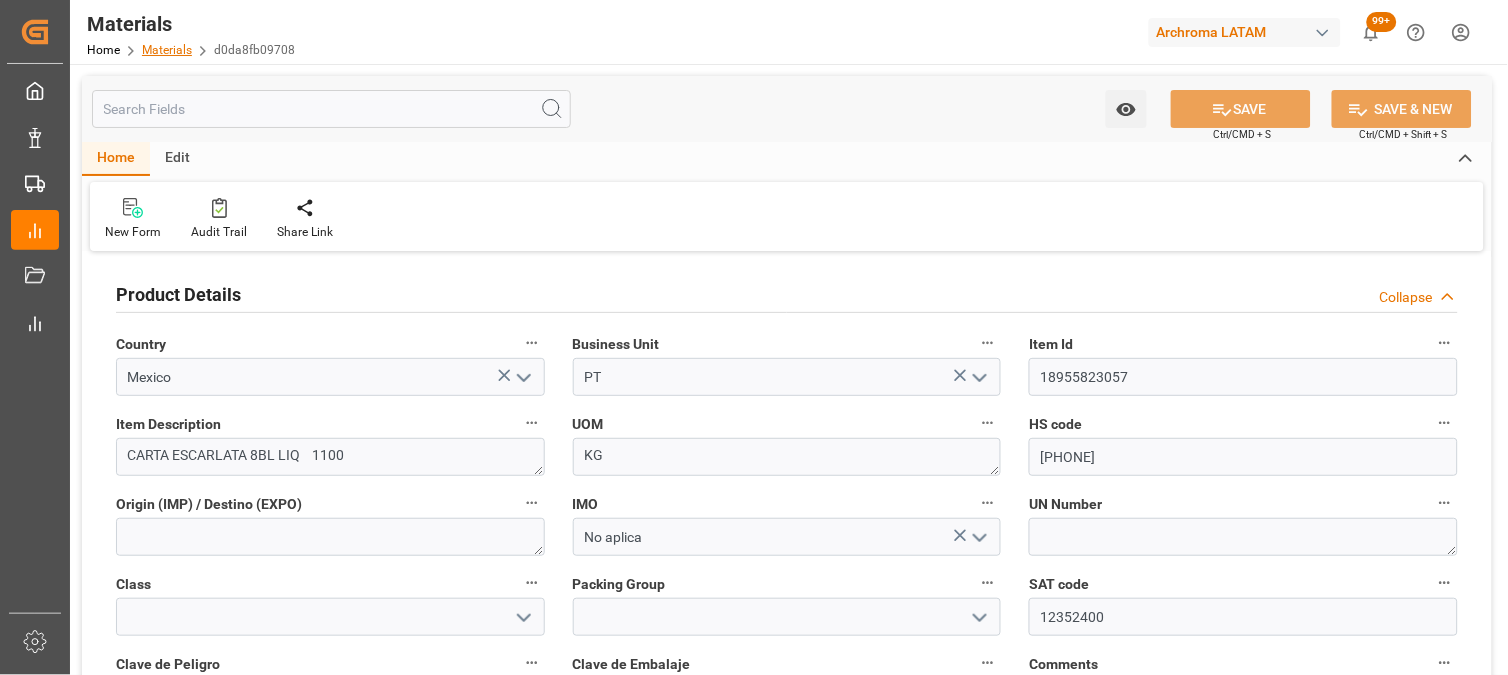 click on "Materials" at bounding box center (167, 50) 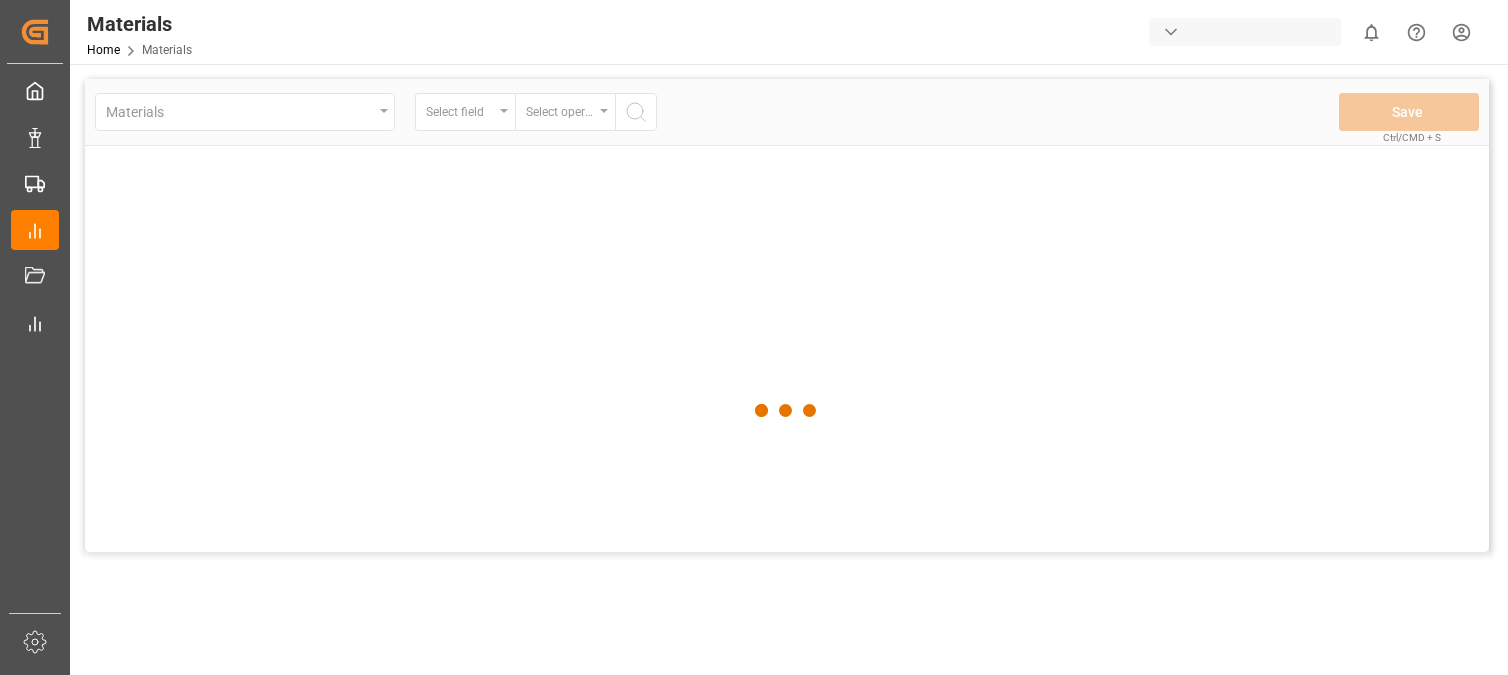 scroll, scrollTop: 0, scrollLeft: 0, axis: both 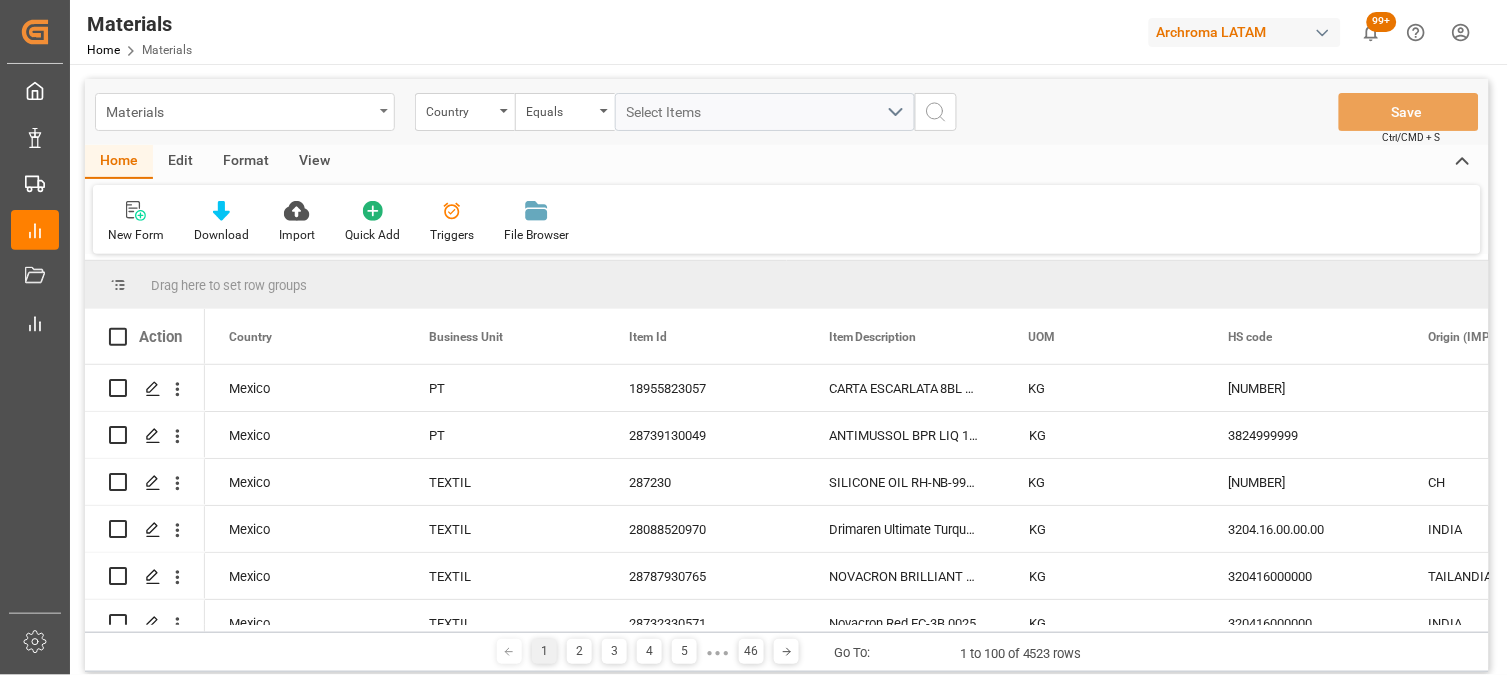 click on "Materials" at bounding box center [239, 110] 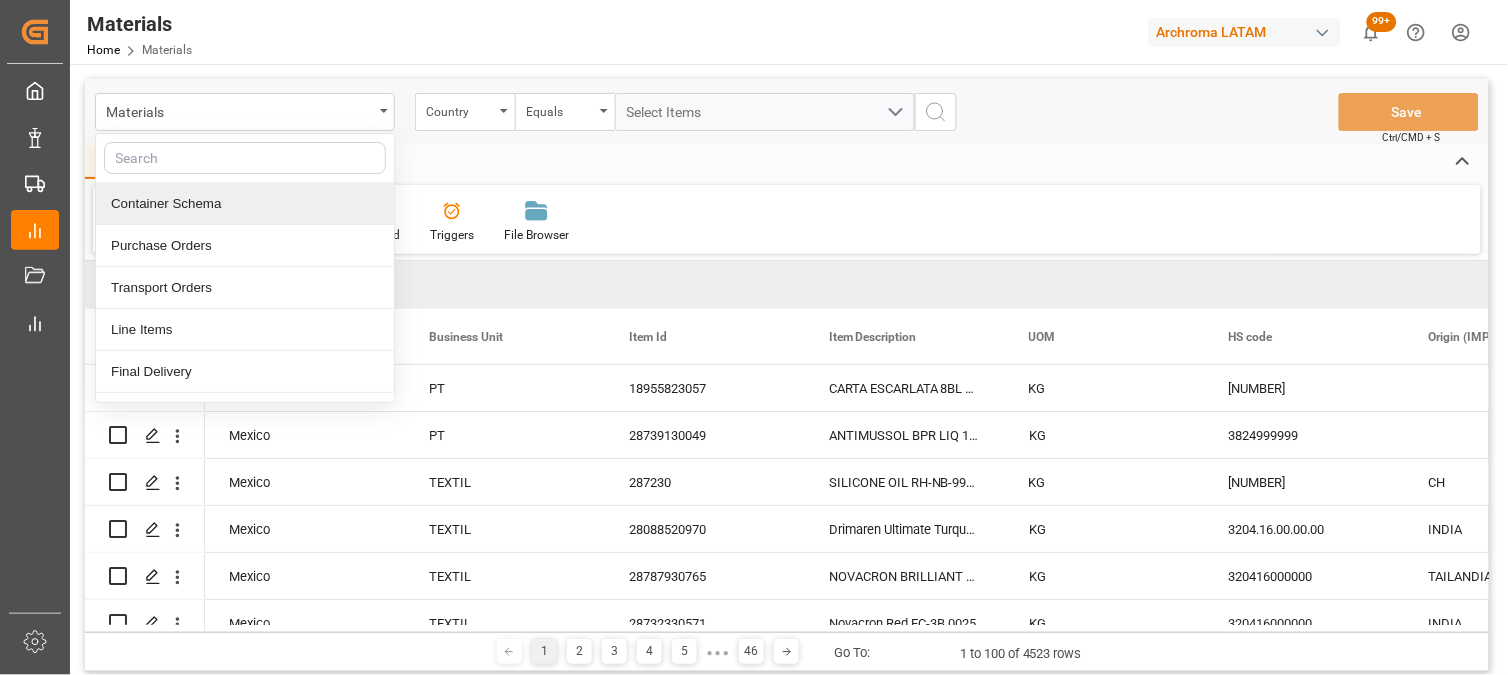 click on "Container Schema" at bounding box center [245, 204] 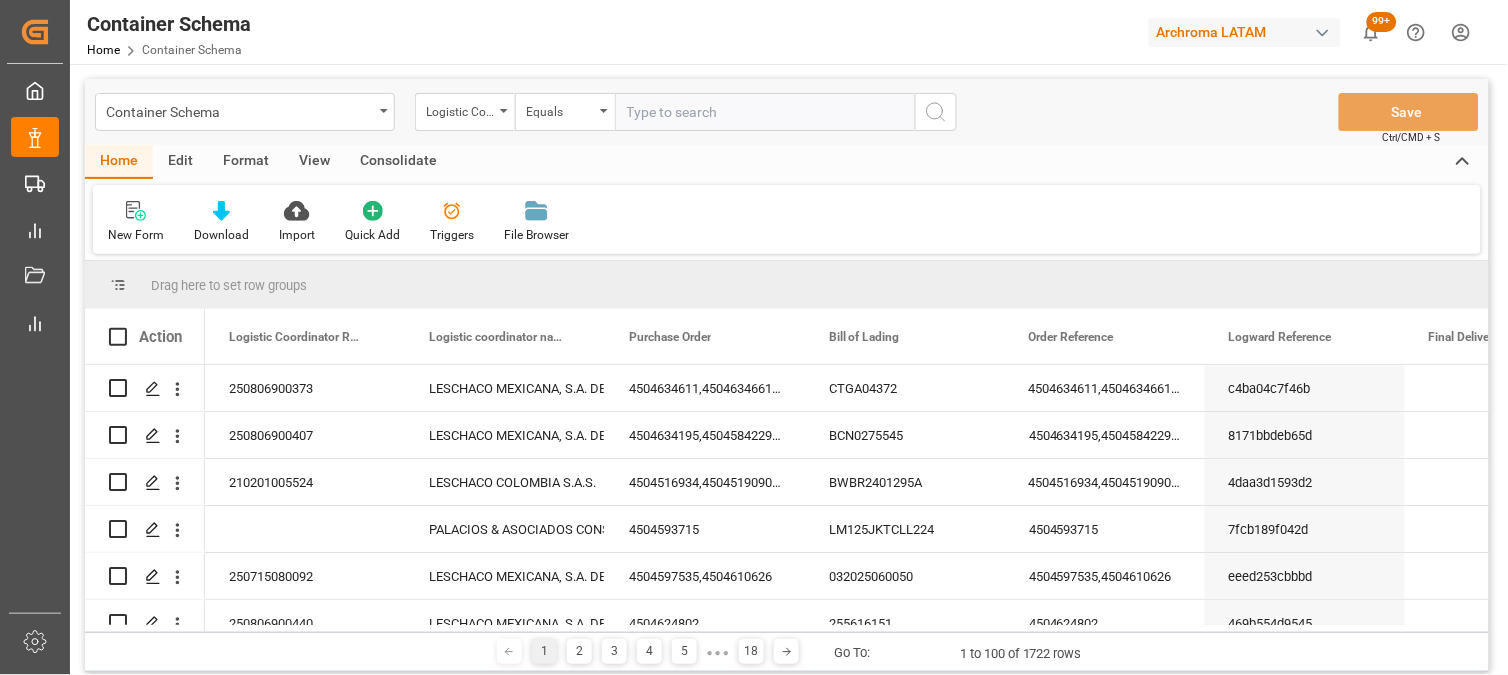 click on "Logistic Coordinator Reference Number" at bounding box center (465, 112) 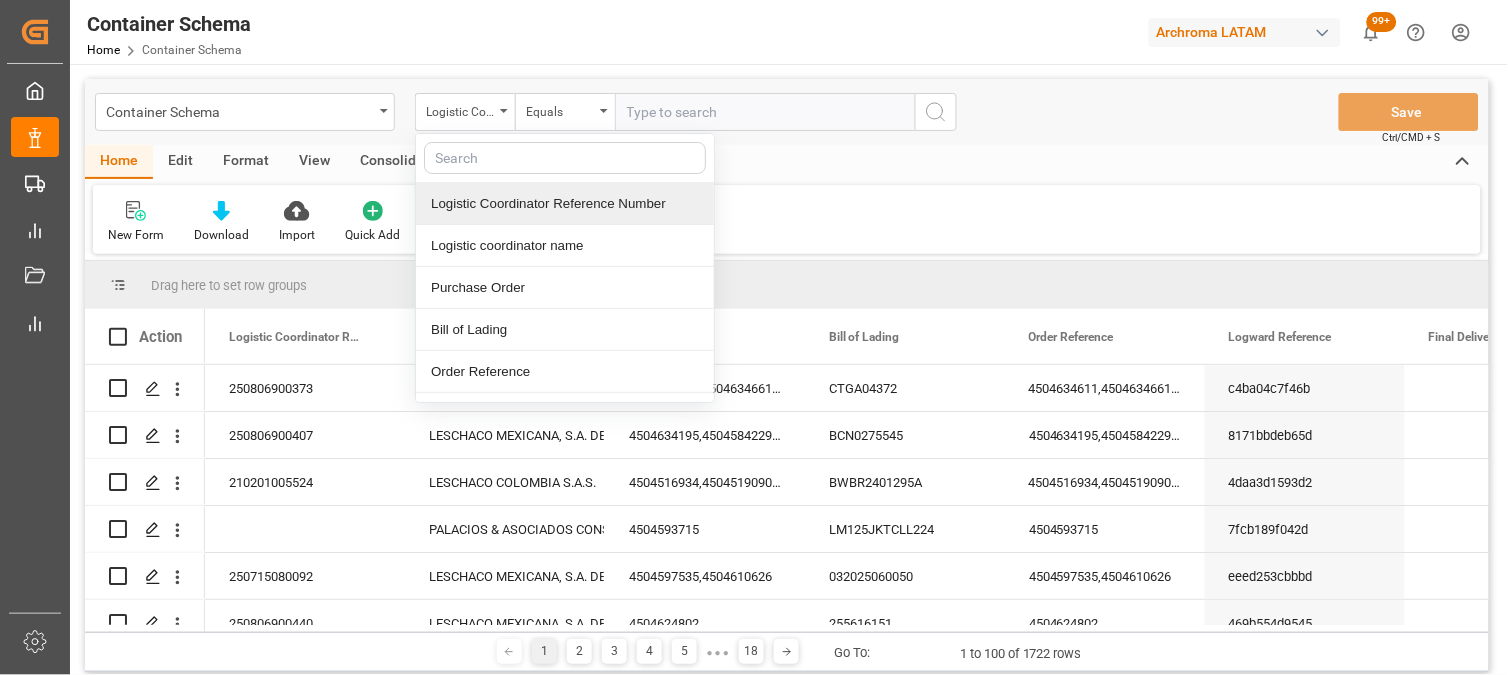 click on "Logistic Coordinator Reference Number" at bounding box center (565, 204) 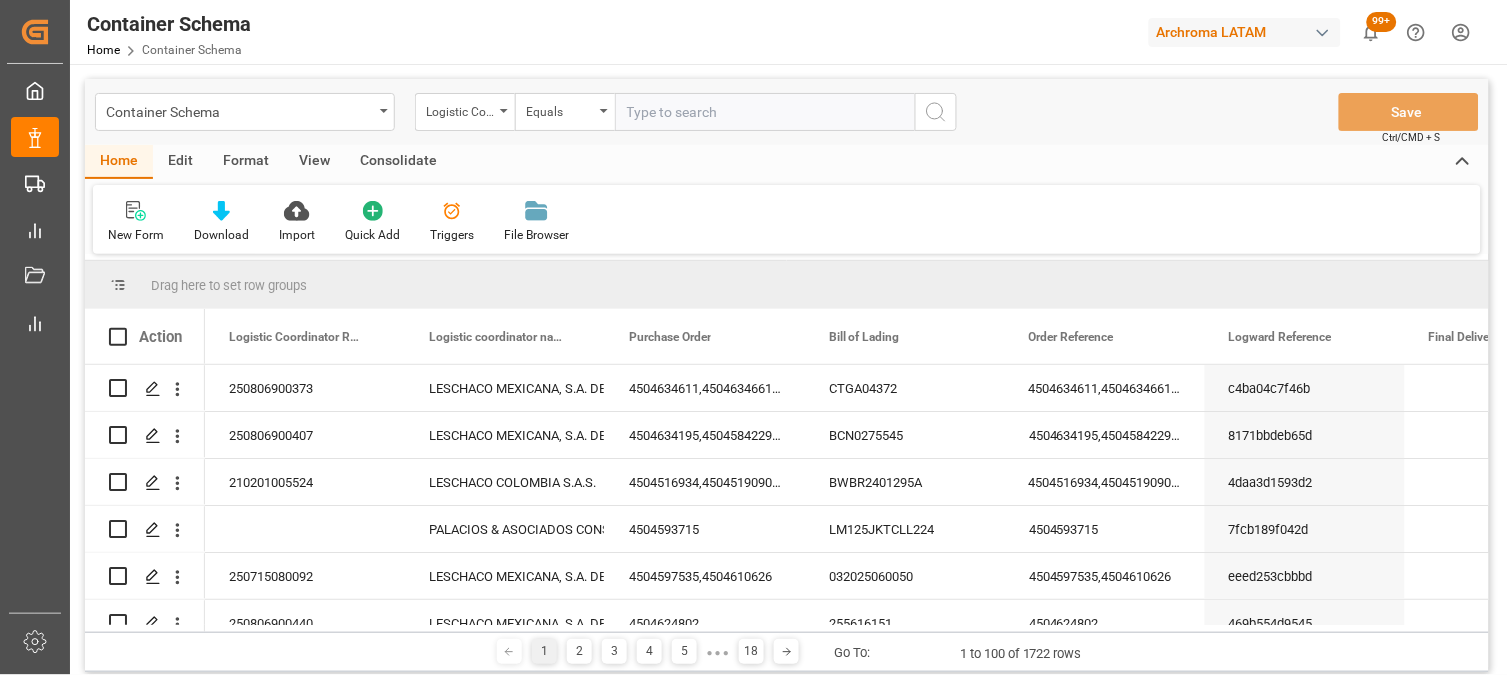 click at bounding box center (765, 112) 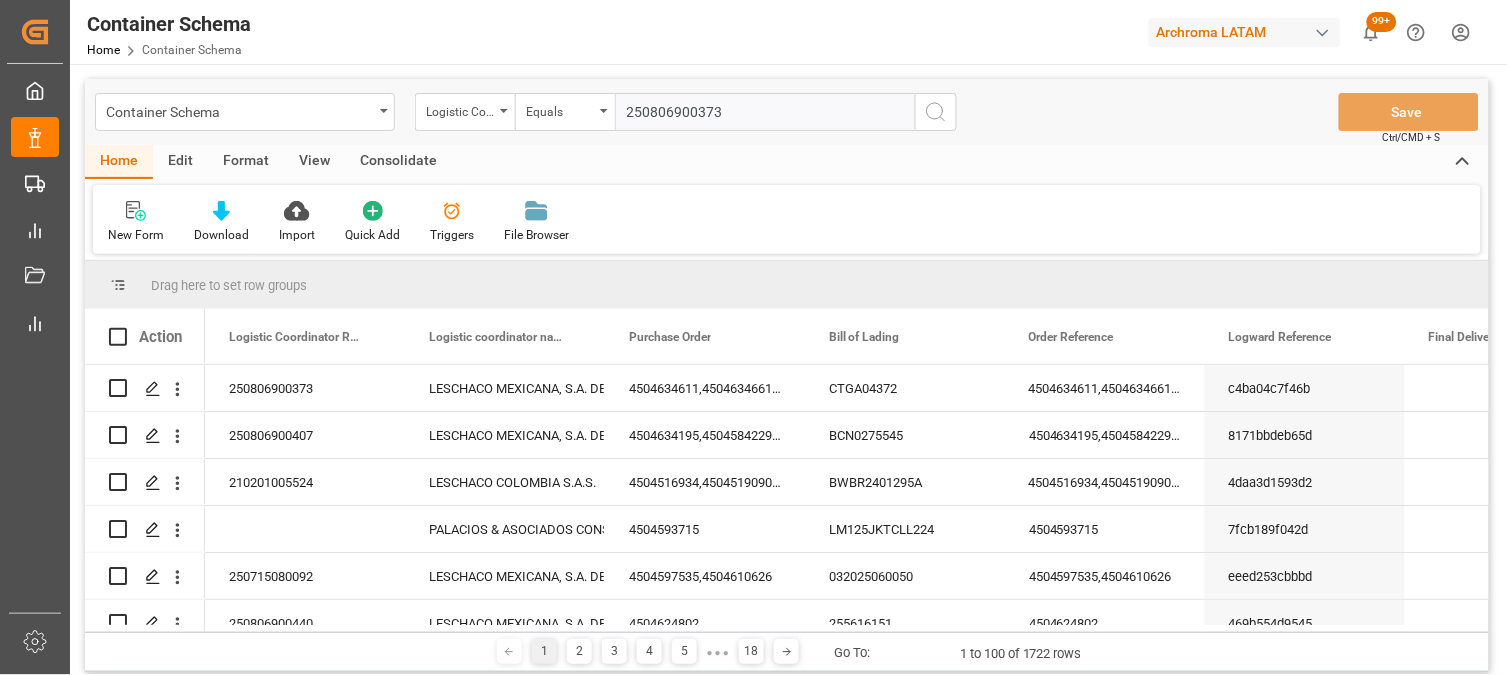 type on "250806900373" 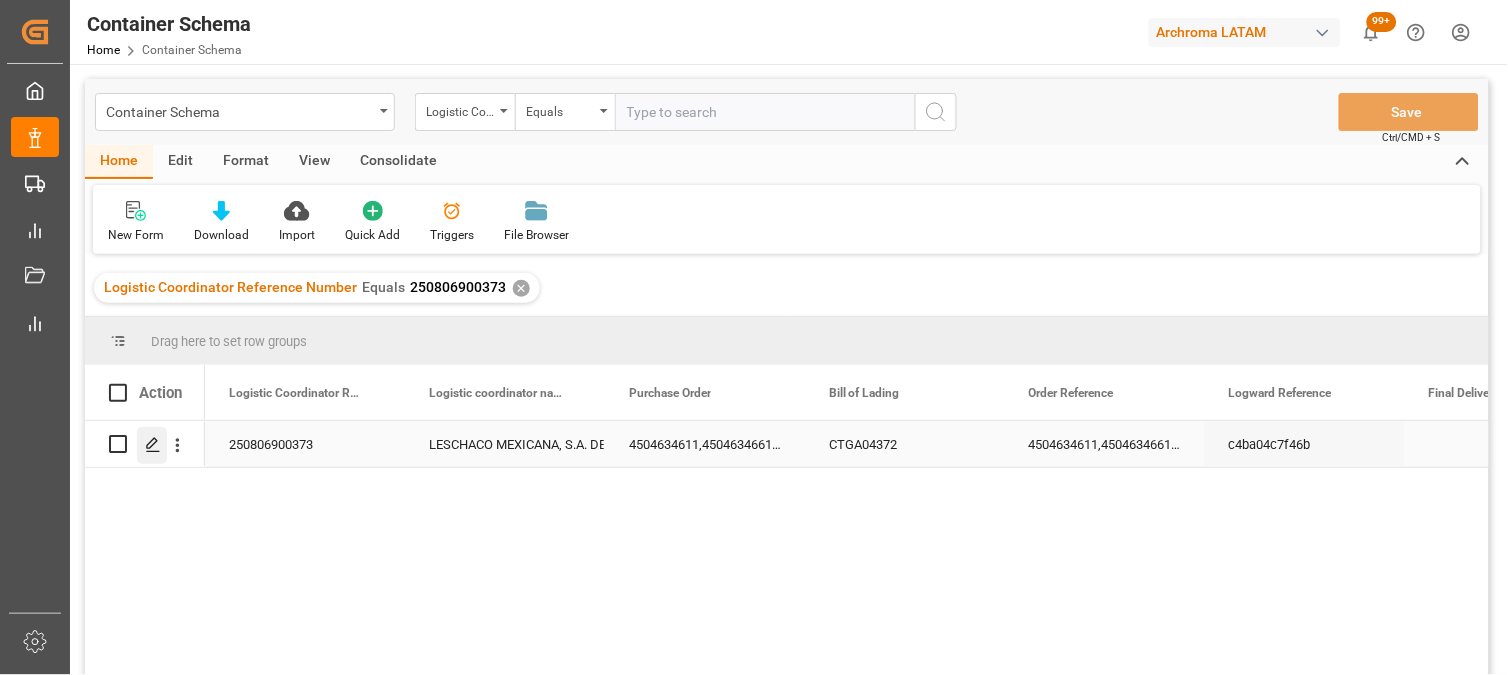 click 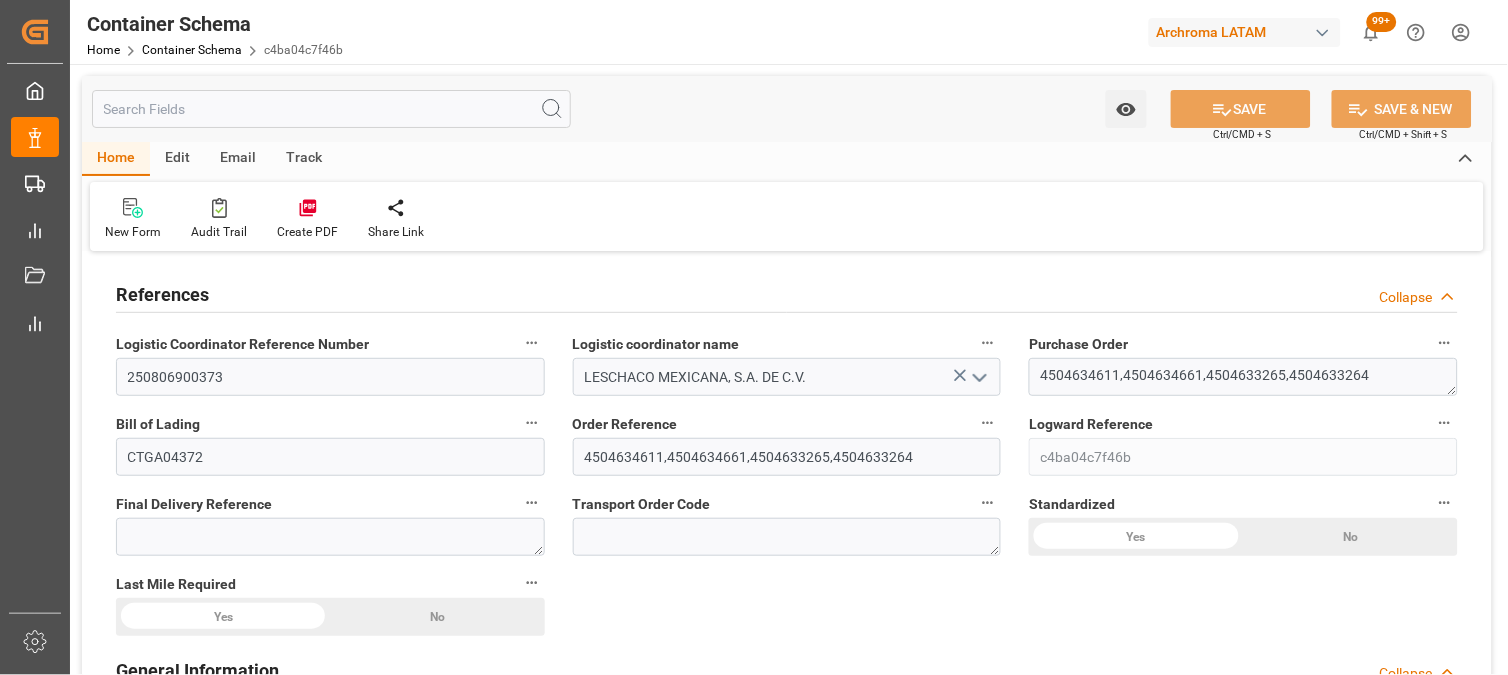type on "0" 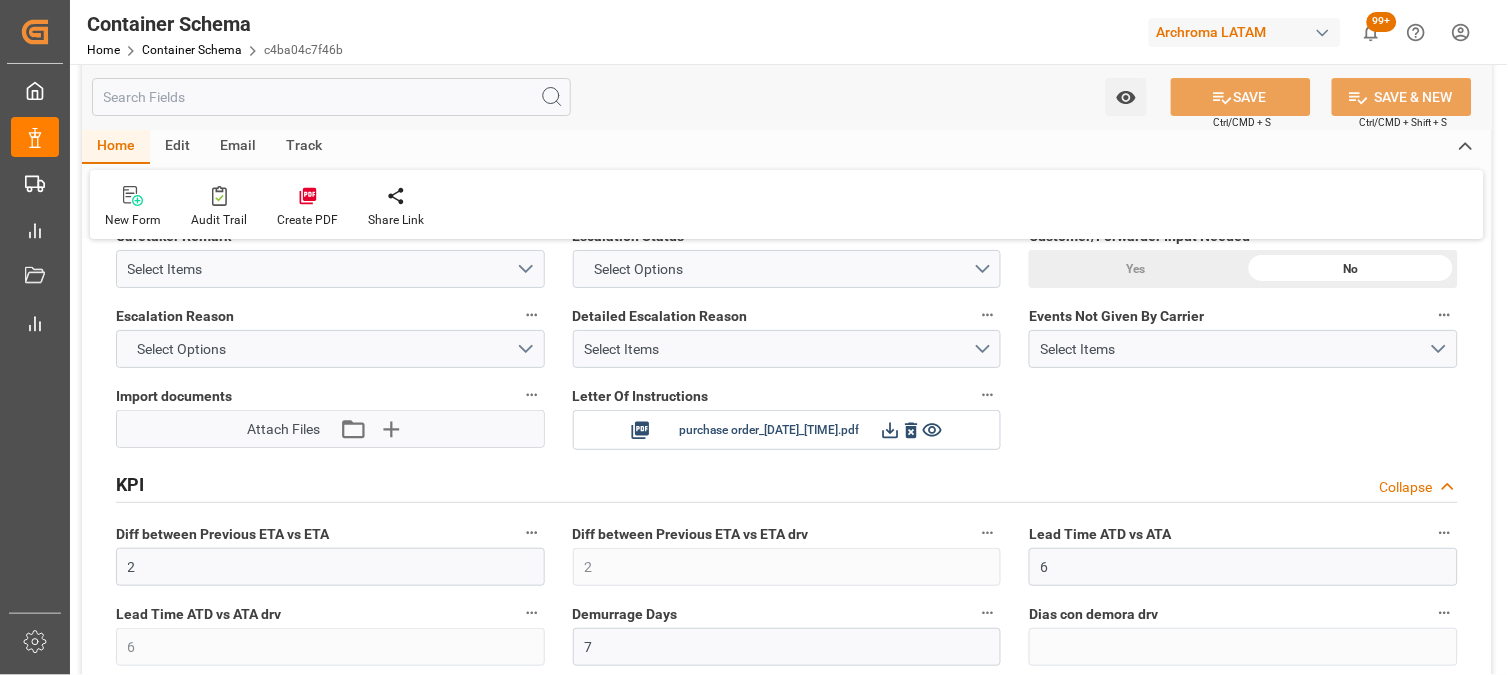 scroll, scrollTop: 3333, scrollLeft: 0, axis: vertical 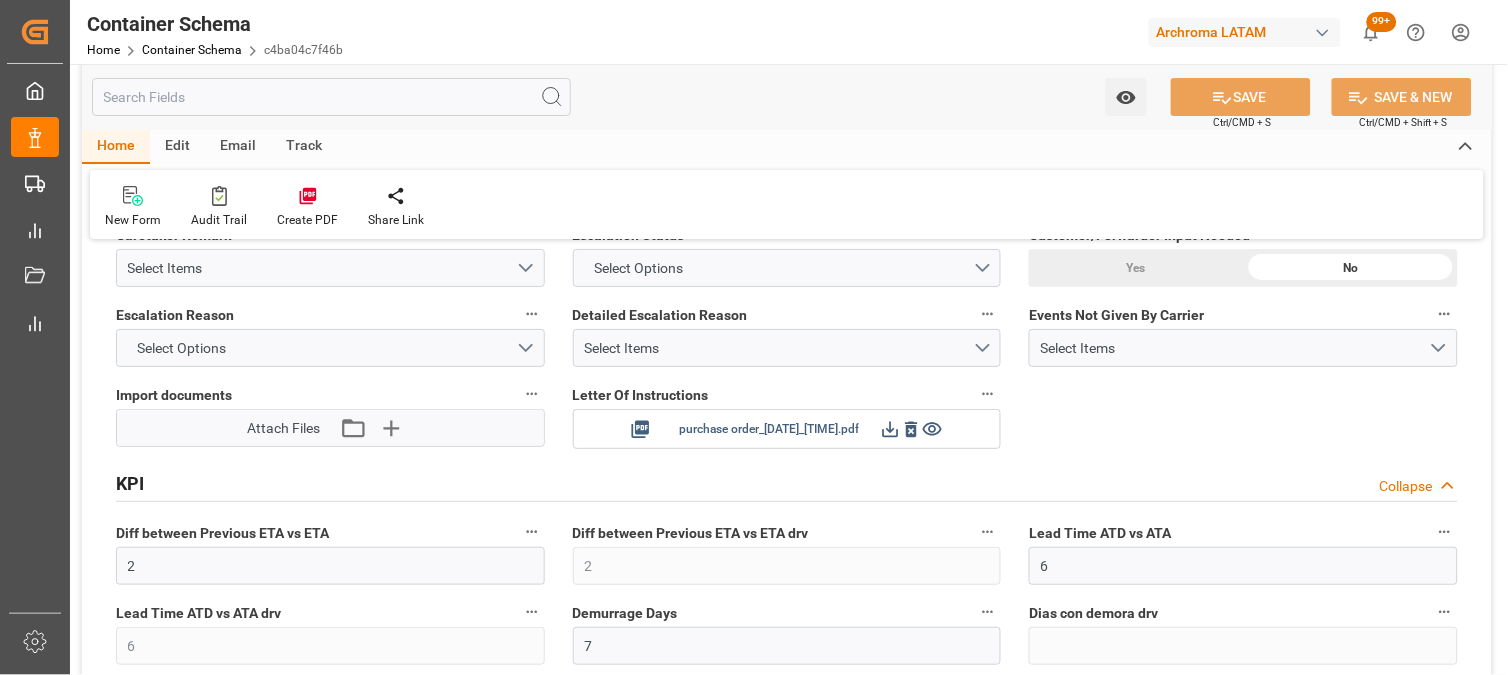 click 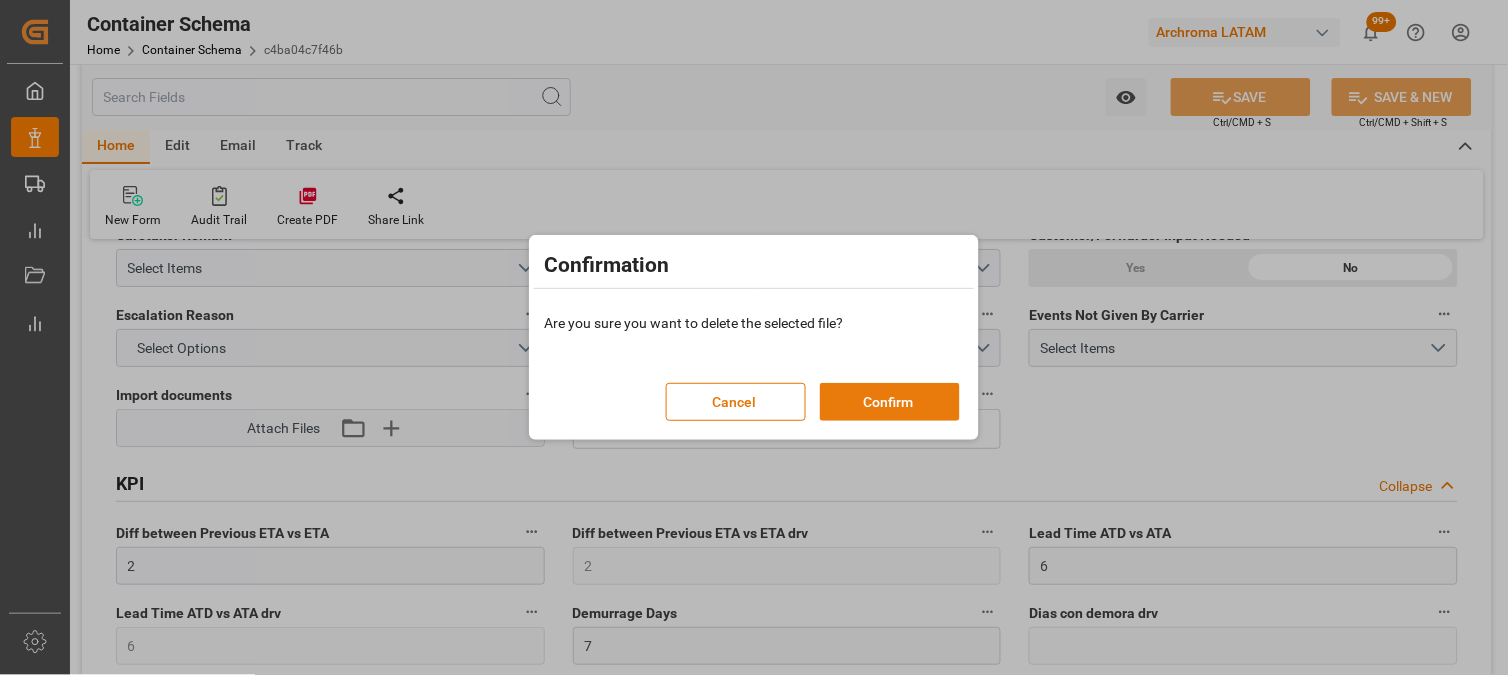 click on "Confirm" at bounding box center (890, 402) 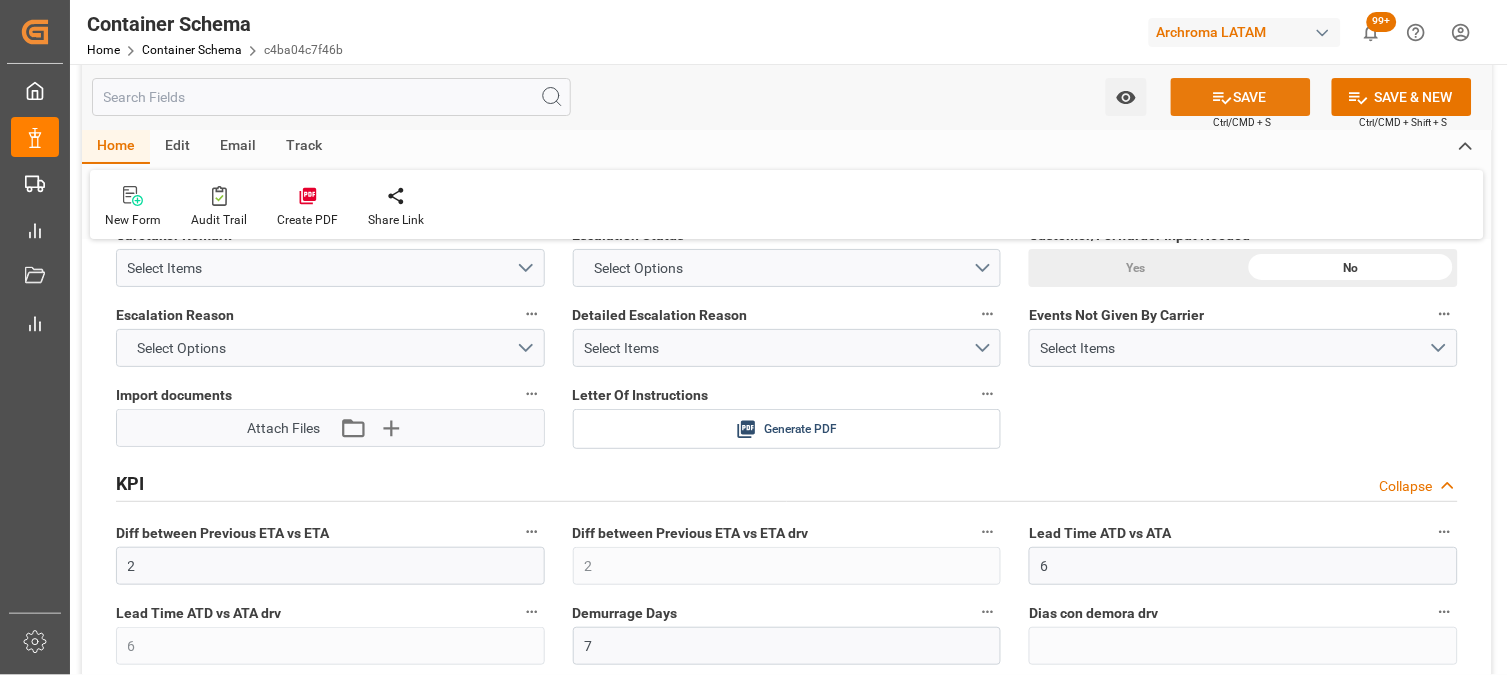 click 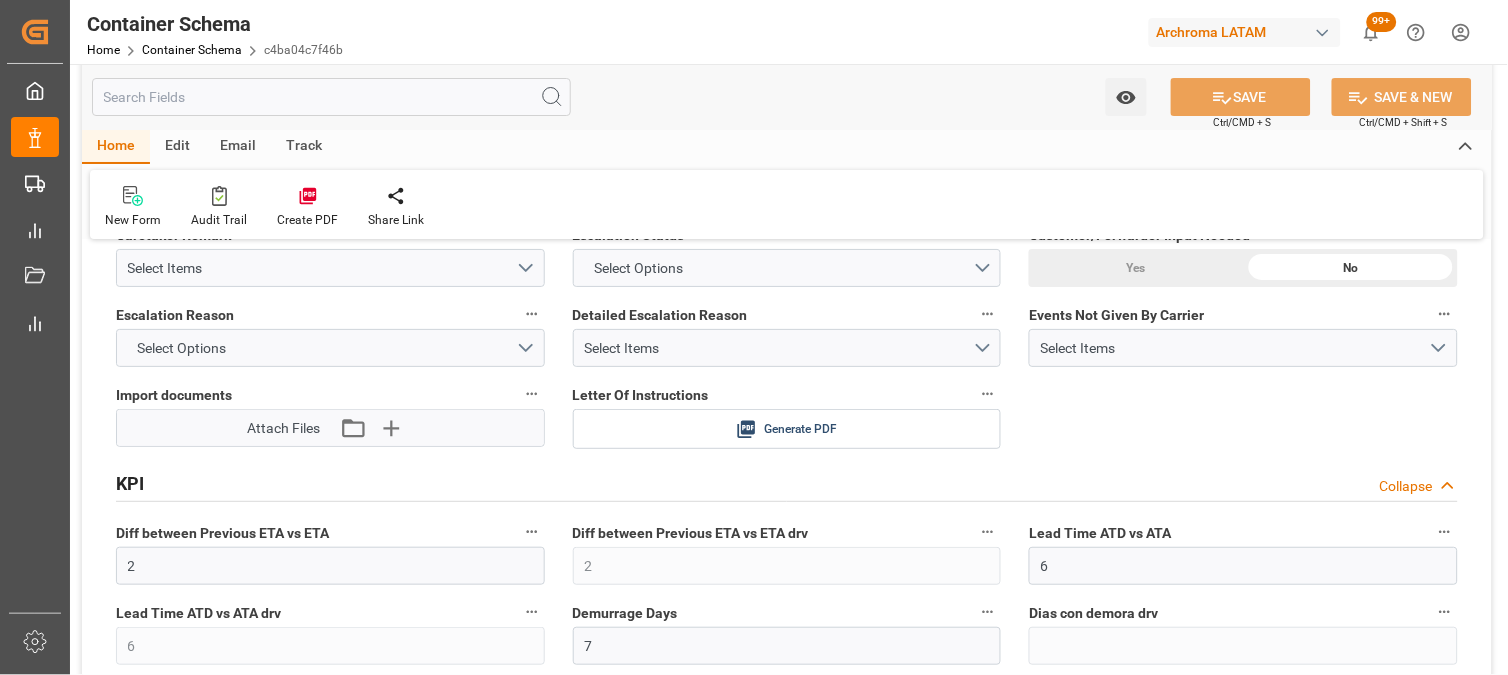 scroll, scrollTop: 3444, scrollLeft: 0, axis: vertical 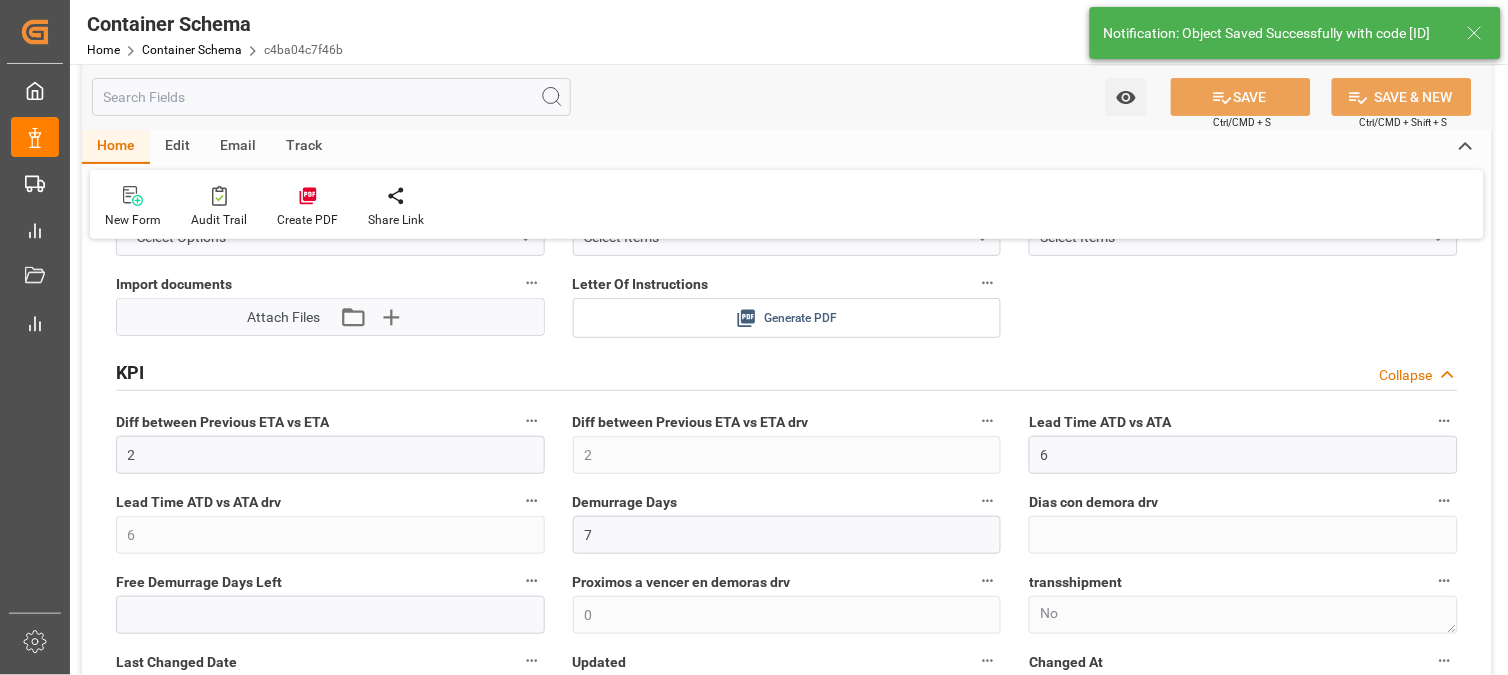 type on "[DATE] [TIME]" 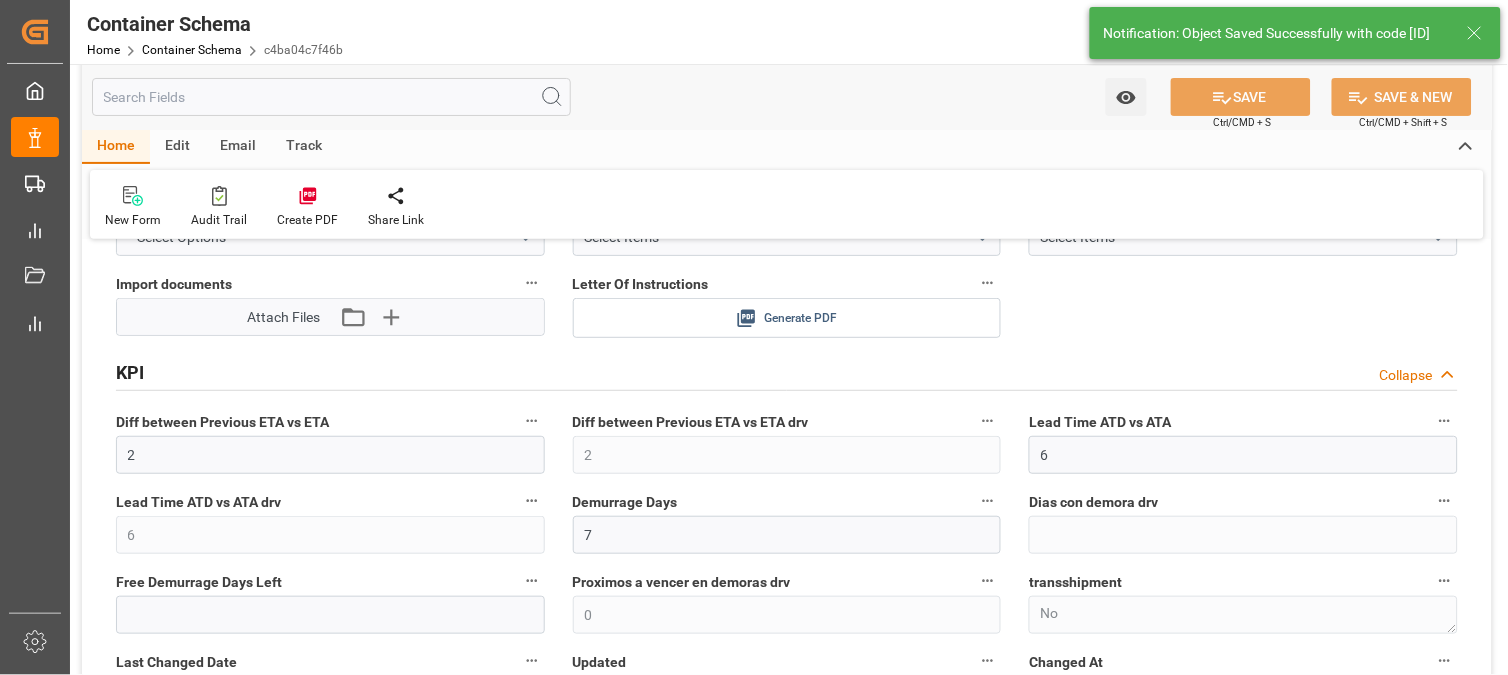 click 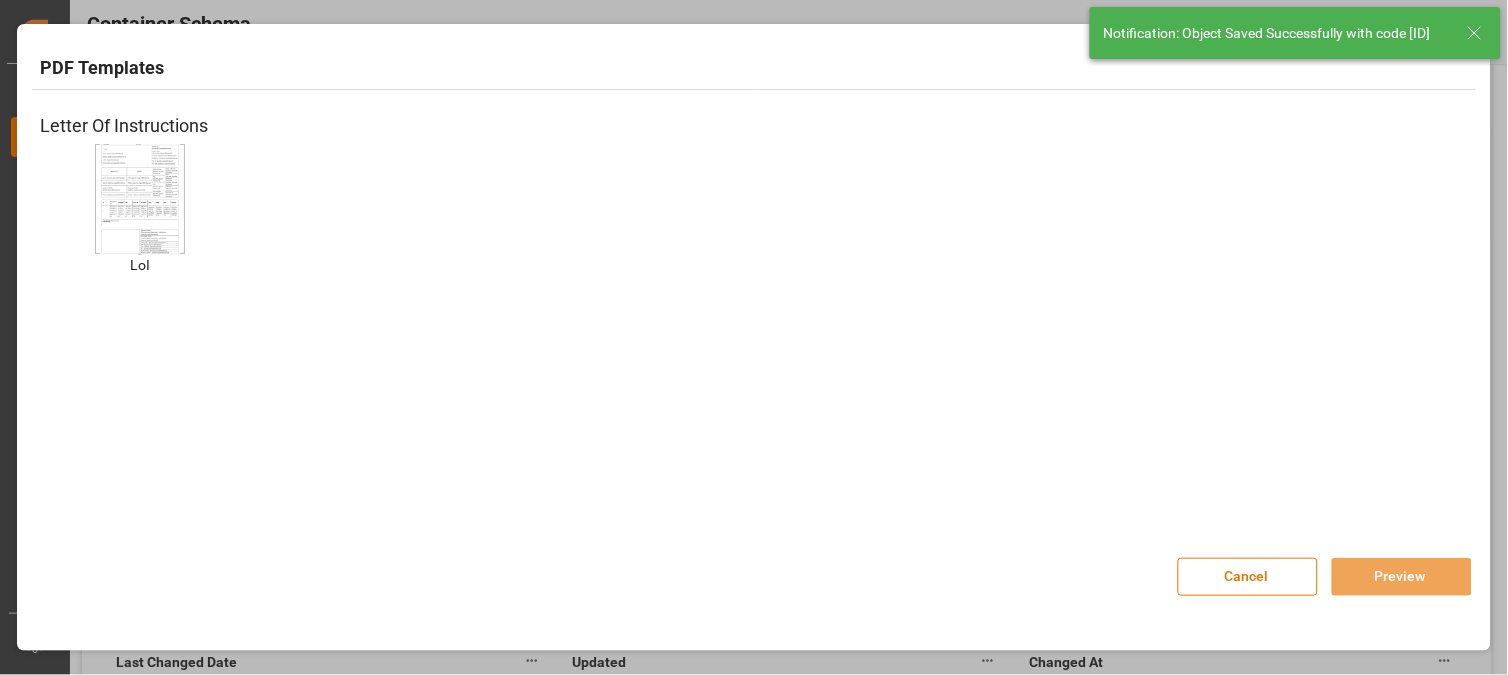 click at bounding box center (140, 198) 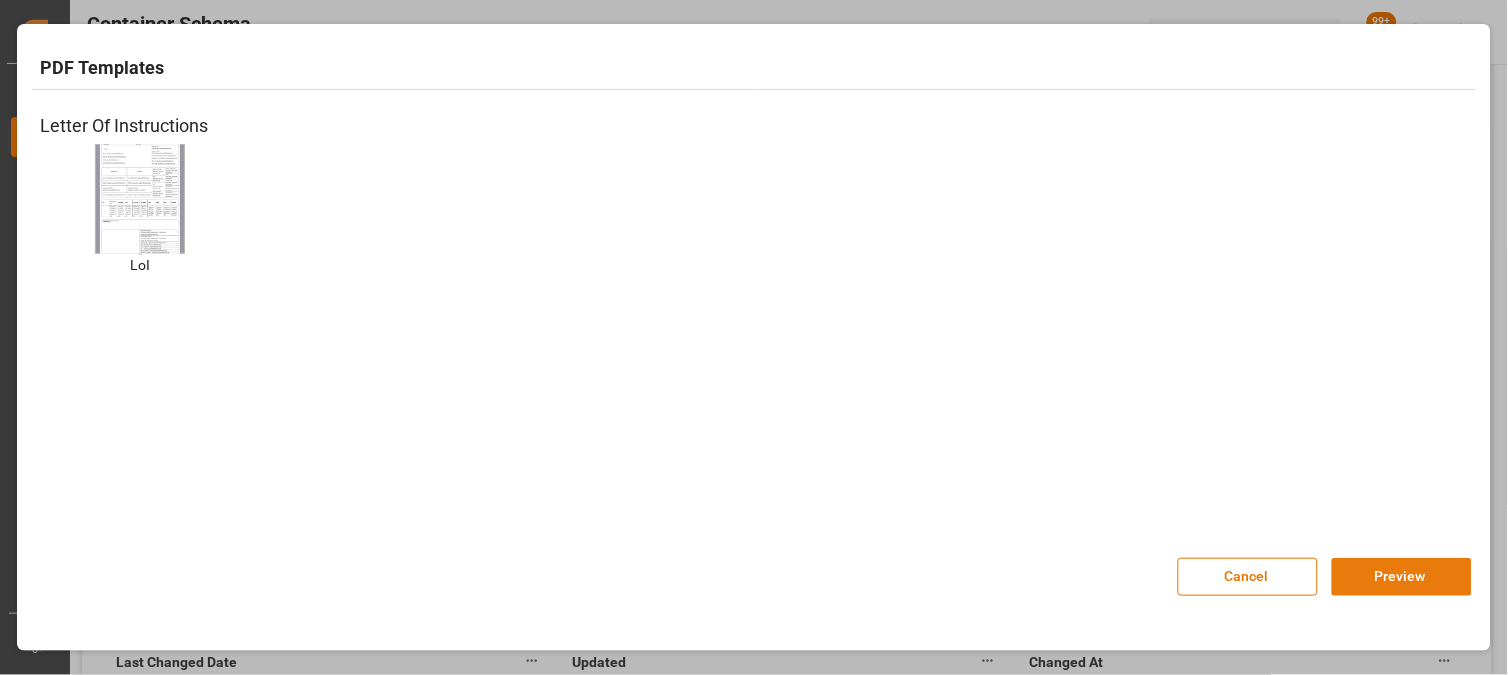 click on "Preview" at bounding box center [1402, 577] 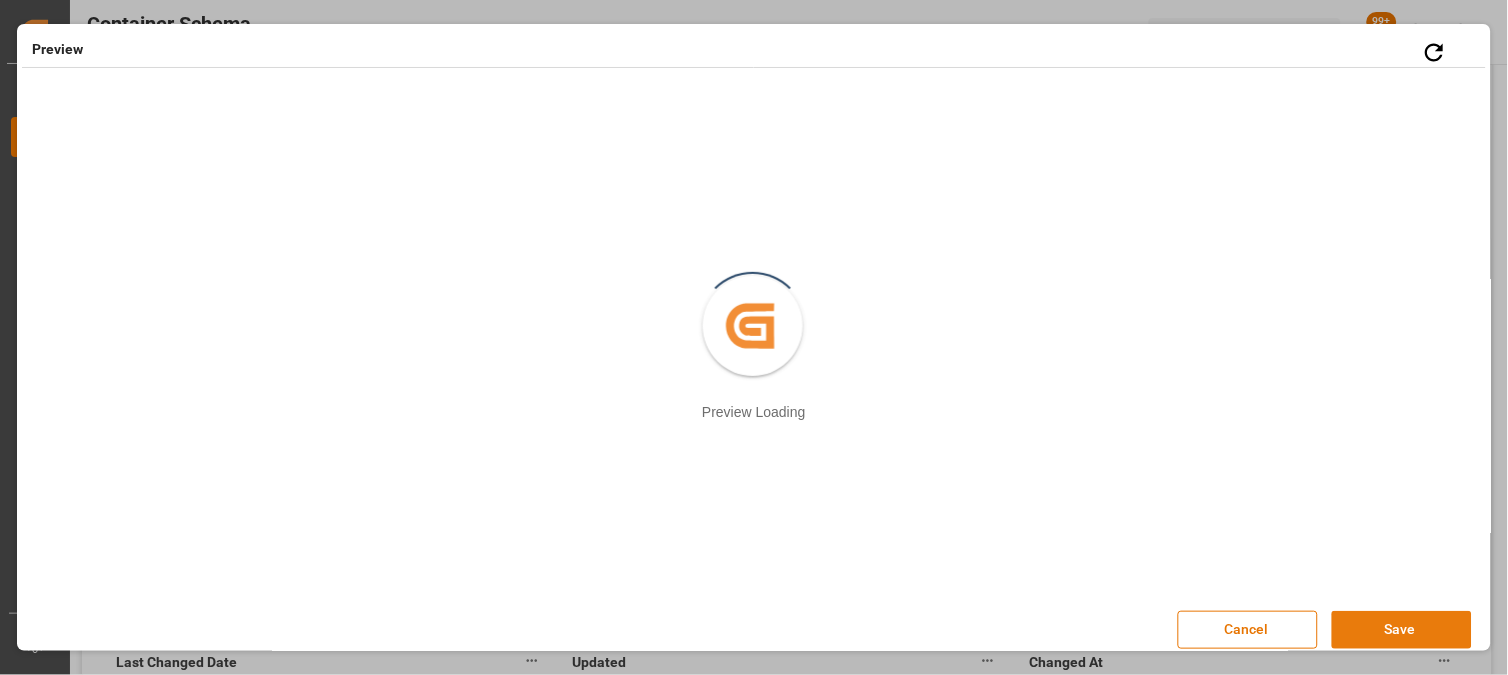 click on "Save" at bounding box center [1402, 630] 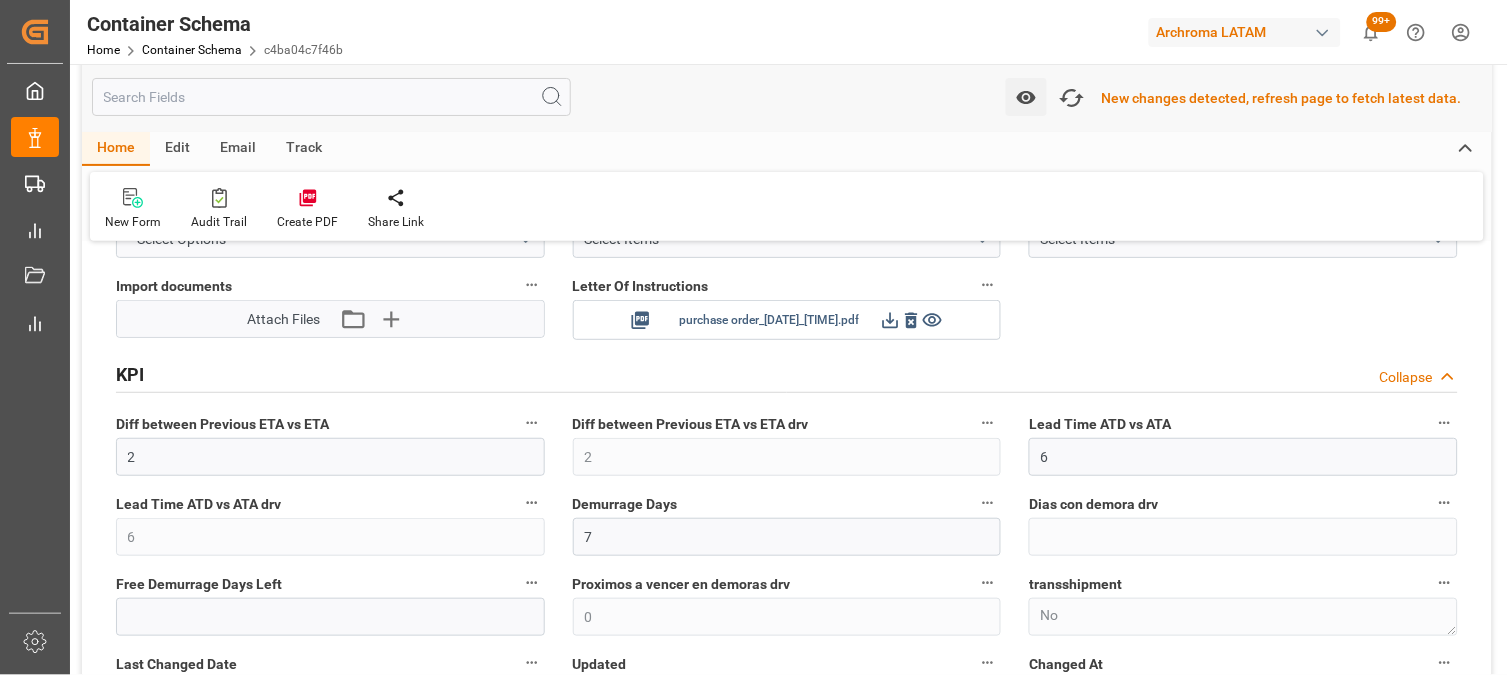 scroll, scrollTop: 3446, scrollLeft: 0, axis: vertical 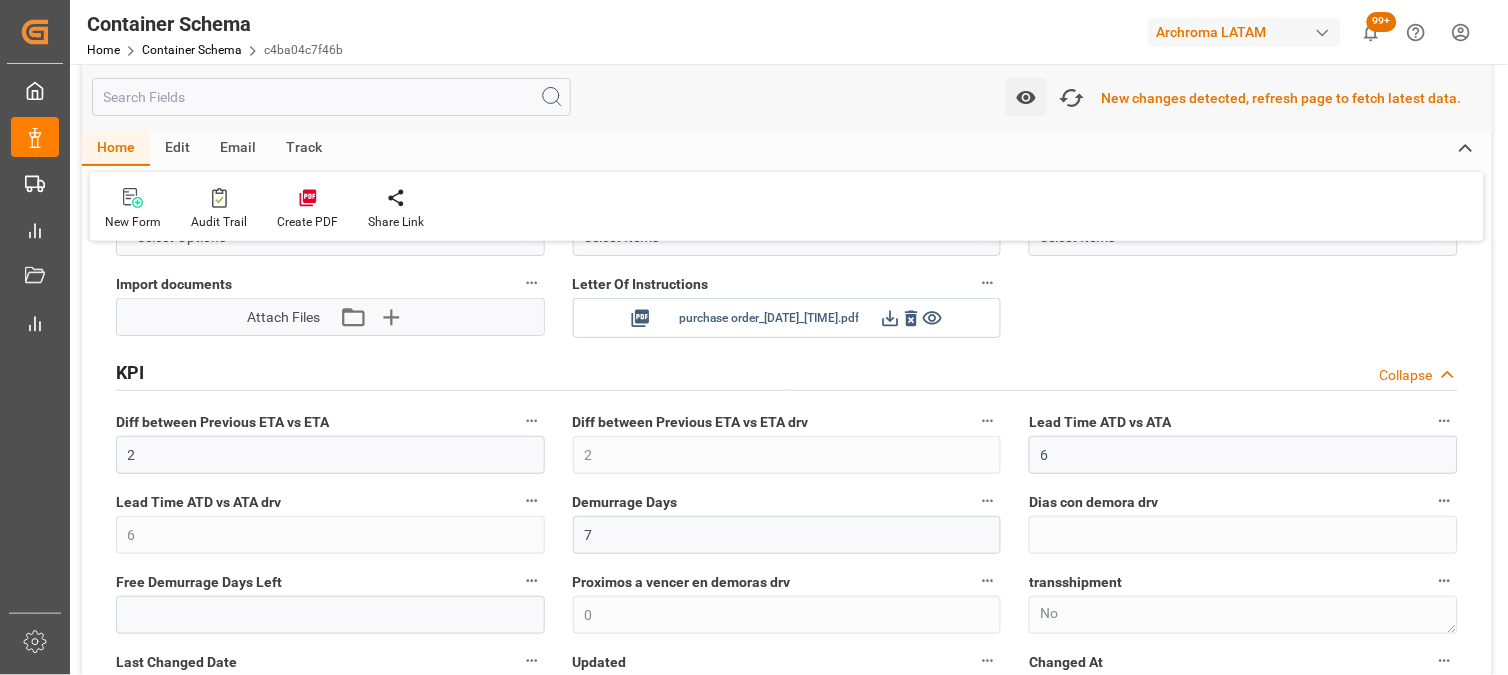 click 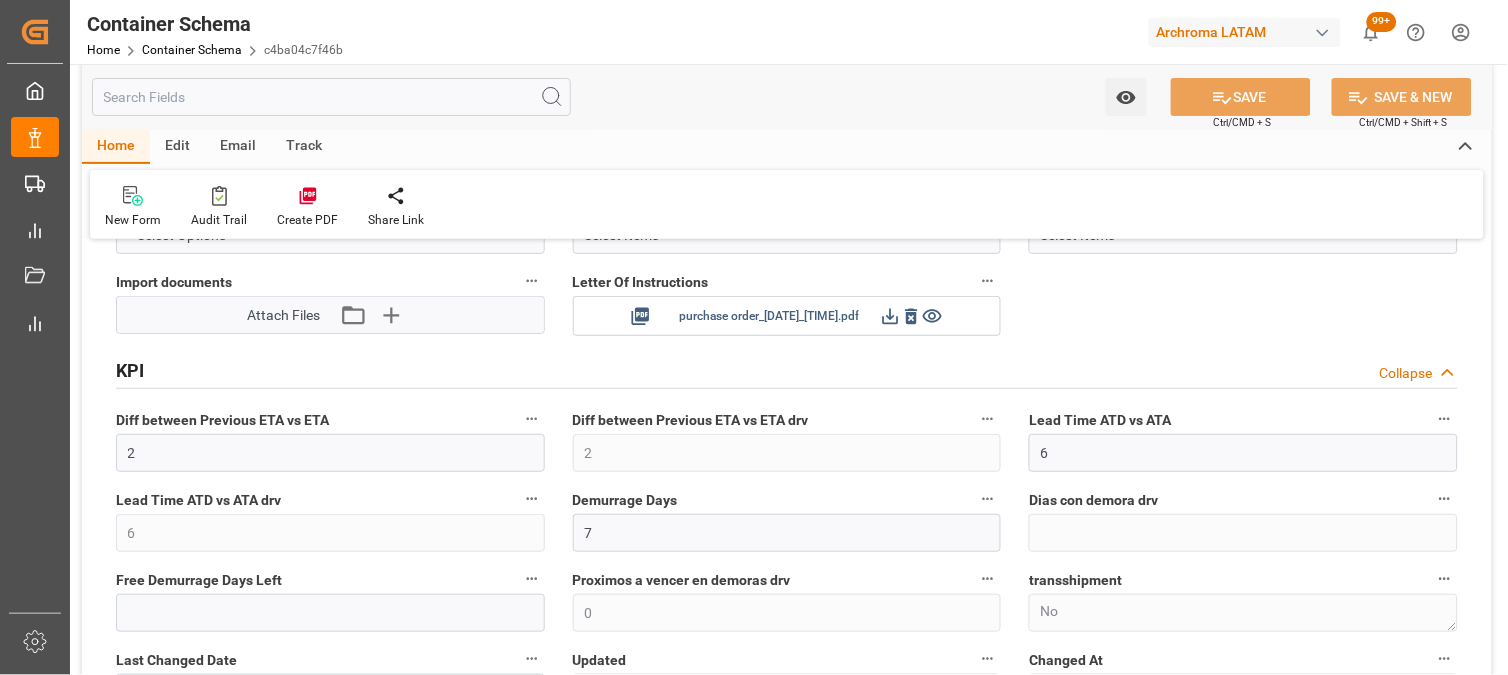 scroll, scrollTop: 3444, scrollLeft: 0, axis: vertical 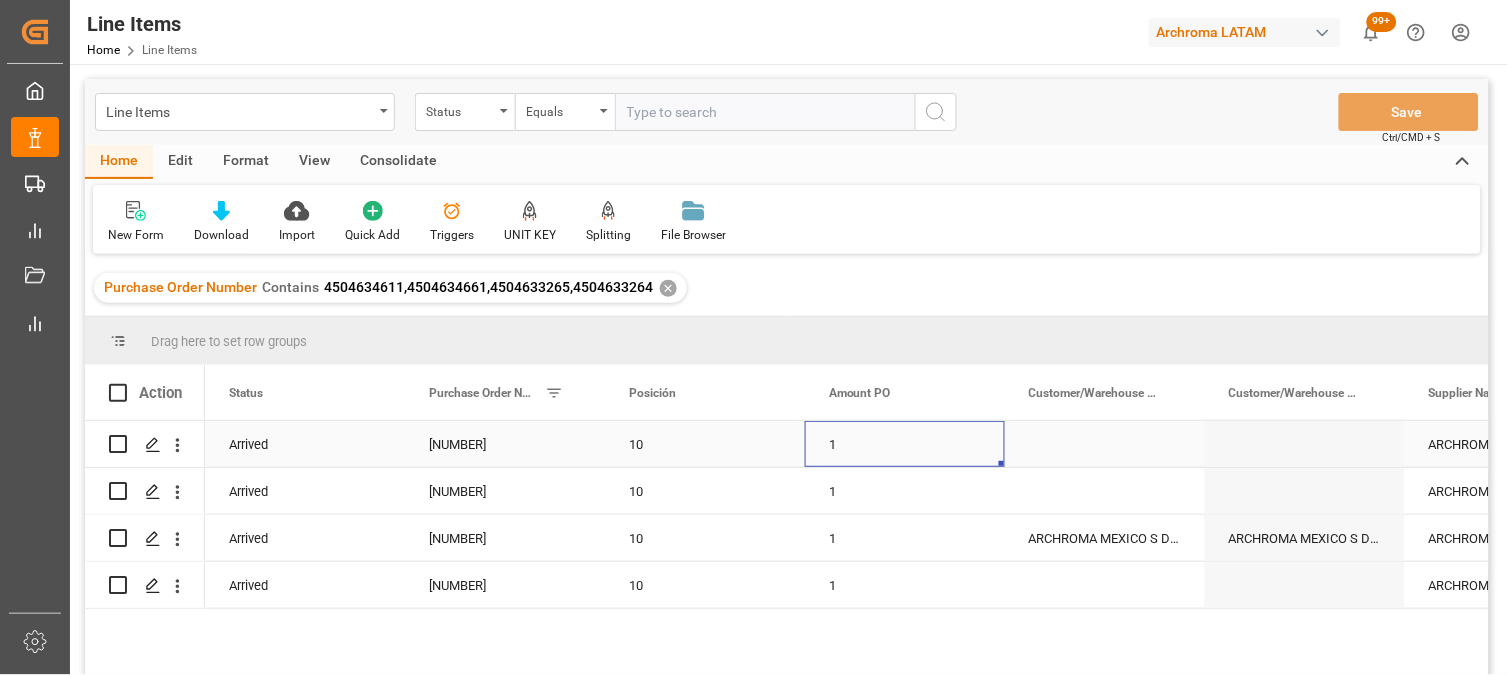 click on "1" at bounding box center (905, 444) 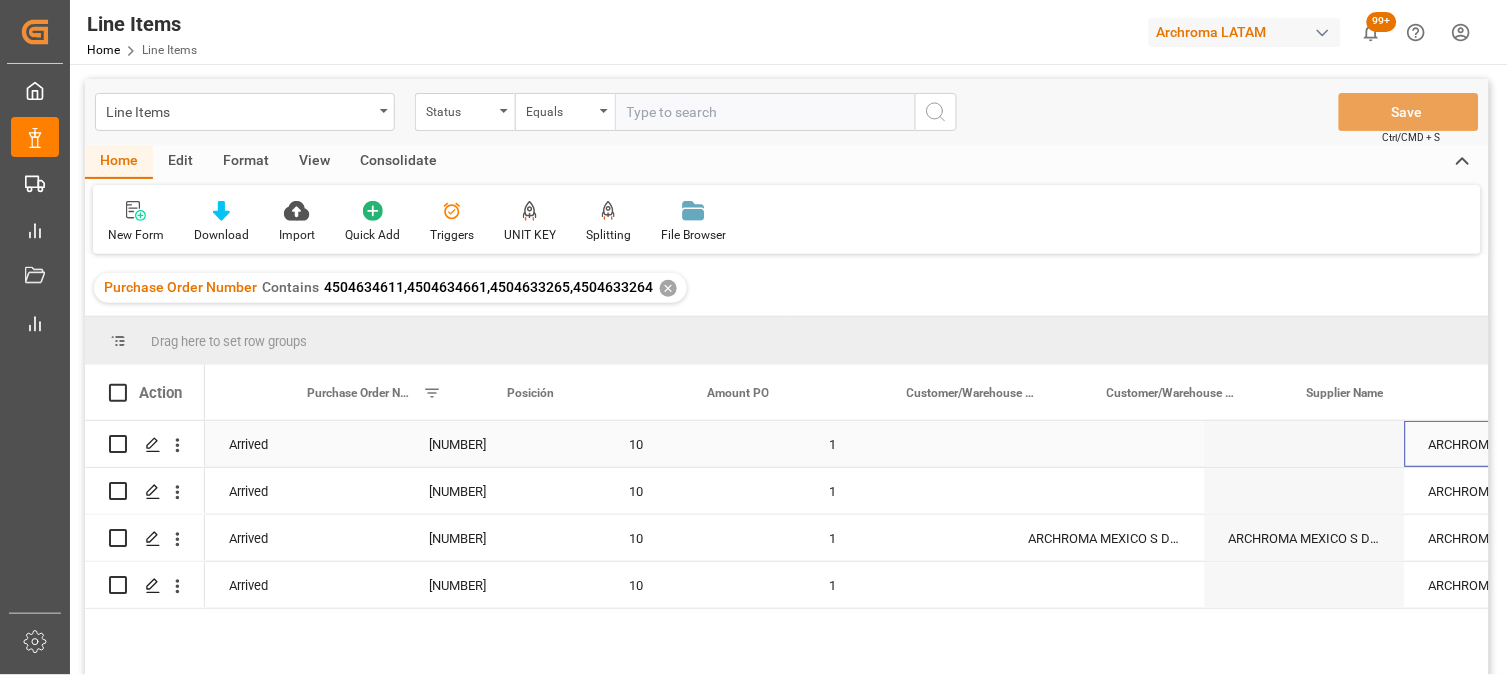 scroll, scrollTop: 0, scrollLeft: 122, axis: horizontal 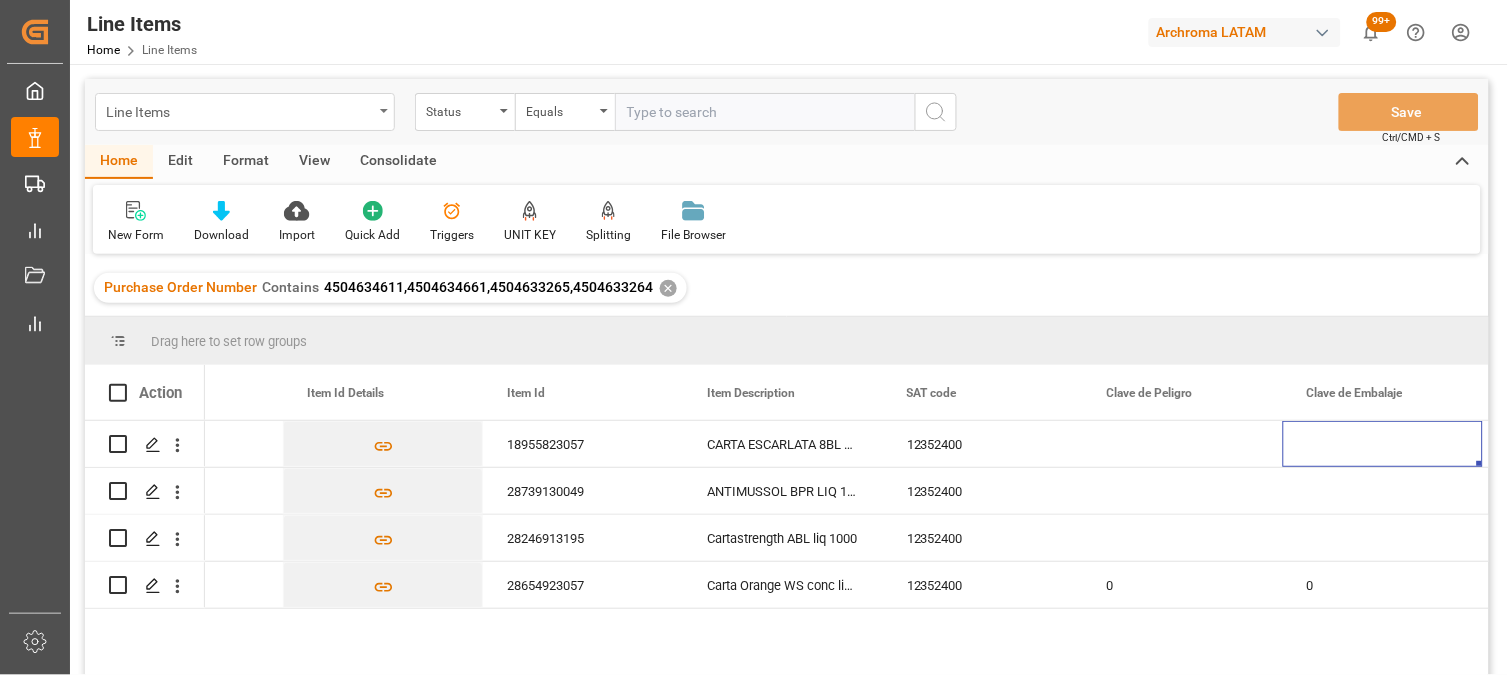 click on "Line Items" at bounding box center (239, 110) 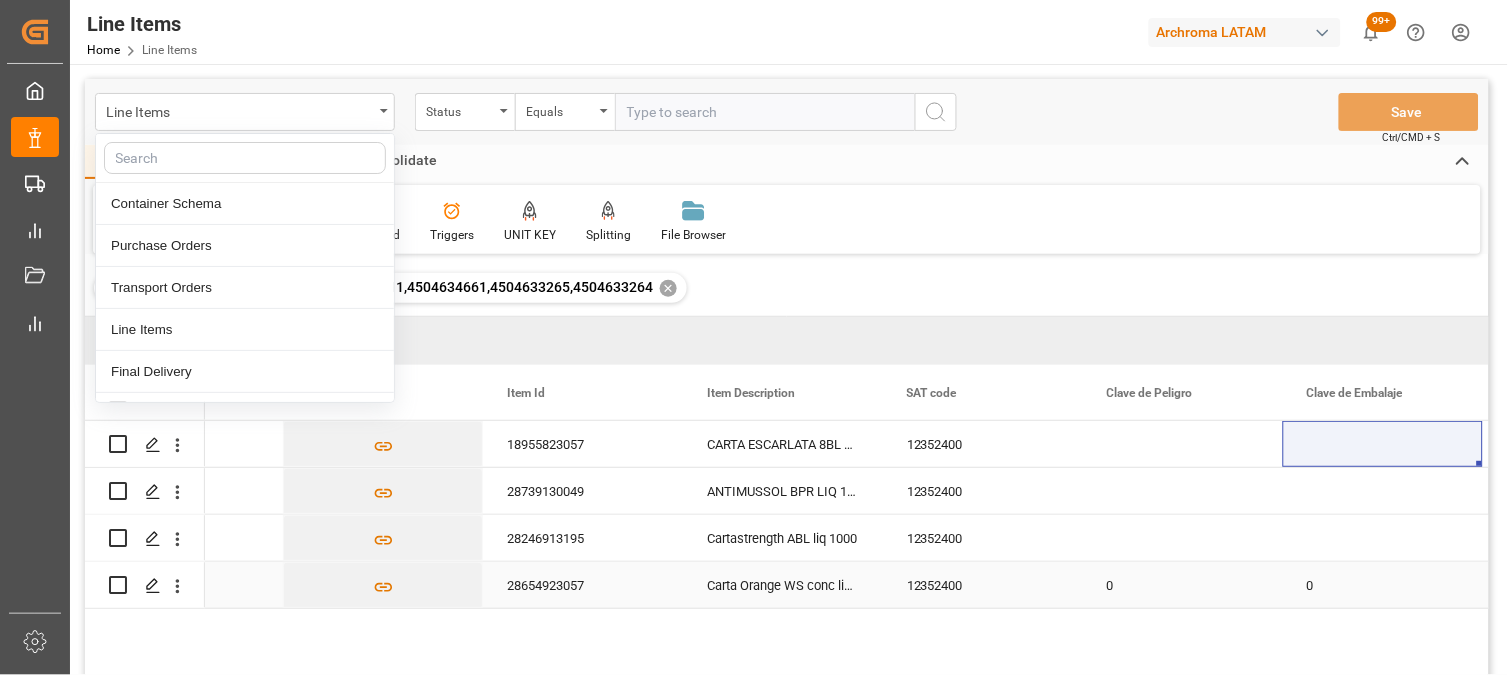 click on "Carta Orange WS conc liq 1000" at bounding box center [783, 585] 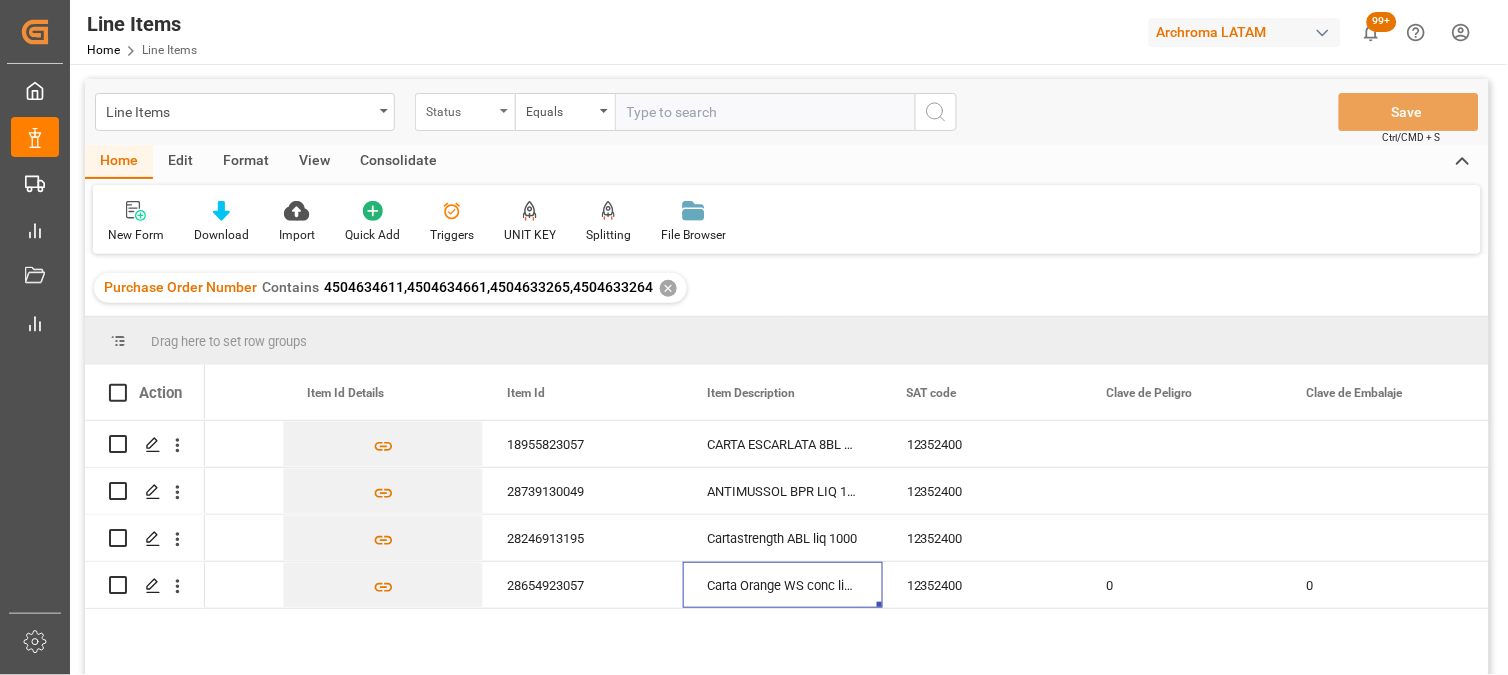 click on "Status" at bounding box center (460, 109) 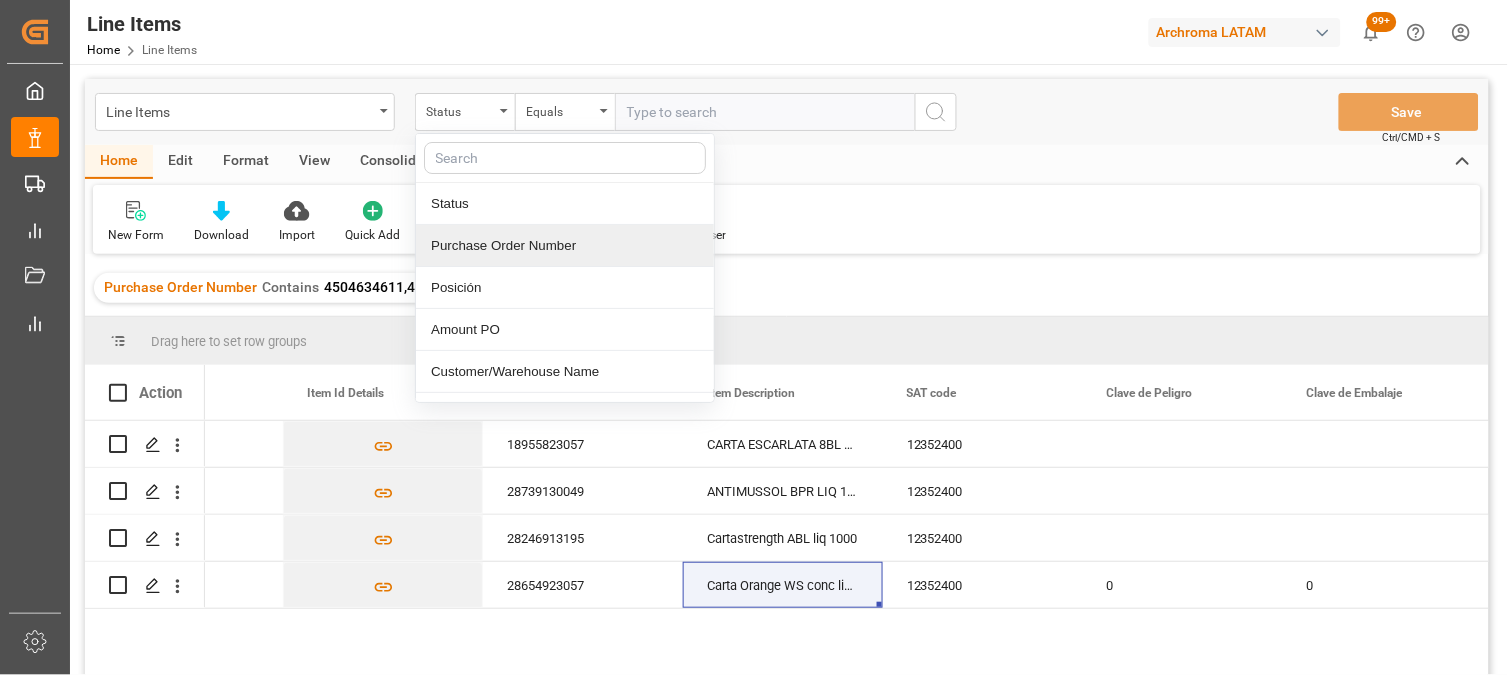 click on "Purchase Order Number" at bounding box center (565, 246) 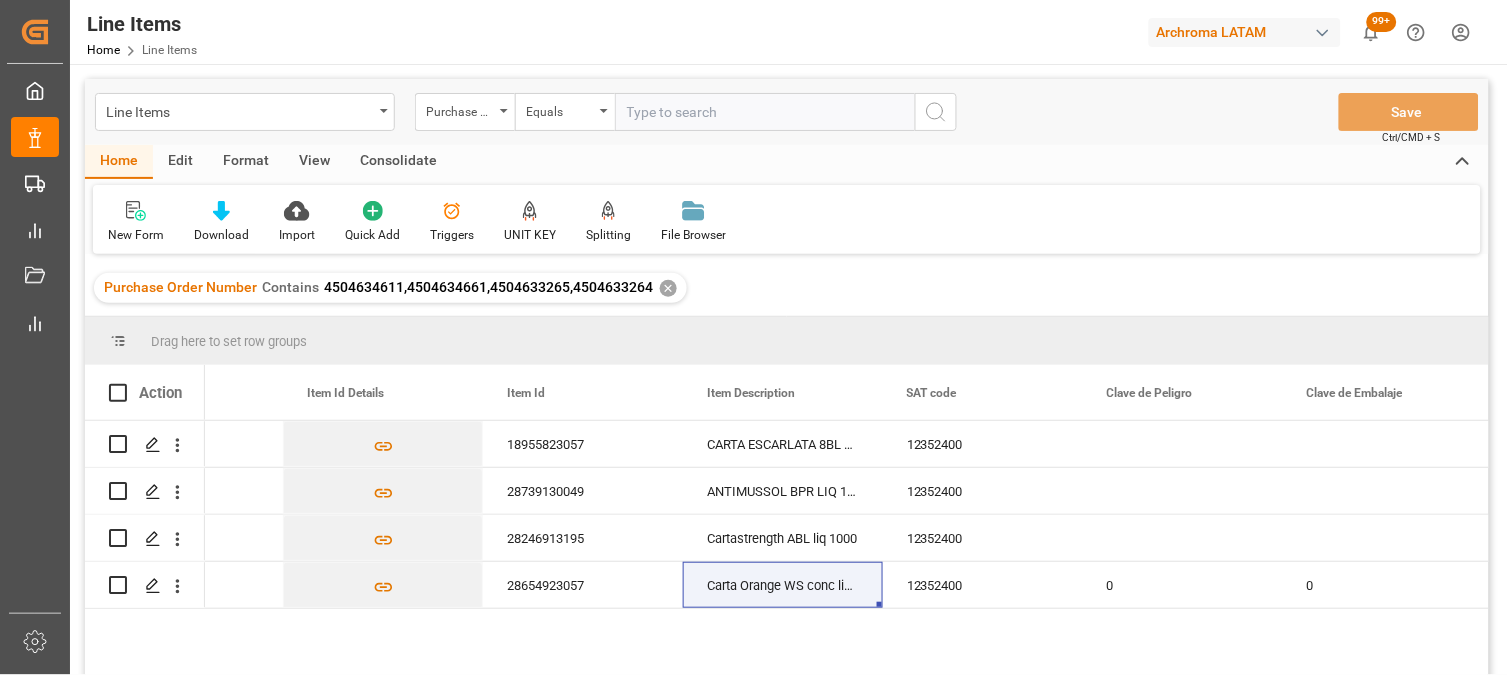 click at bounding box center [765, 112] 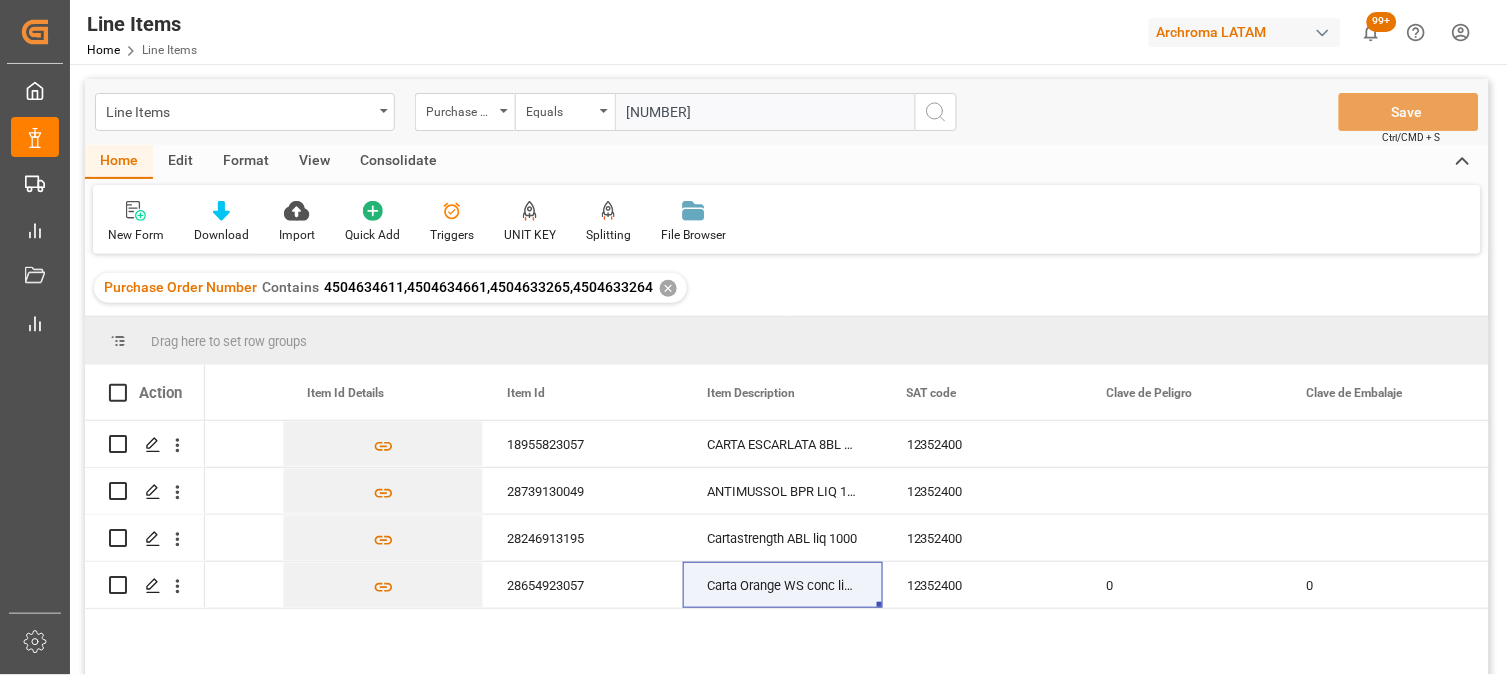 type 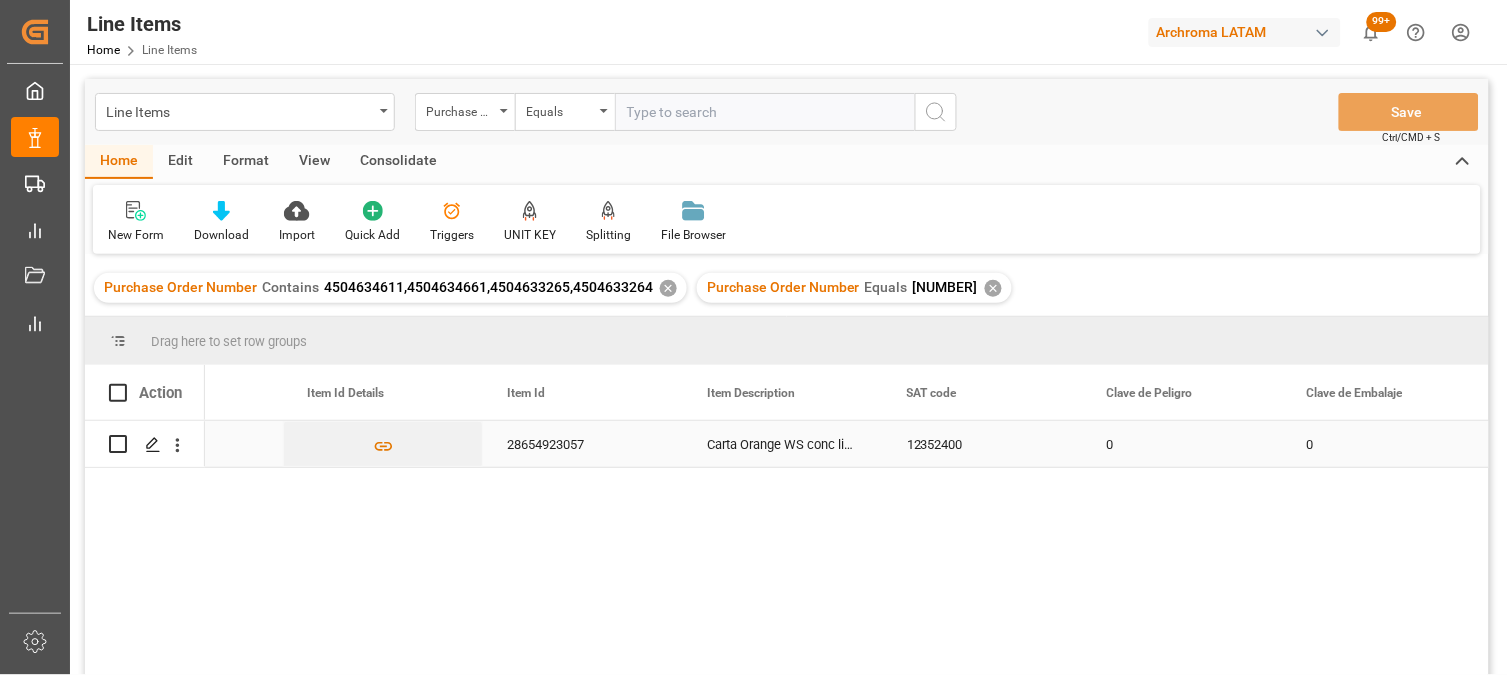 click on "Carta Orange WS conc liq 1000" at bounding box center (783, 444) 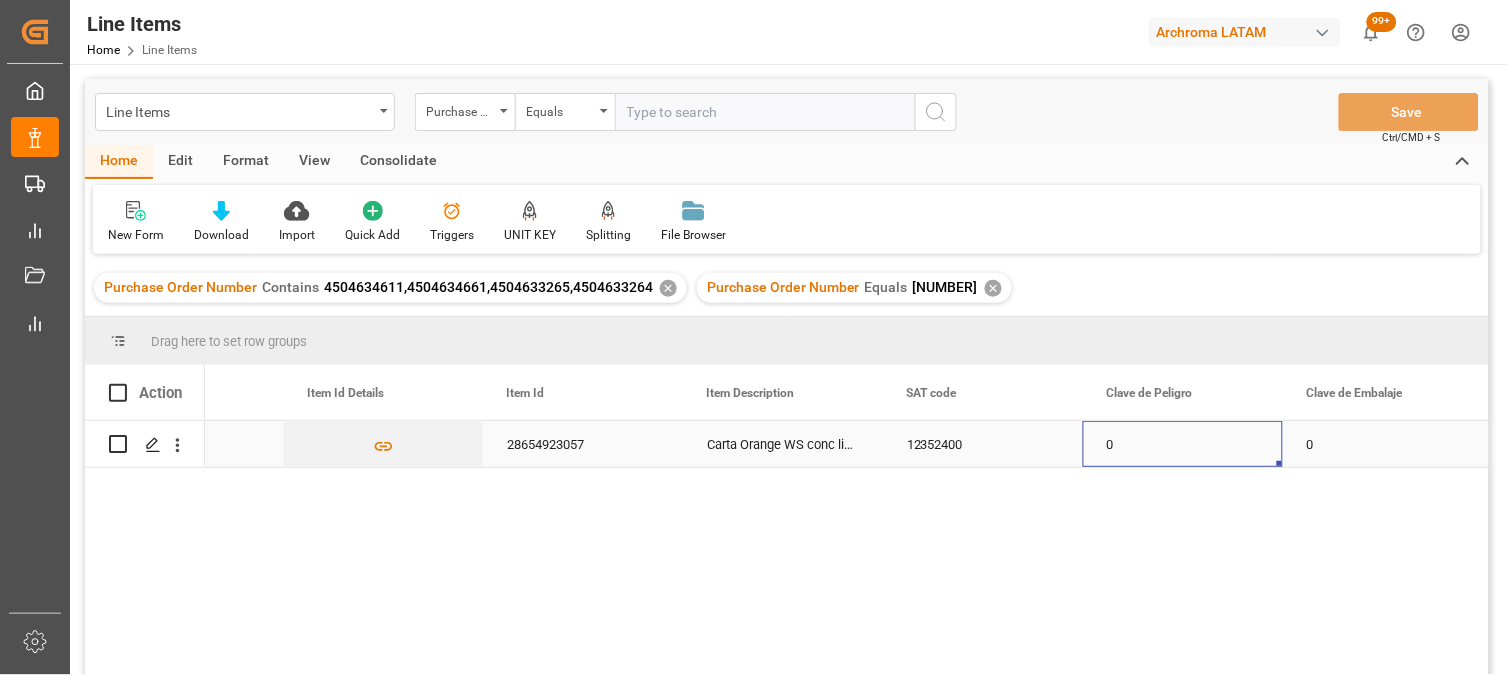 scroll, scrollTop: 0, scrollLeft: 1922, axis: horizontal 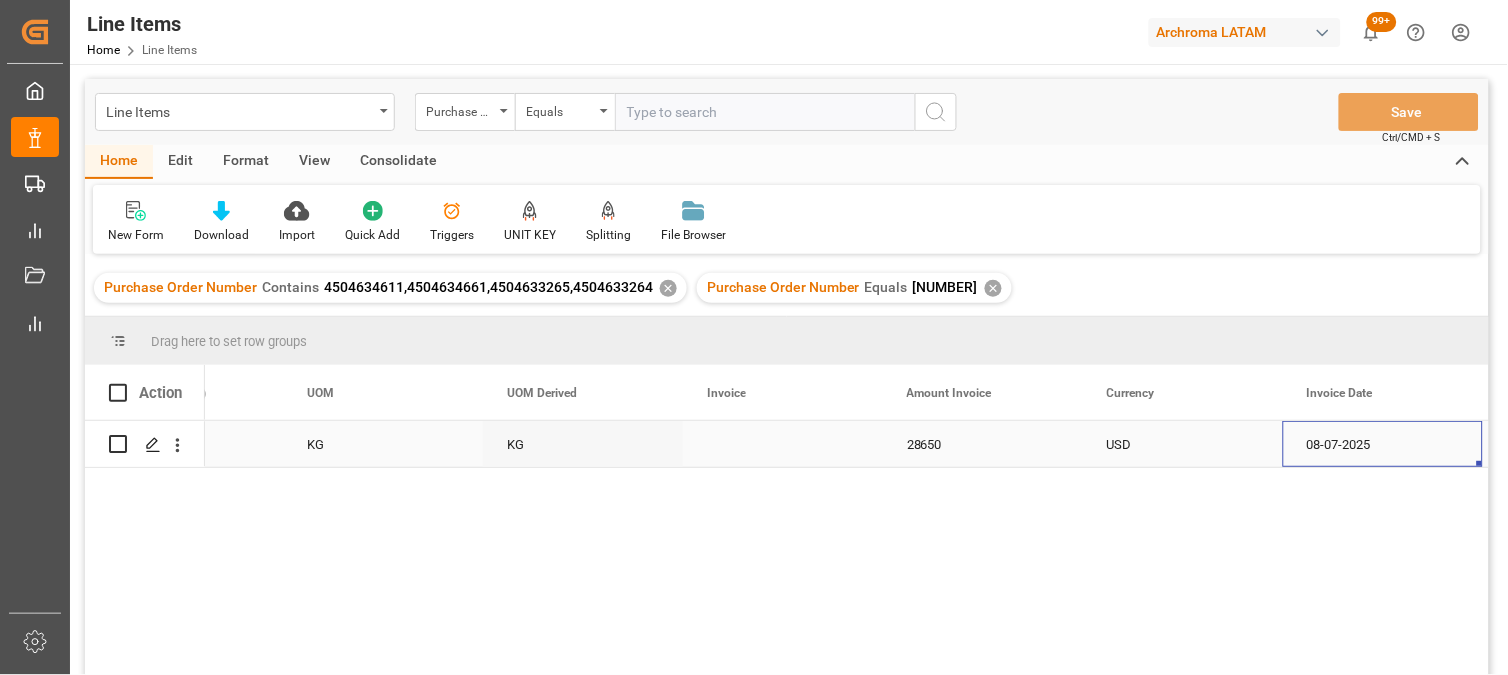 click at bounding box center [783, 444] 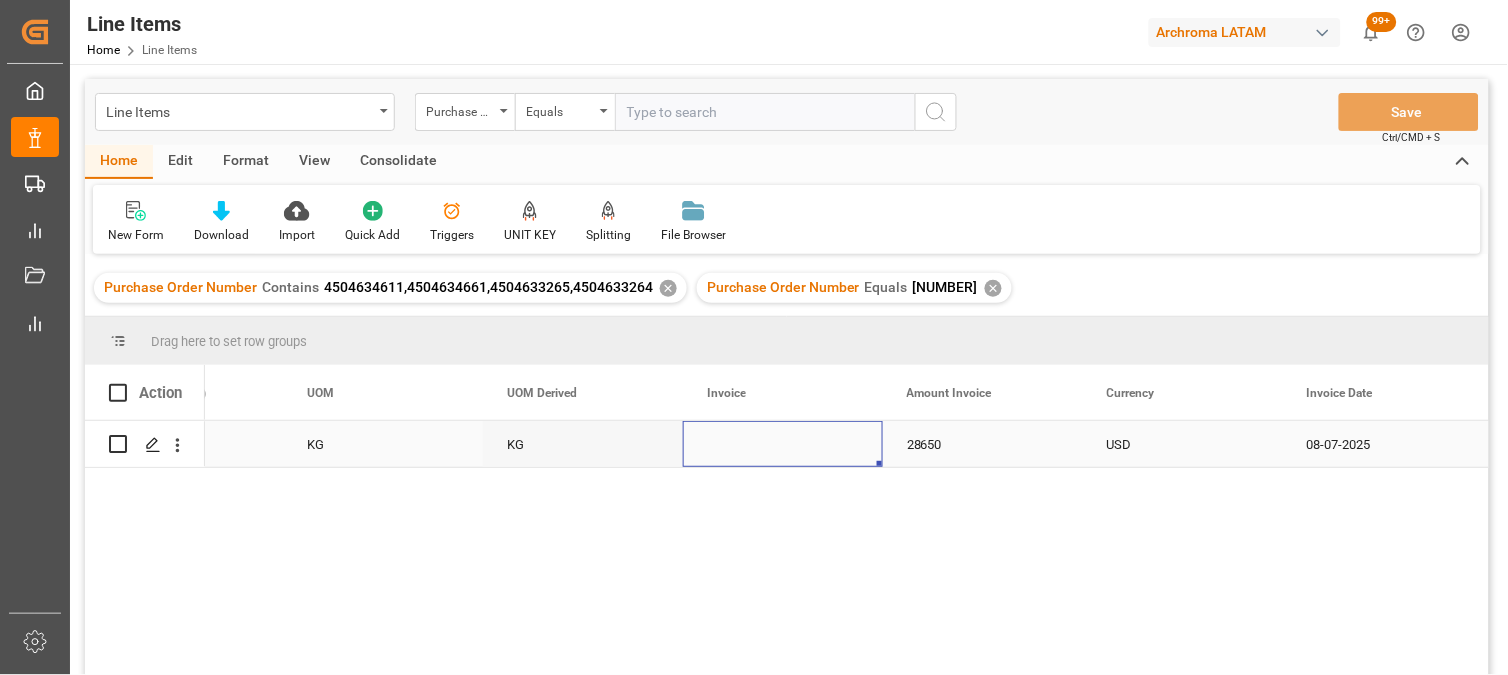 click at bounding box center (783, 444) 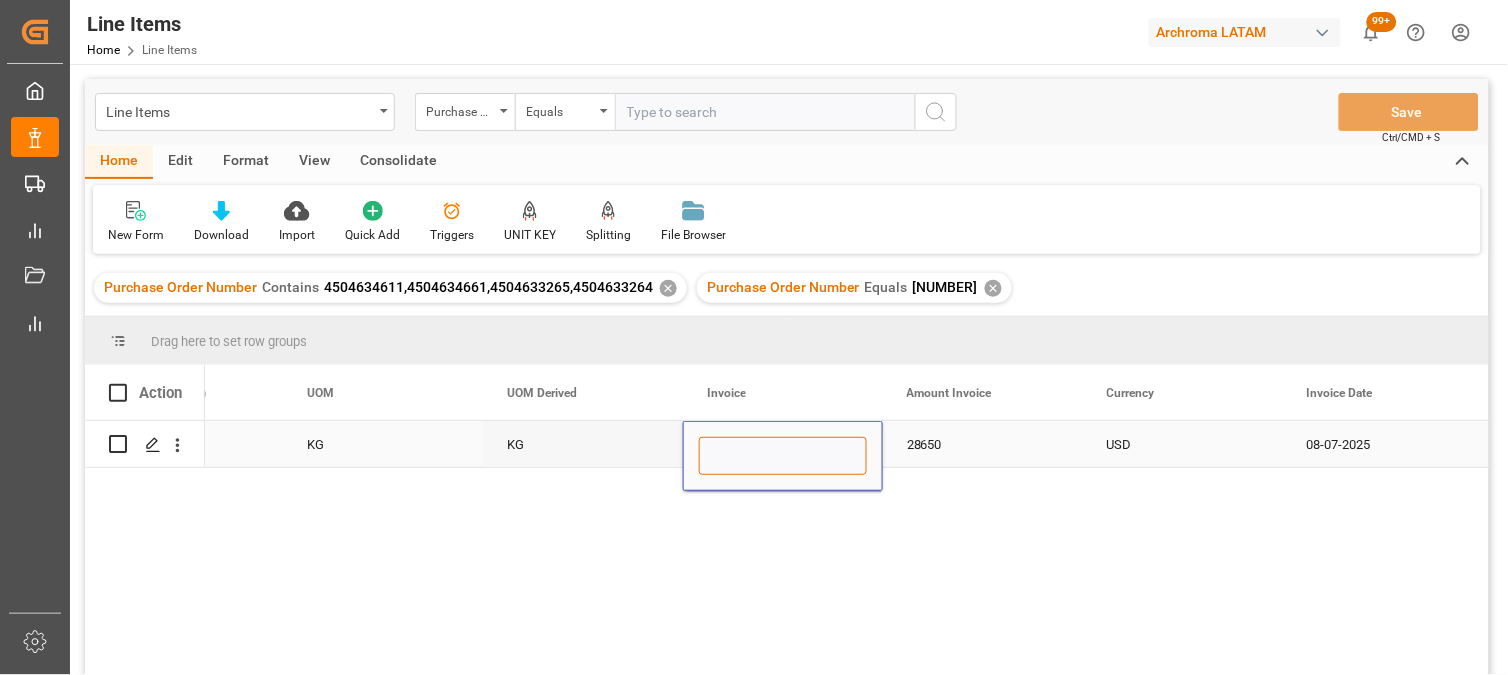 click at bounding box center (783, 456) 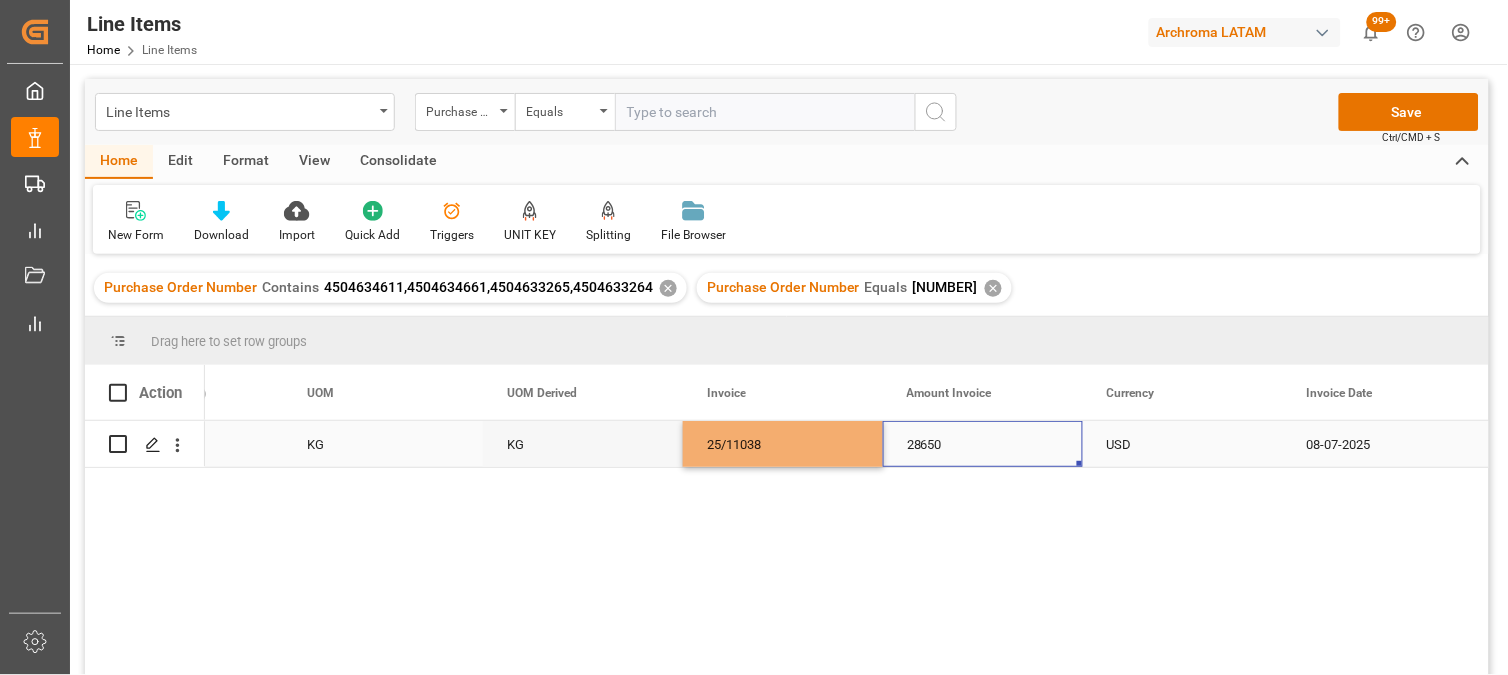 click on "28650" at bounding box center (983, 444) 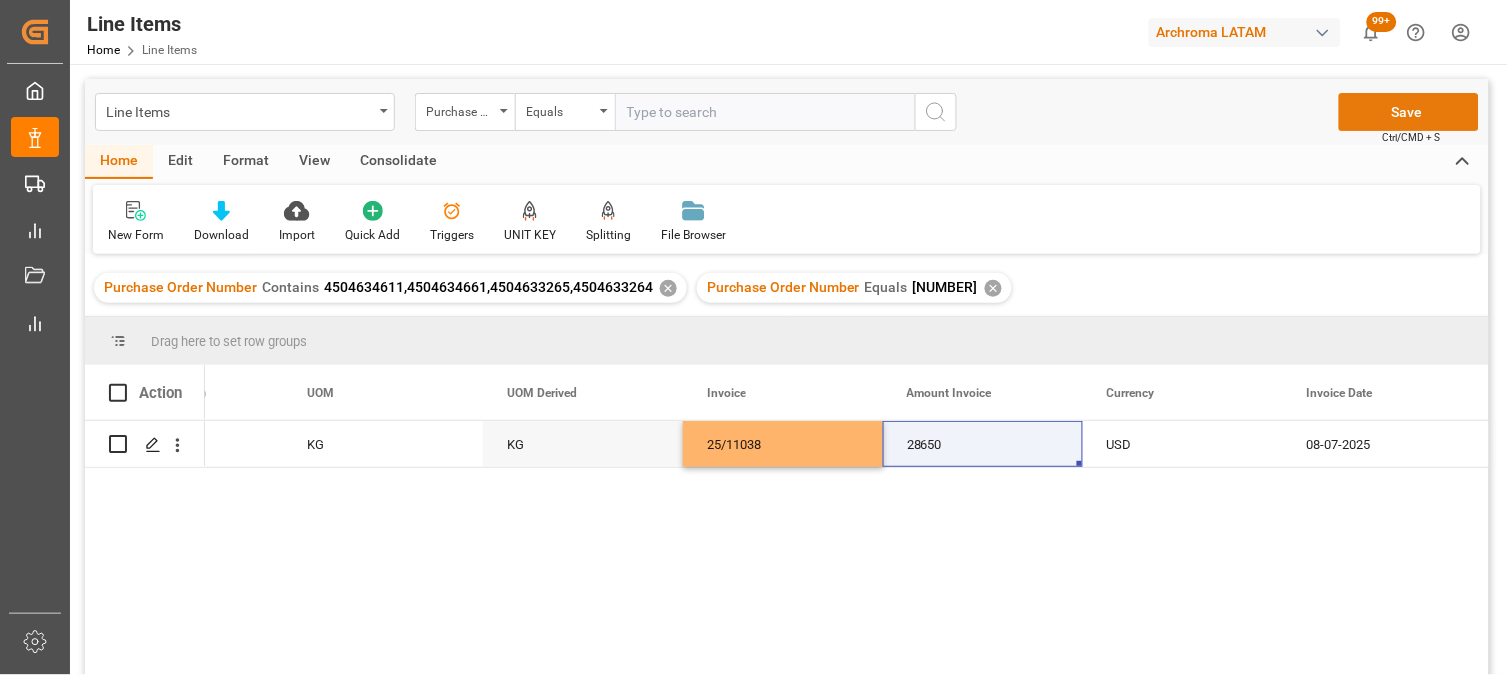click on "Save" at bounding box center (1409, 112) 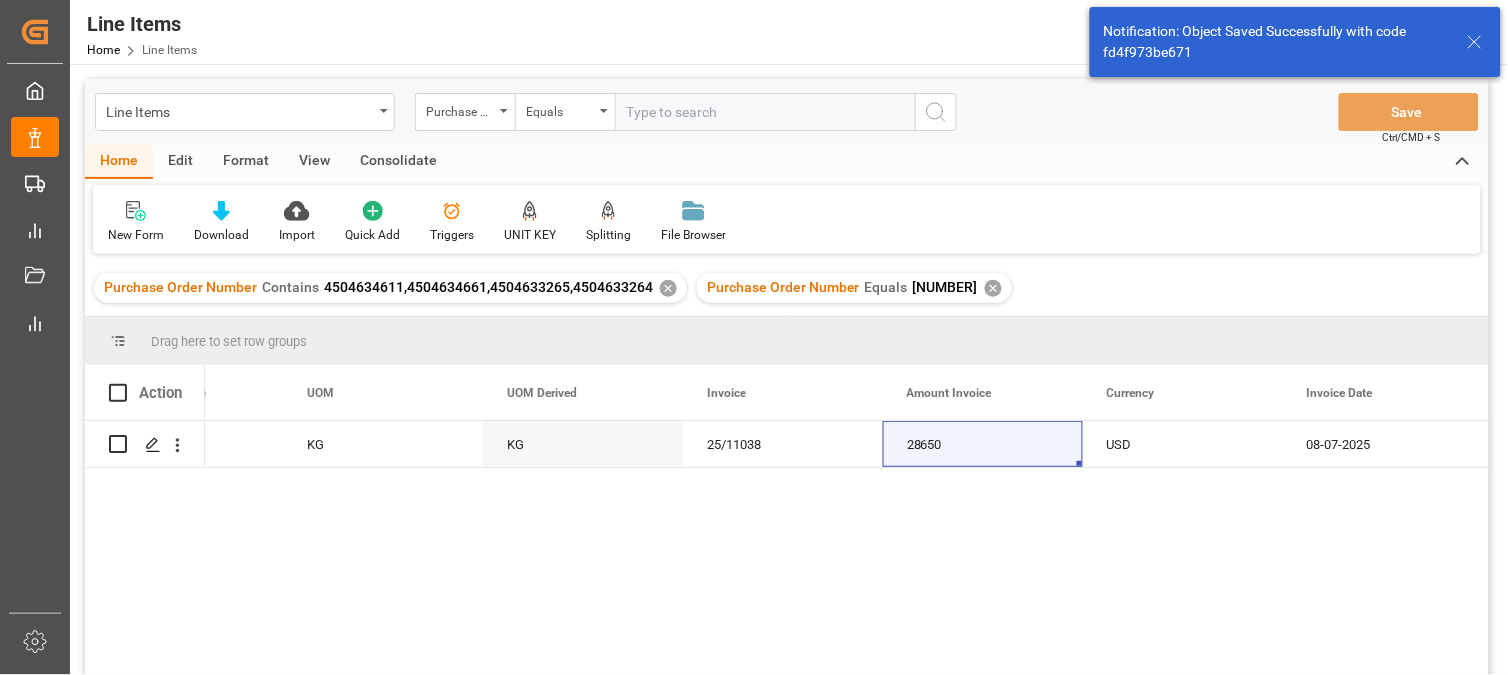 click on "✕" at bounding box center (993, 288) 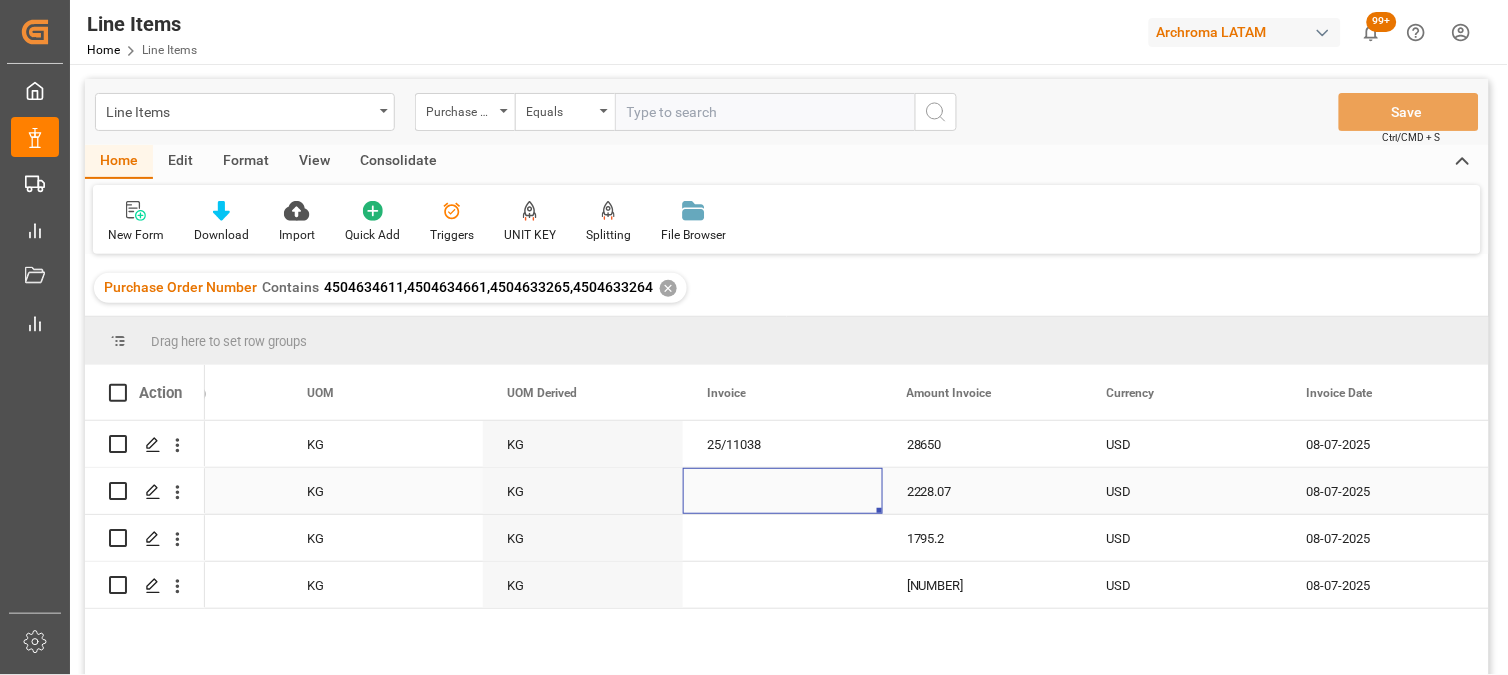 click at bounding box center (783, 491) 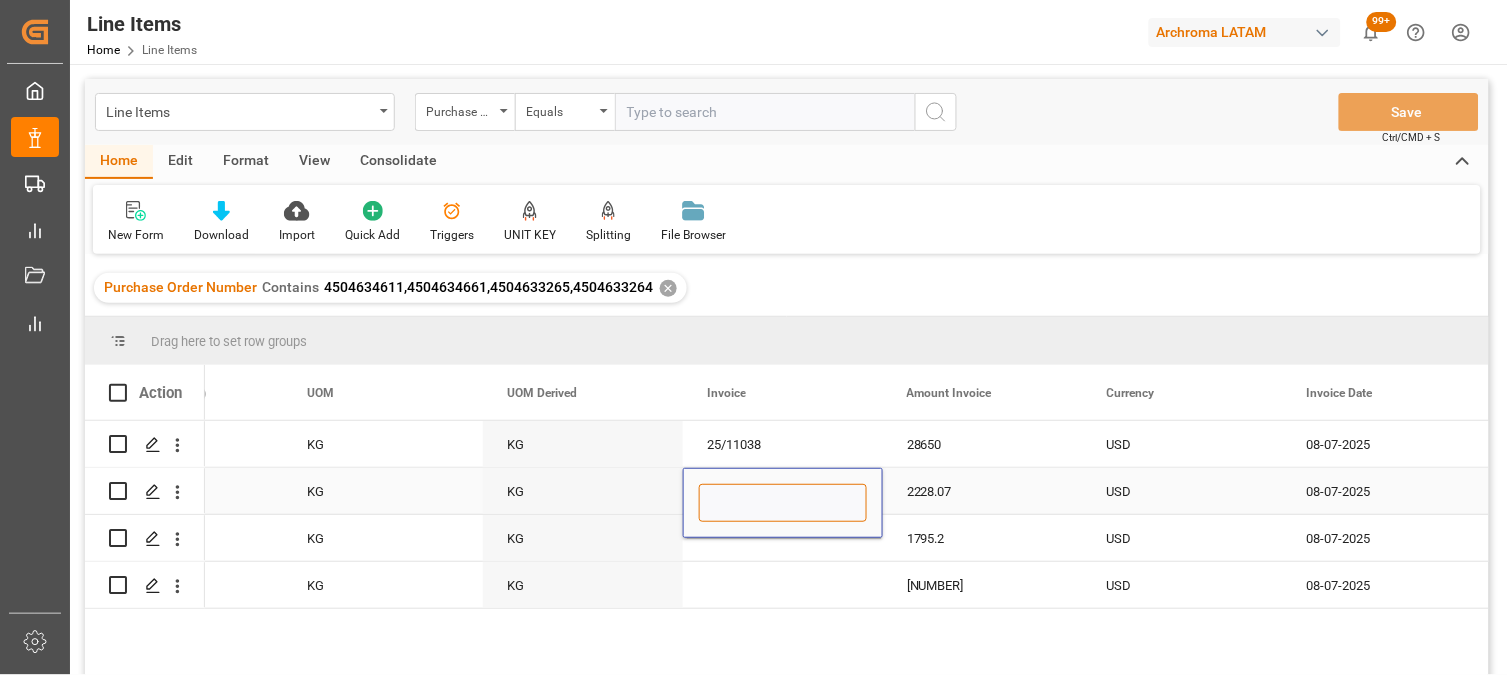click at bounding box center (783, 503) 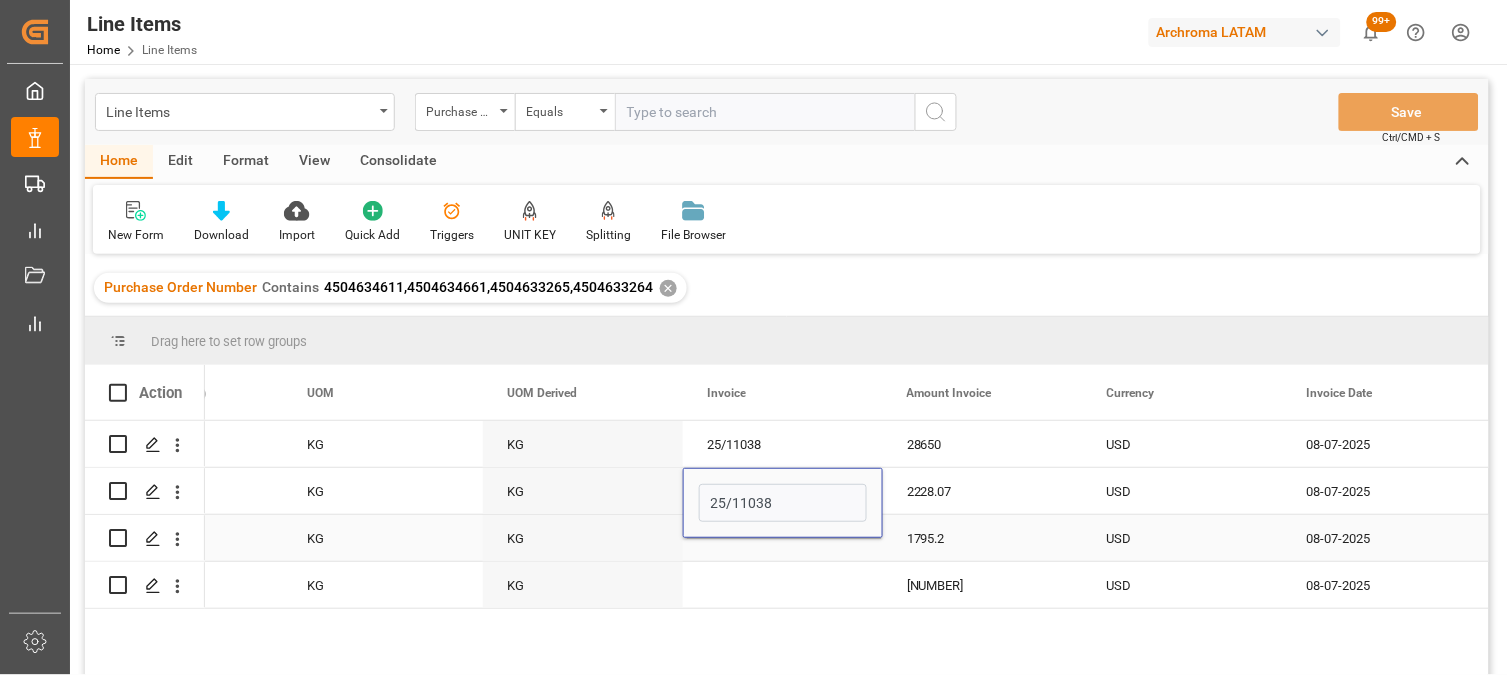 click at bounding box center (783, 538) 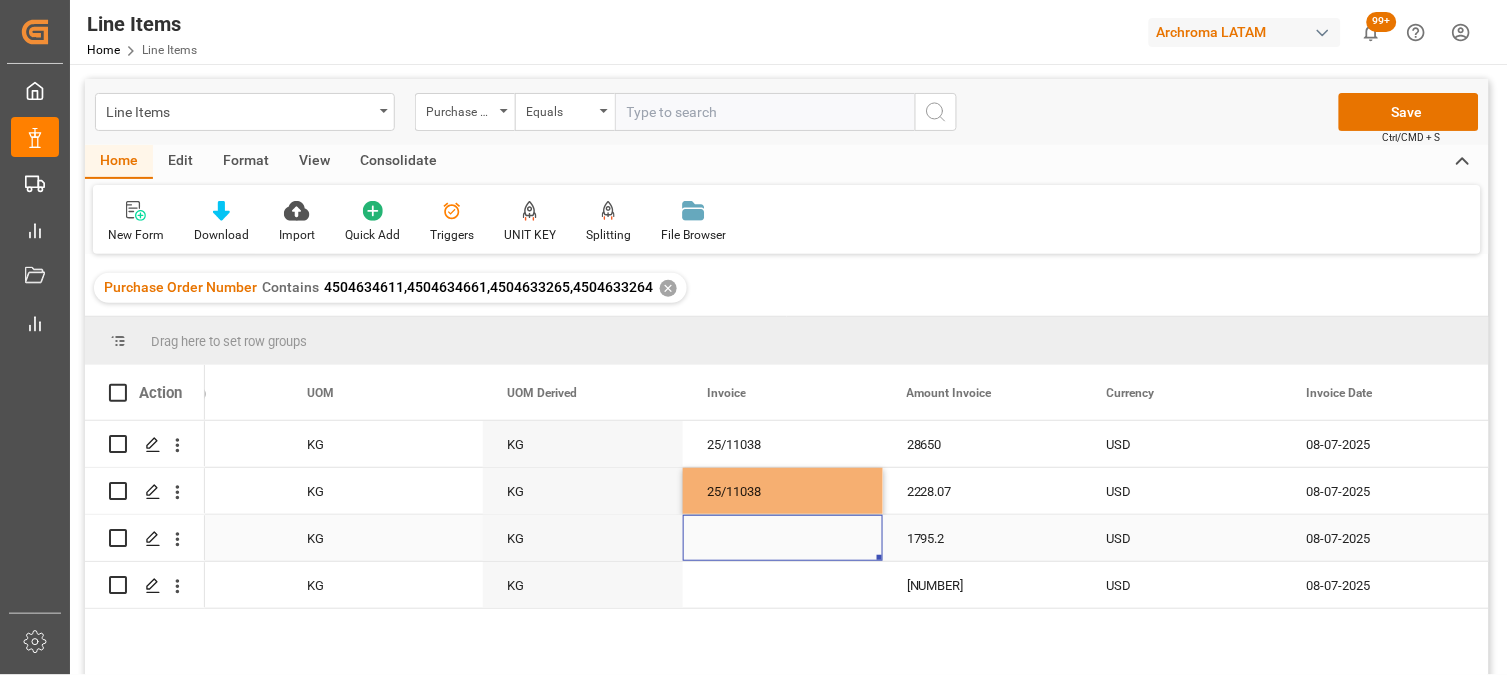 click at bounding box center (783, 538) 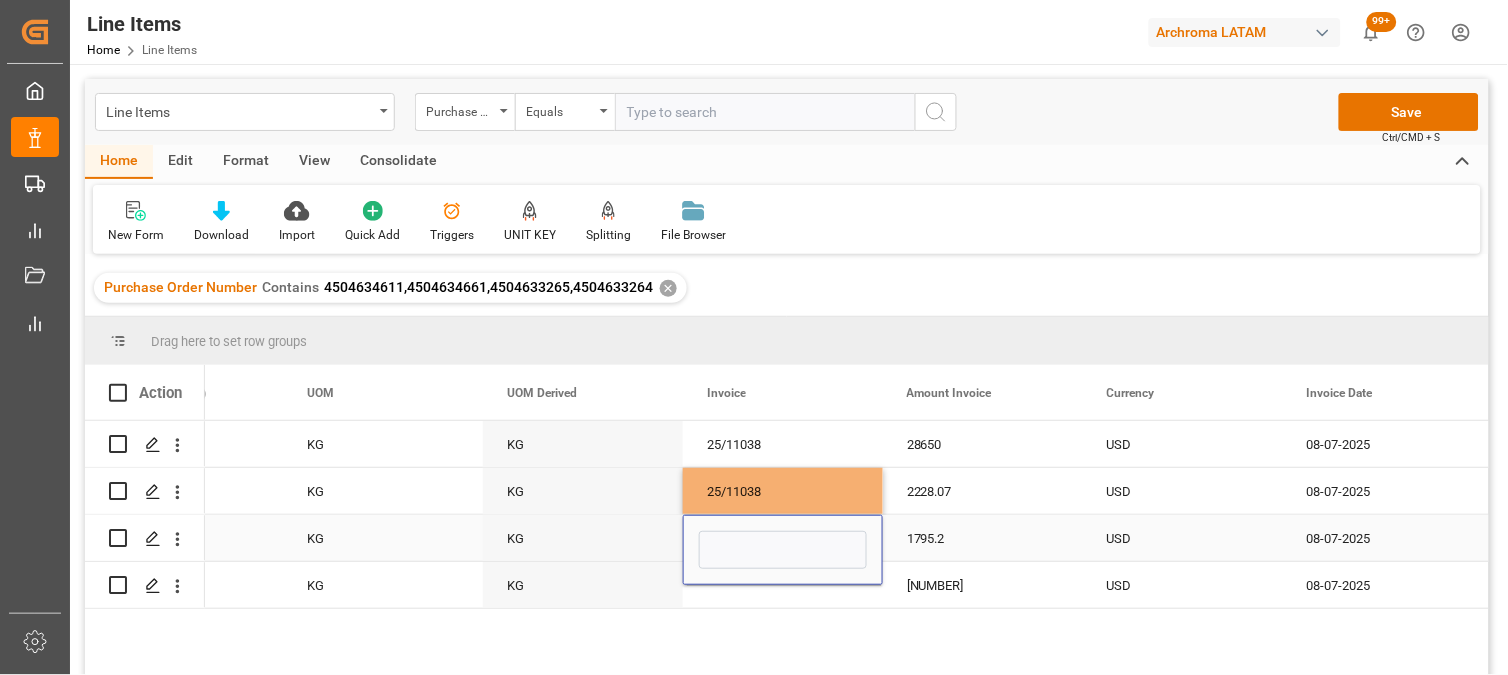 click at bounding box center (783, 550) 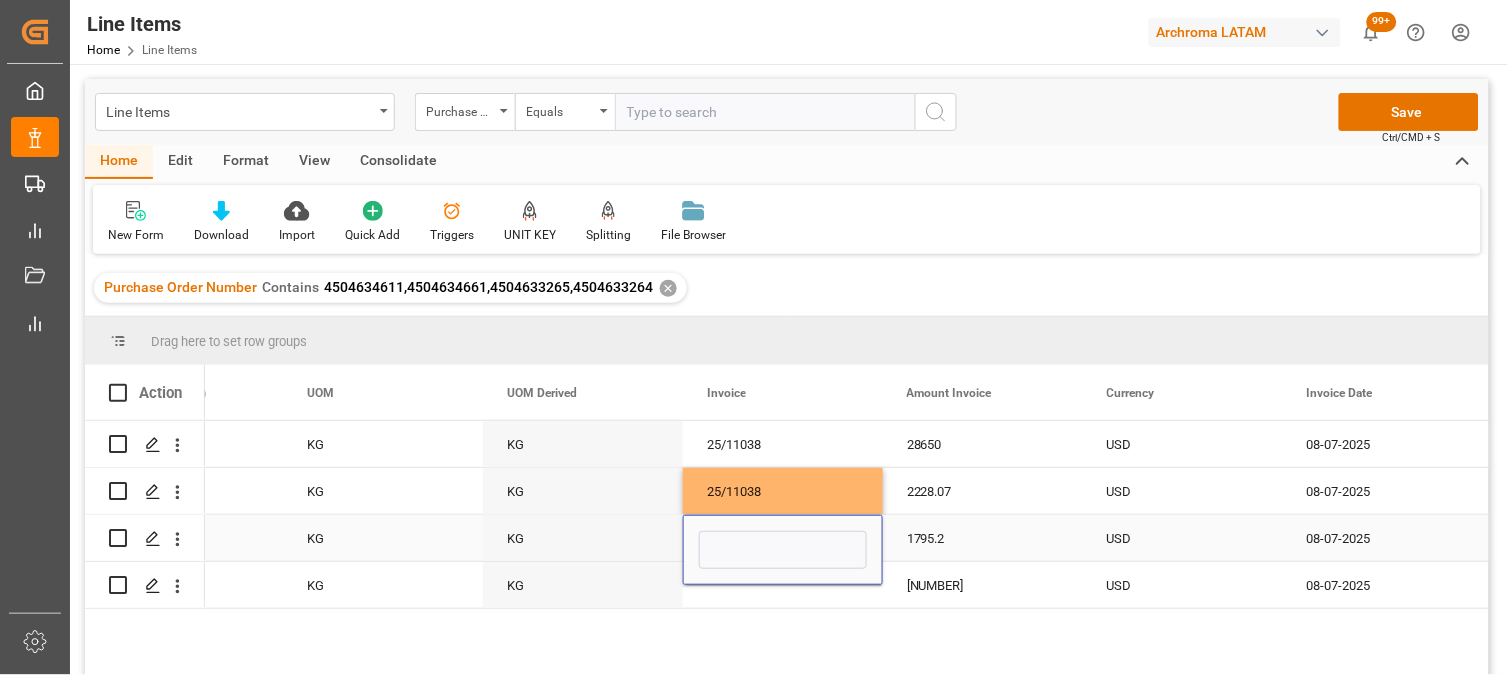 type on "25/11038" 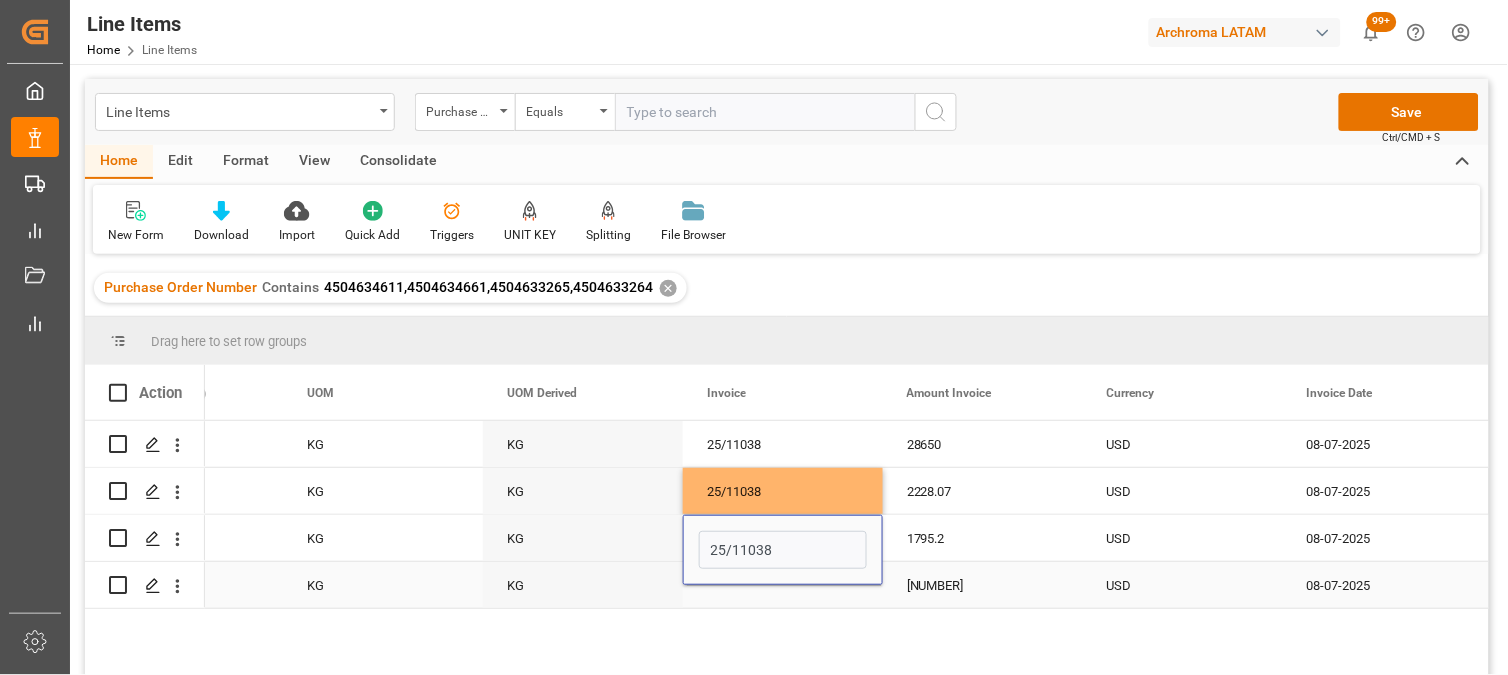 click at bounding box center (783, 585) 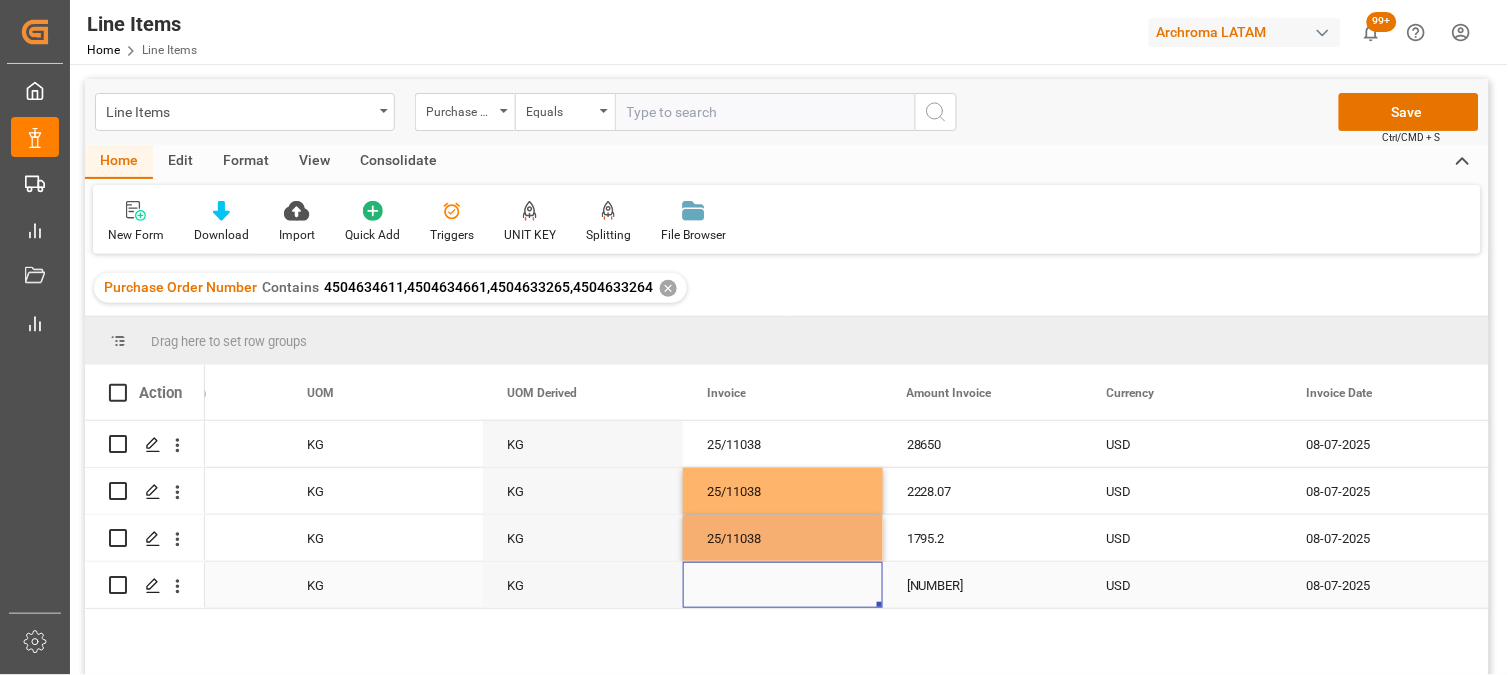 click at bounding box center [783, 585] 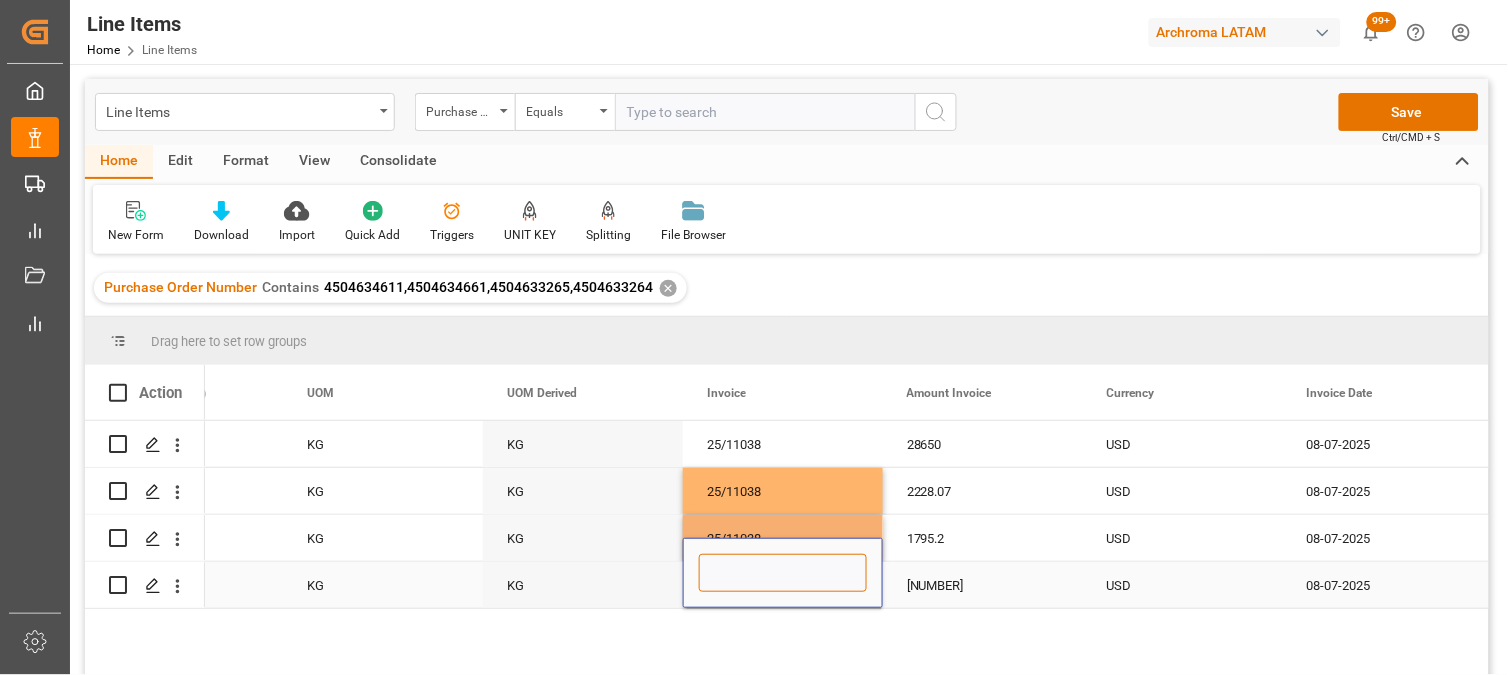 click at bounding box center (783, 573) 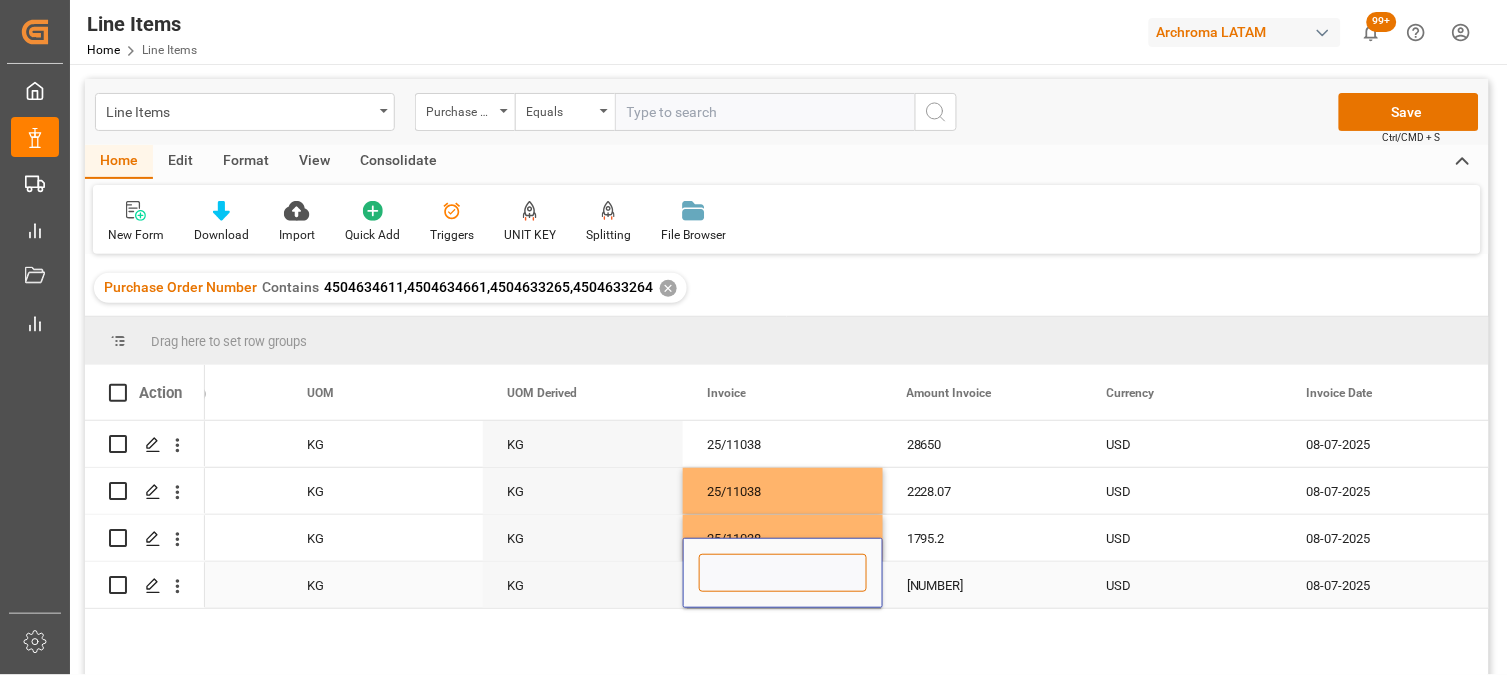 paste on "25/11038" 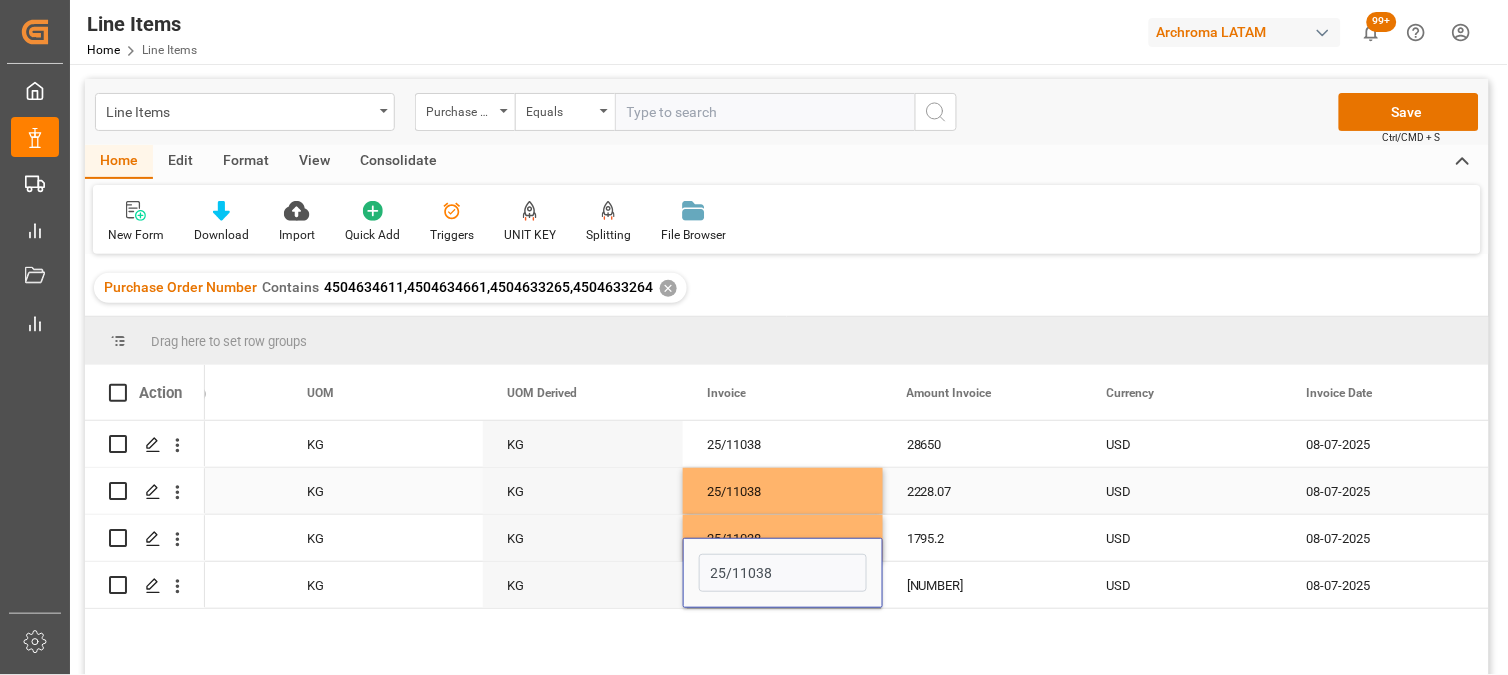 click on "25/11038" at bounding box center [783, 491] 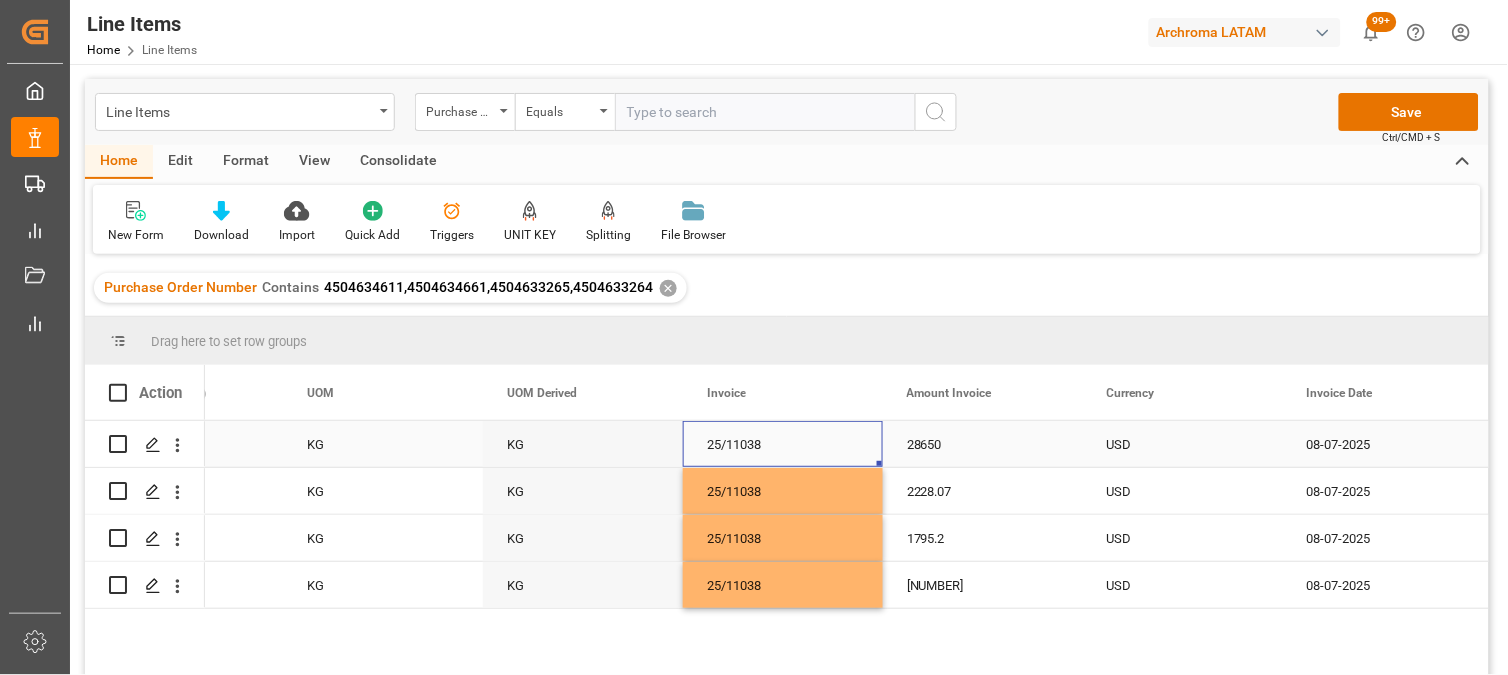 click on "25/11038" at bounding box center (783, 444) 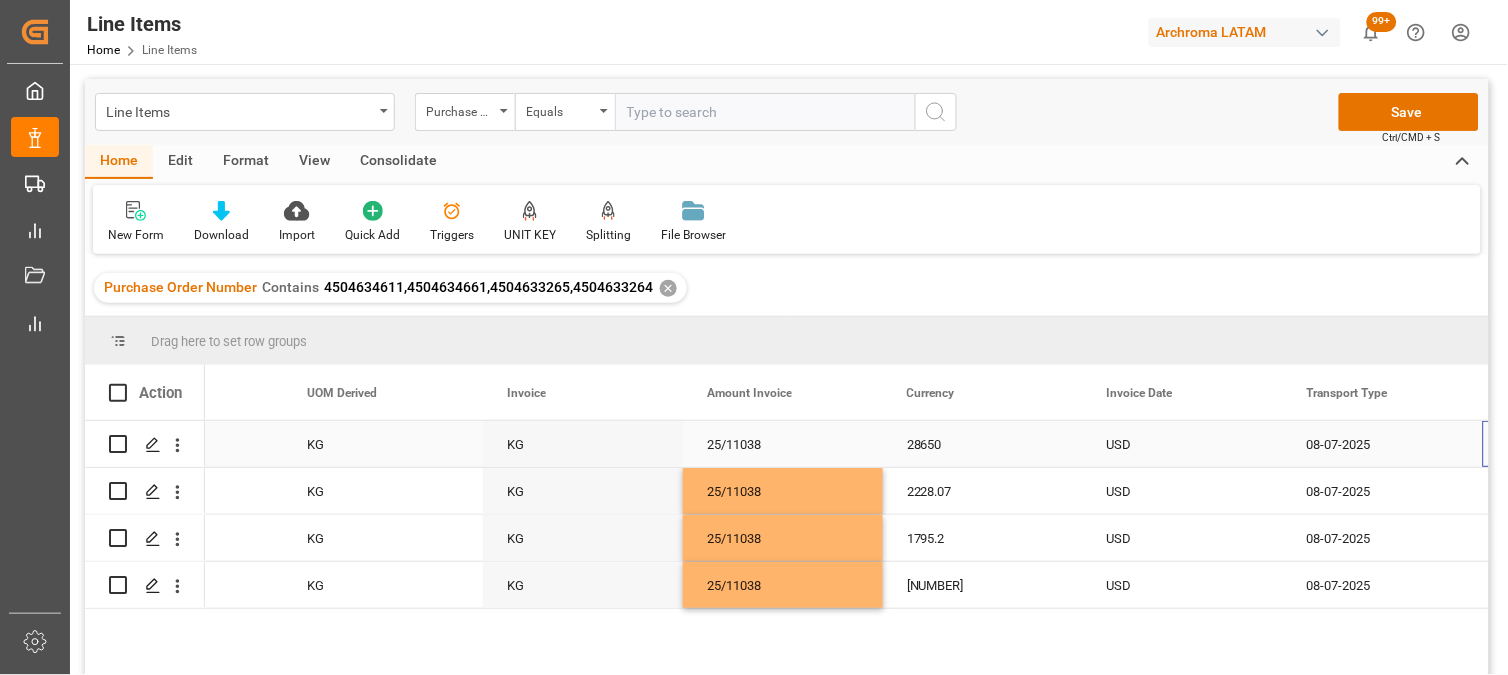 scroll, scrollTop: 0, scrollLeft: 6322, axis: horizontal 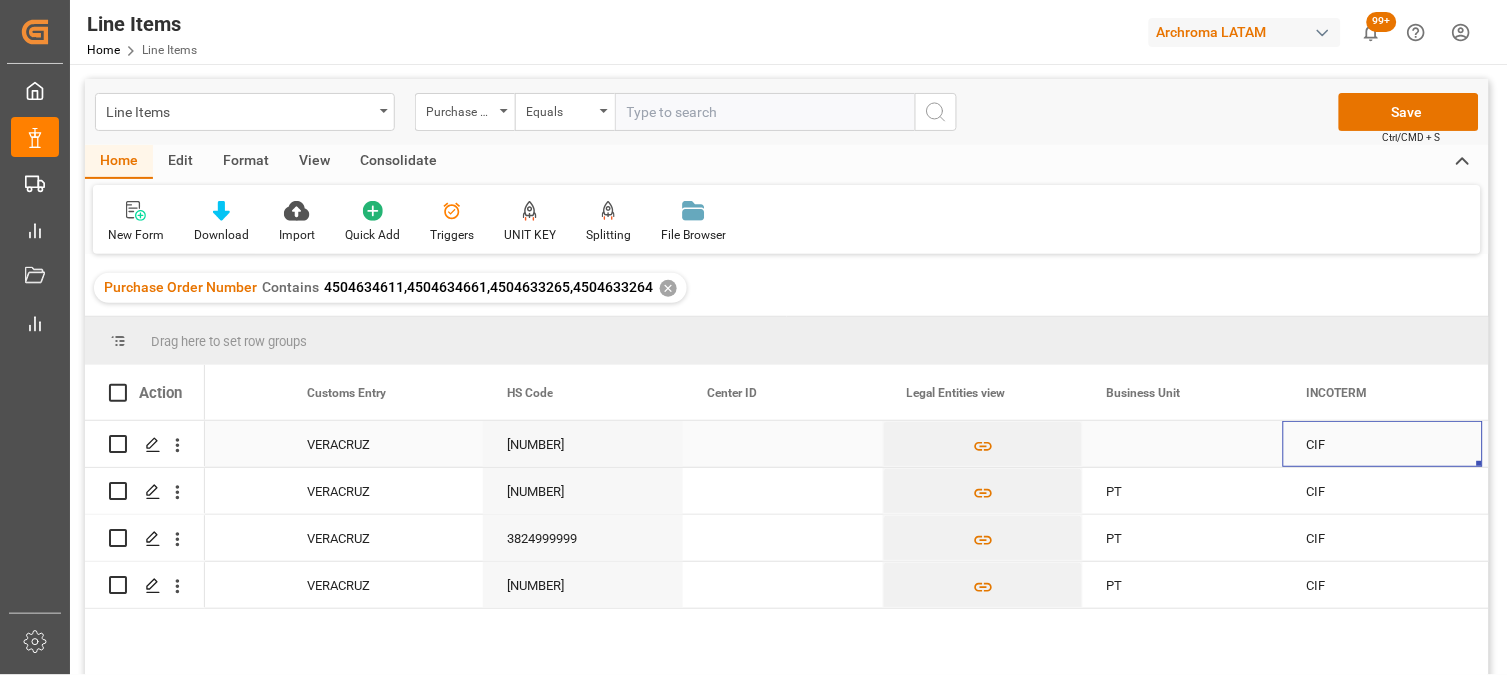 click at bounding box center (1183, 444) 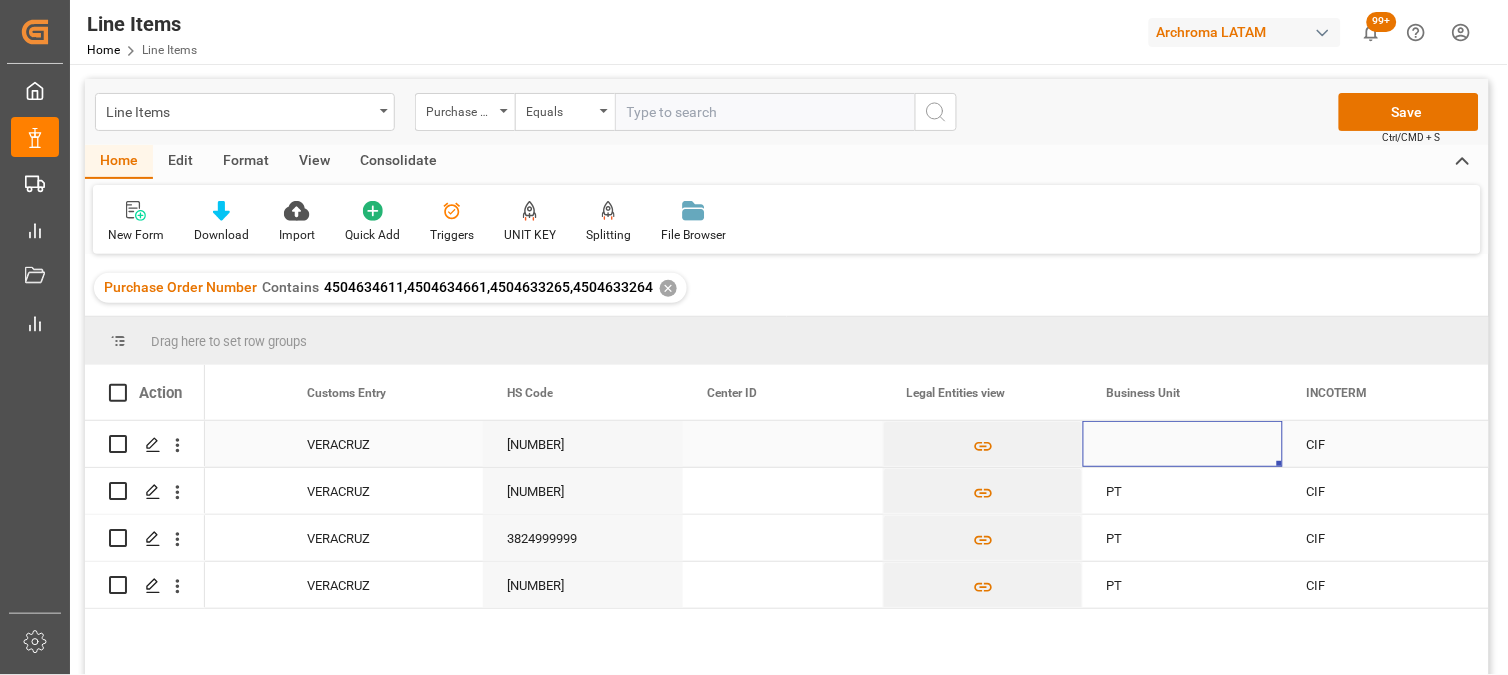 click at bounding box center (1183, 444) 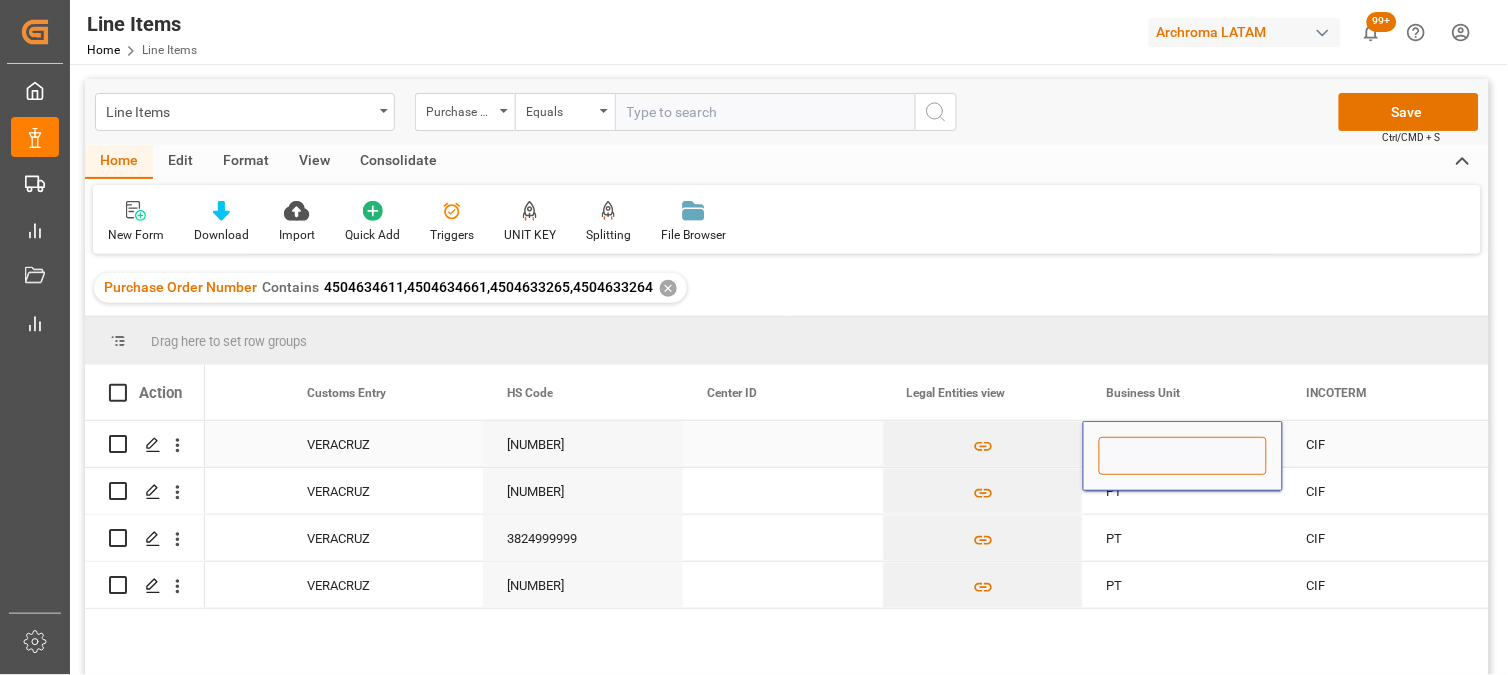 click at bounding box center (1183, 456) 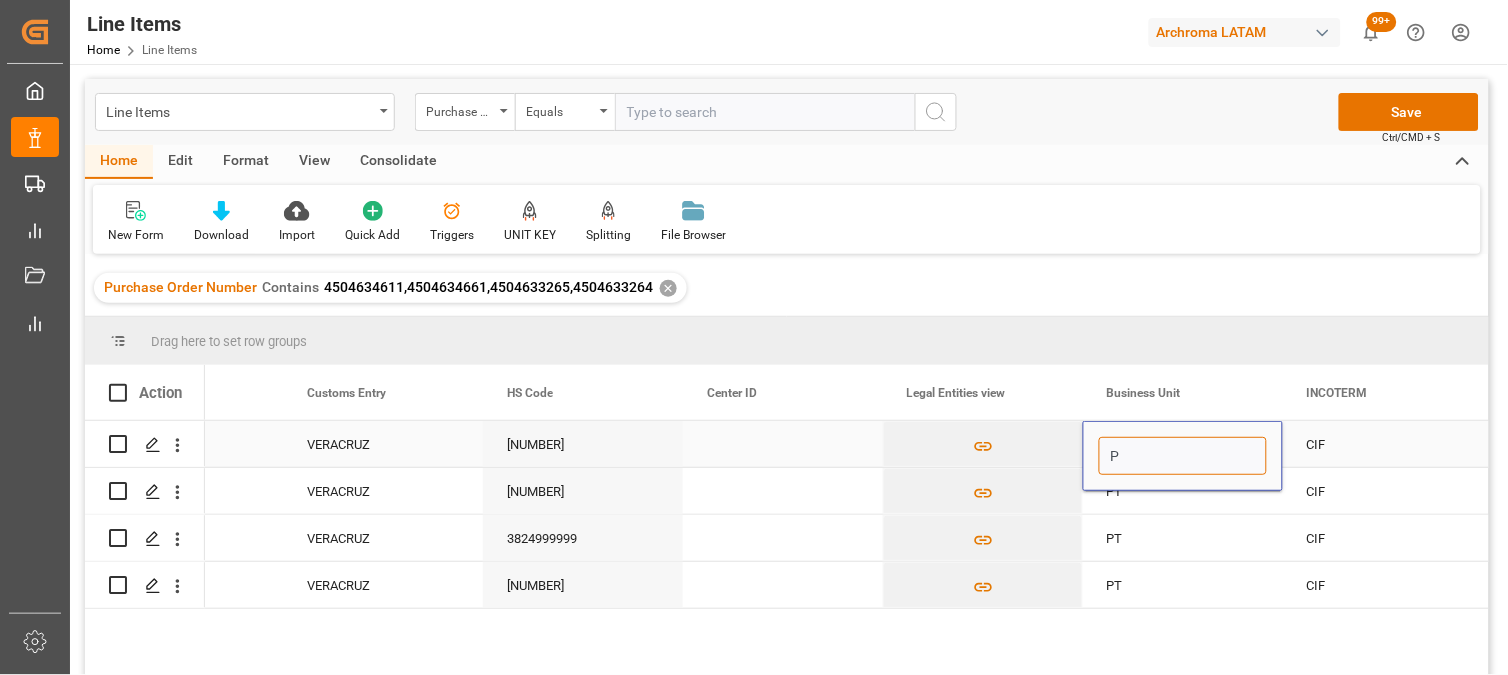 type on "PT" 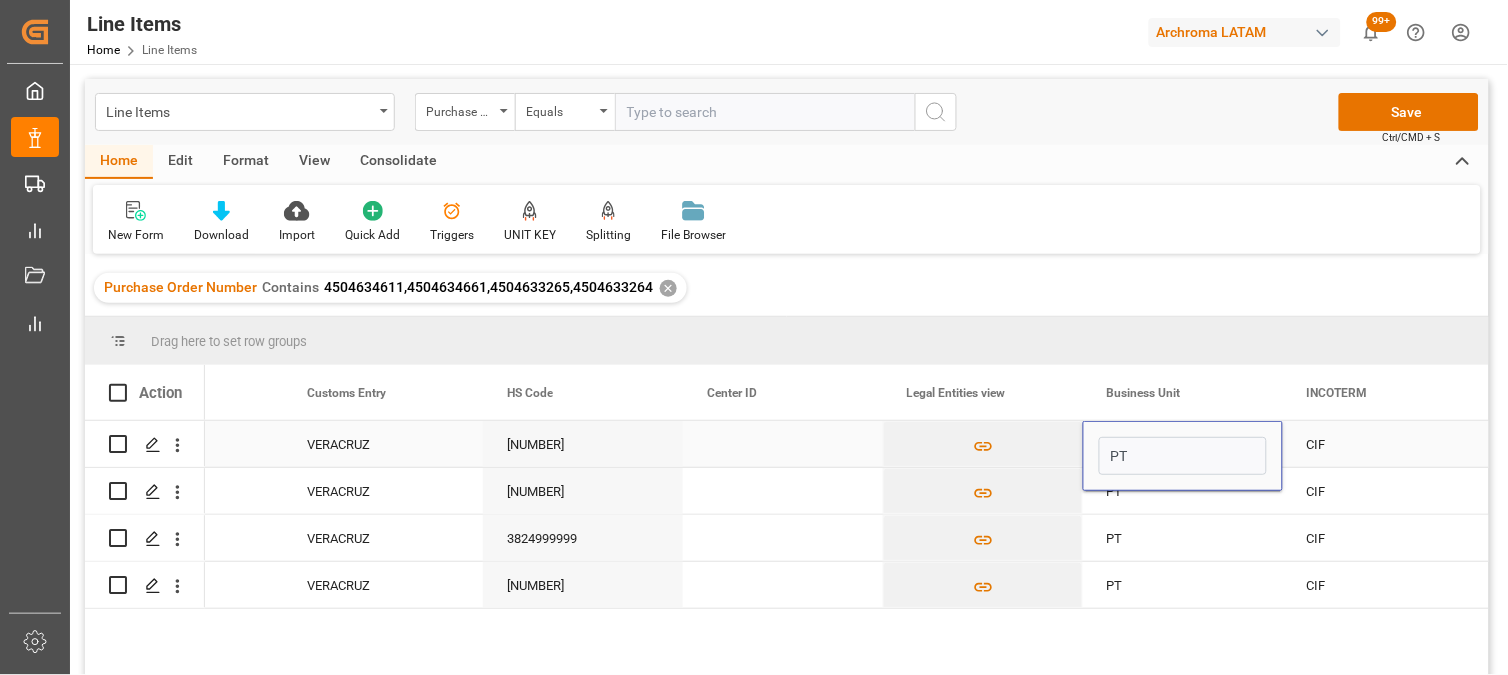 click on "CIF" at bounding box center [1383, 445] 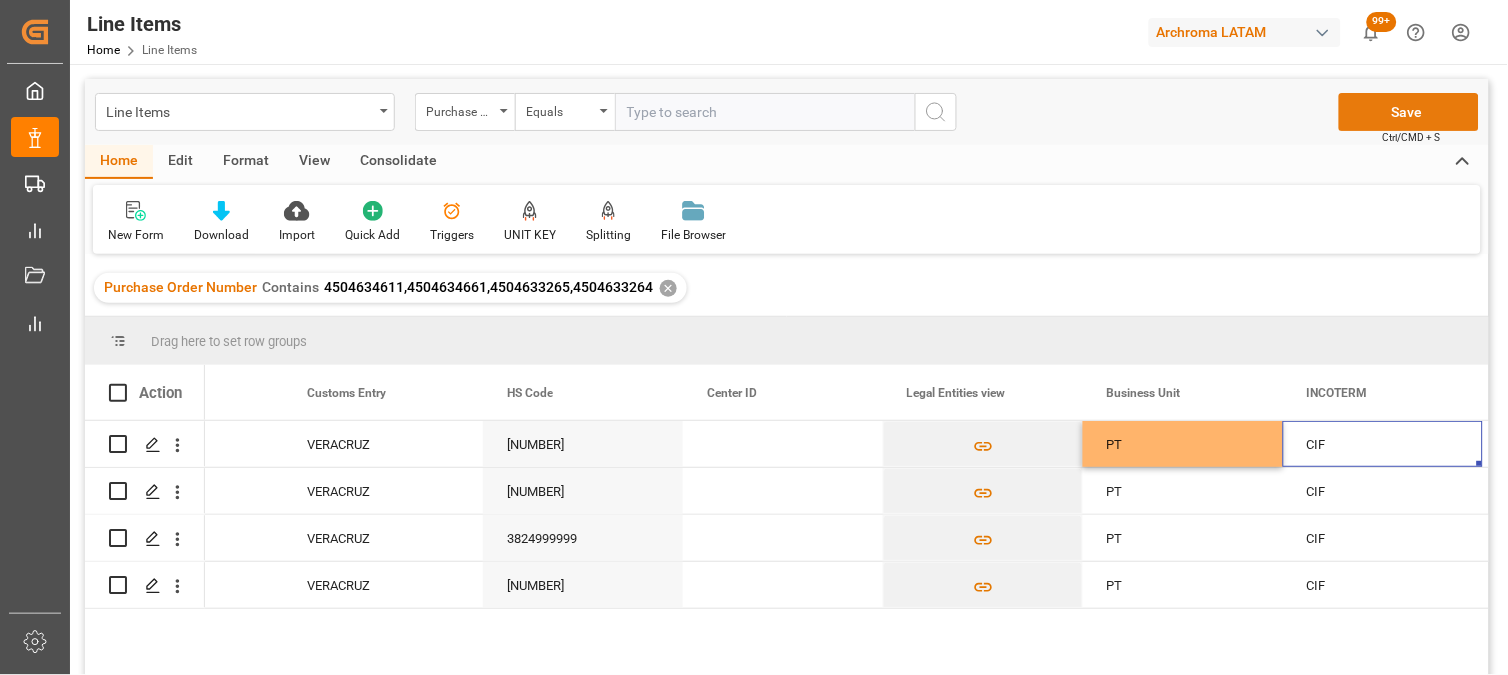 click on "Save" at bounding box center [1409, 112] 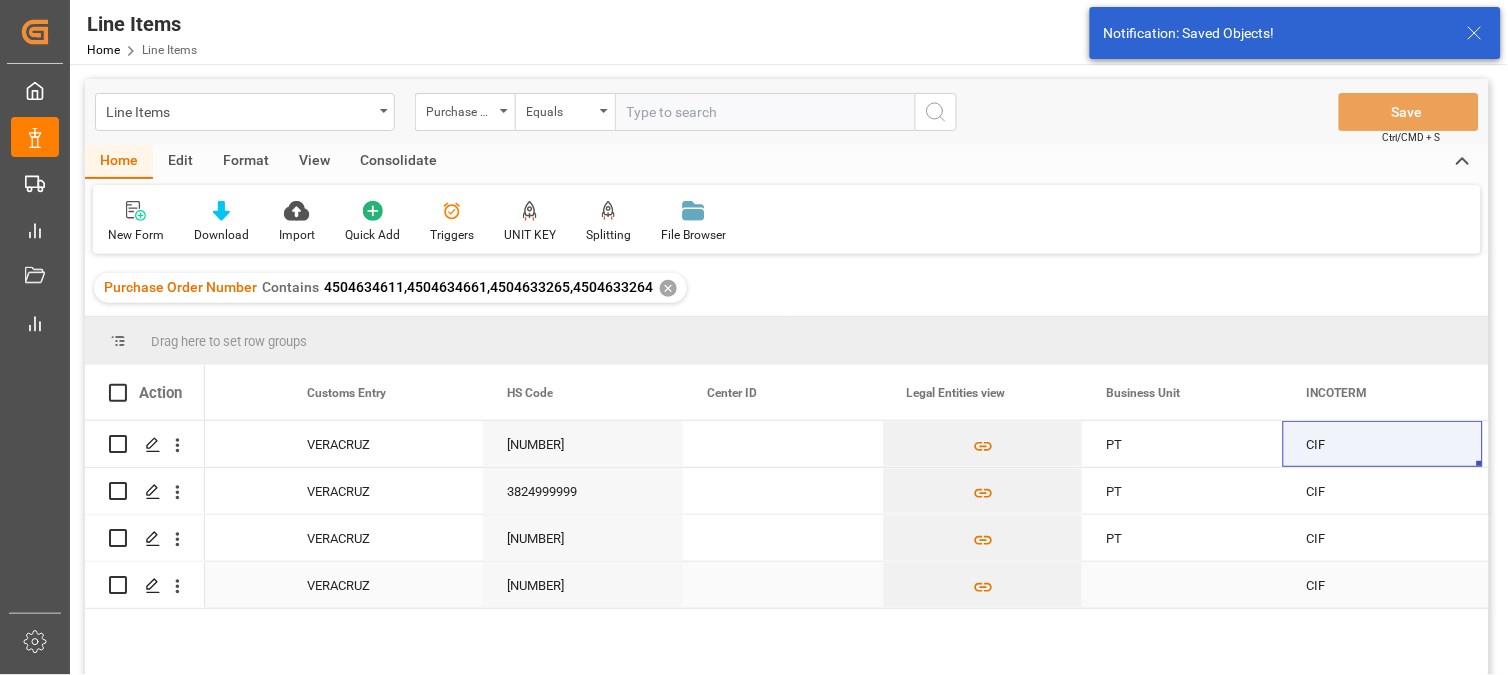 click at bounding box center (1183, 585) 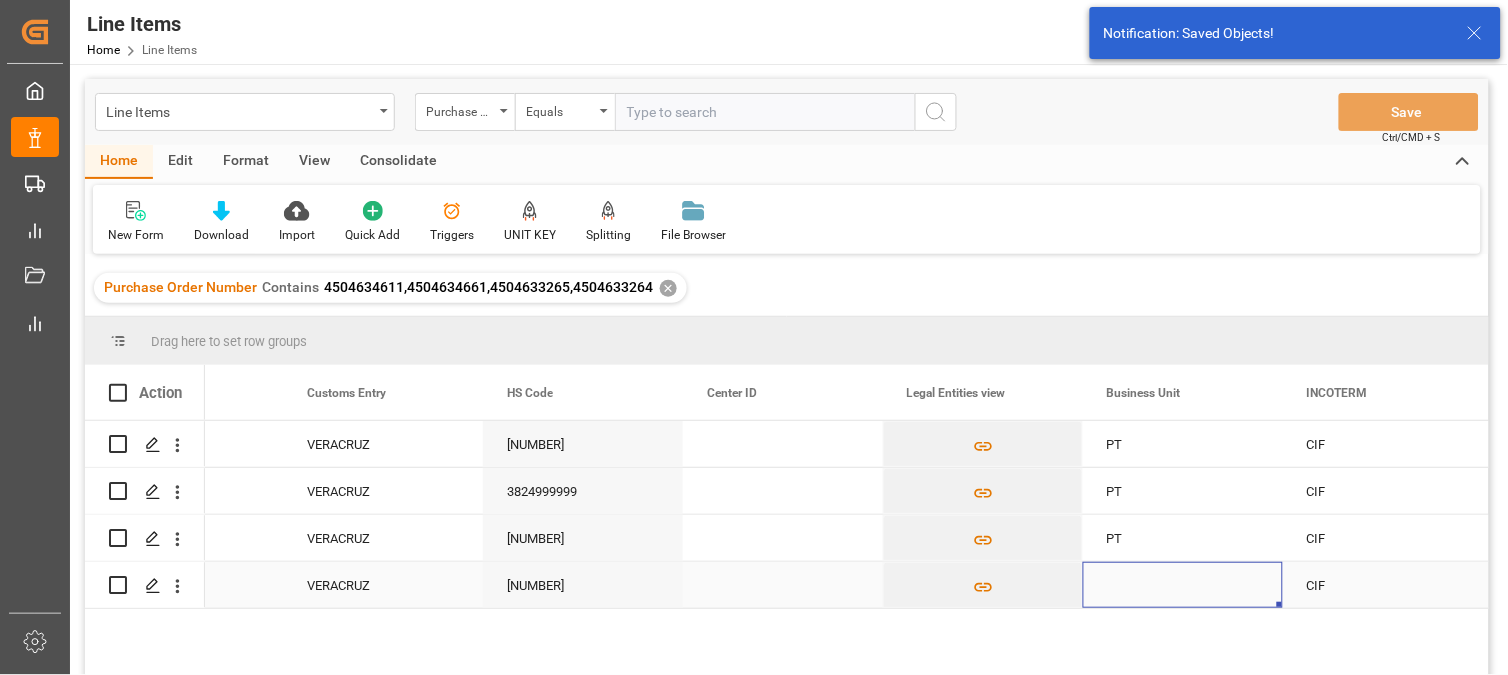 click at bounding box center (1183, 585) 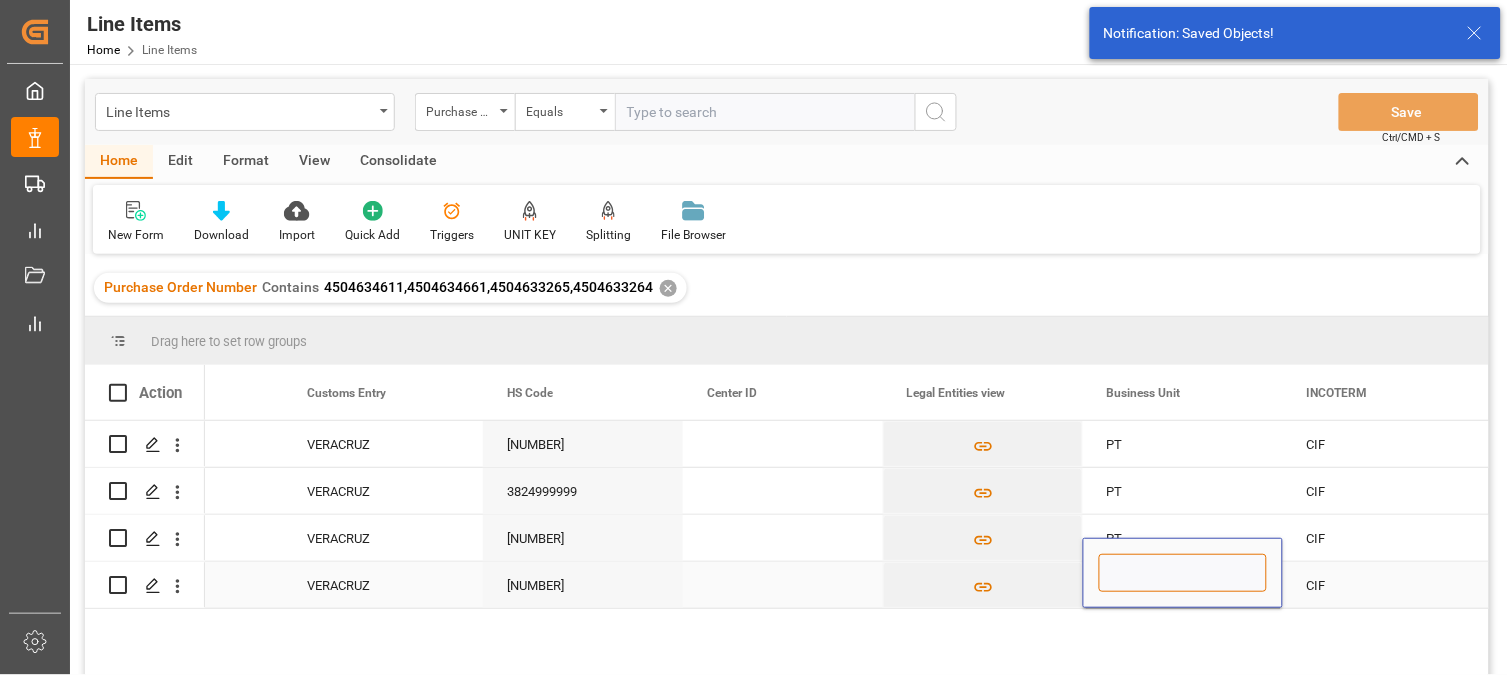 click at bounding box center (1183, 573) 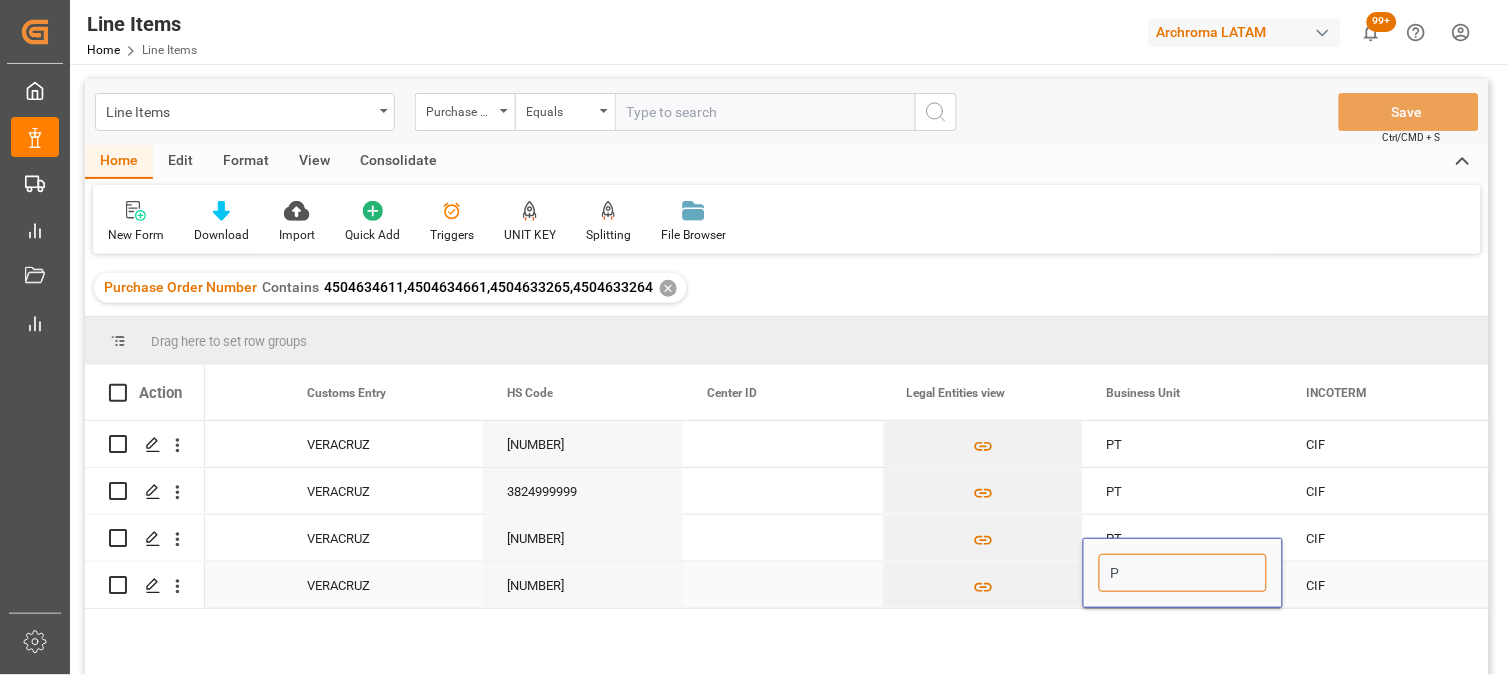 type on "PT" 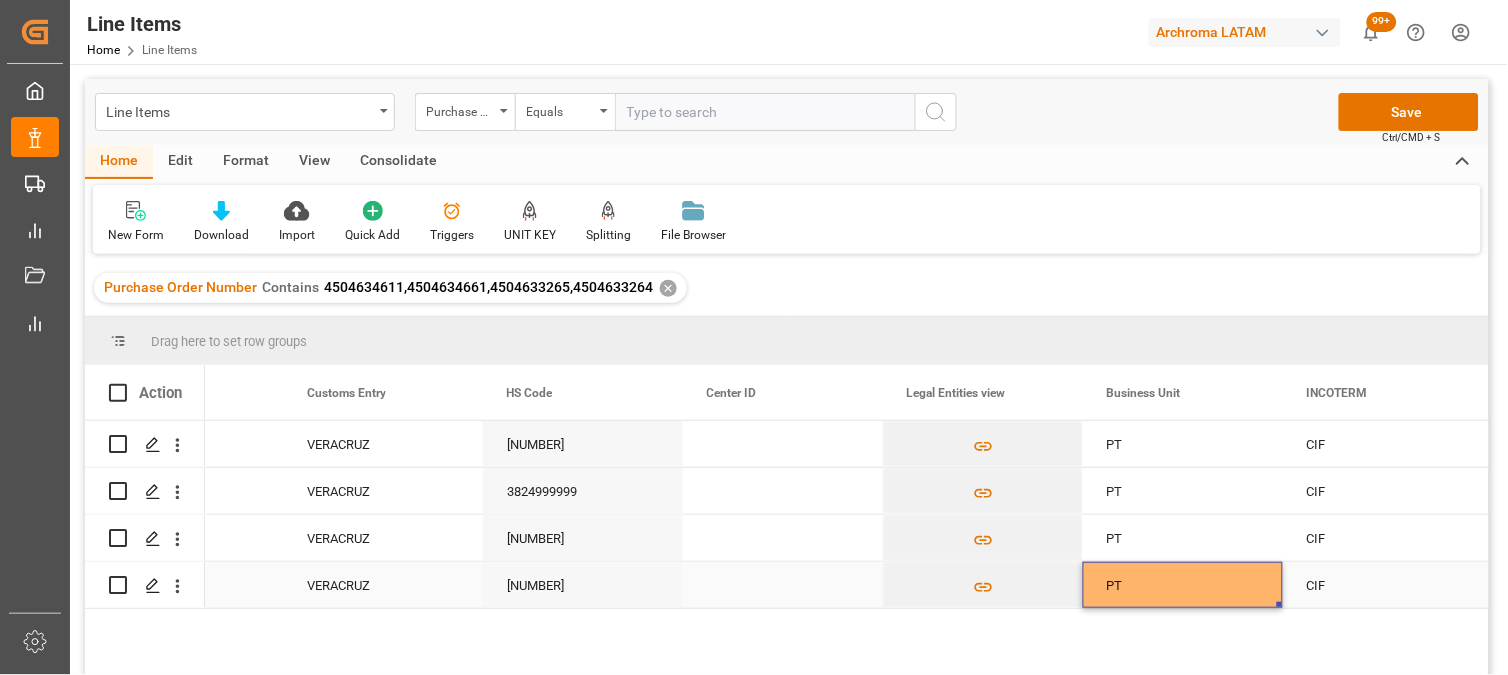 click on "PT" at bounding box center (1183, 585) 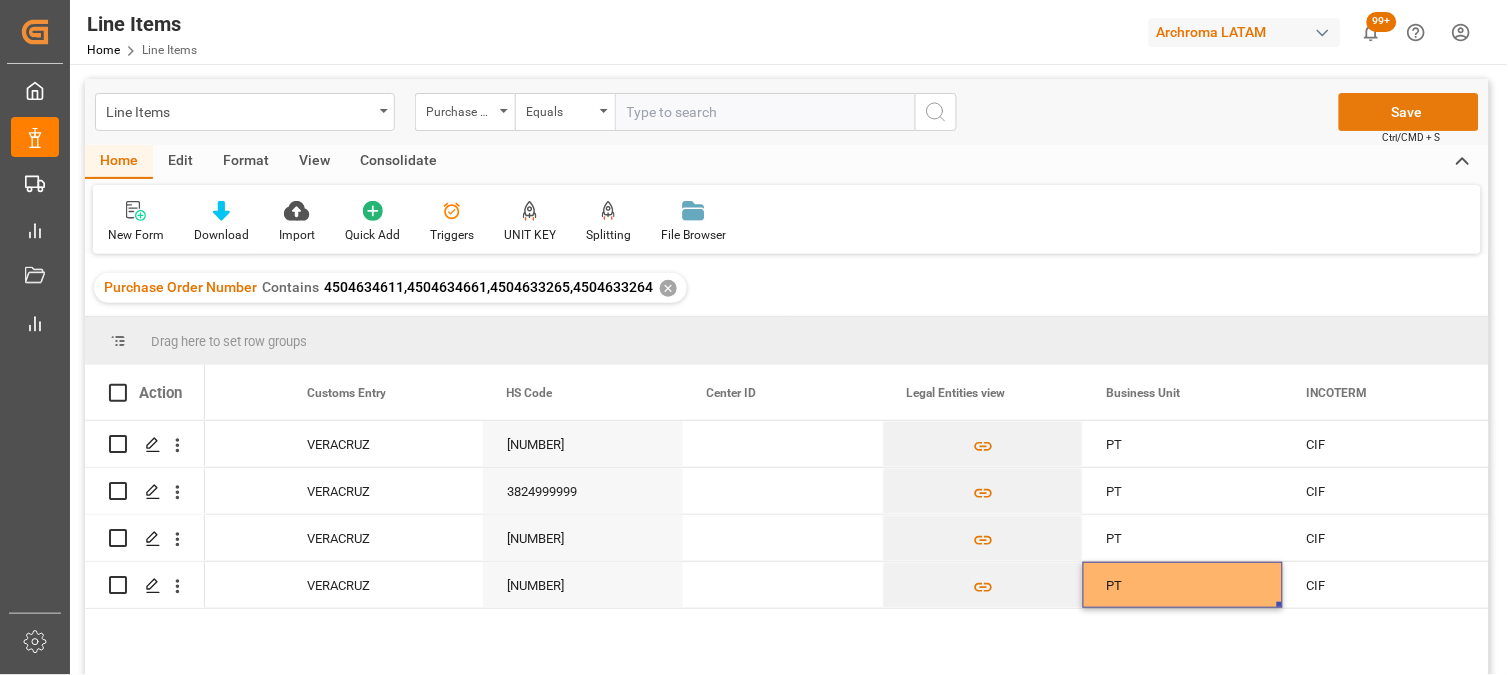 click on "Save" at bounding box center (1409, 112) 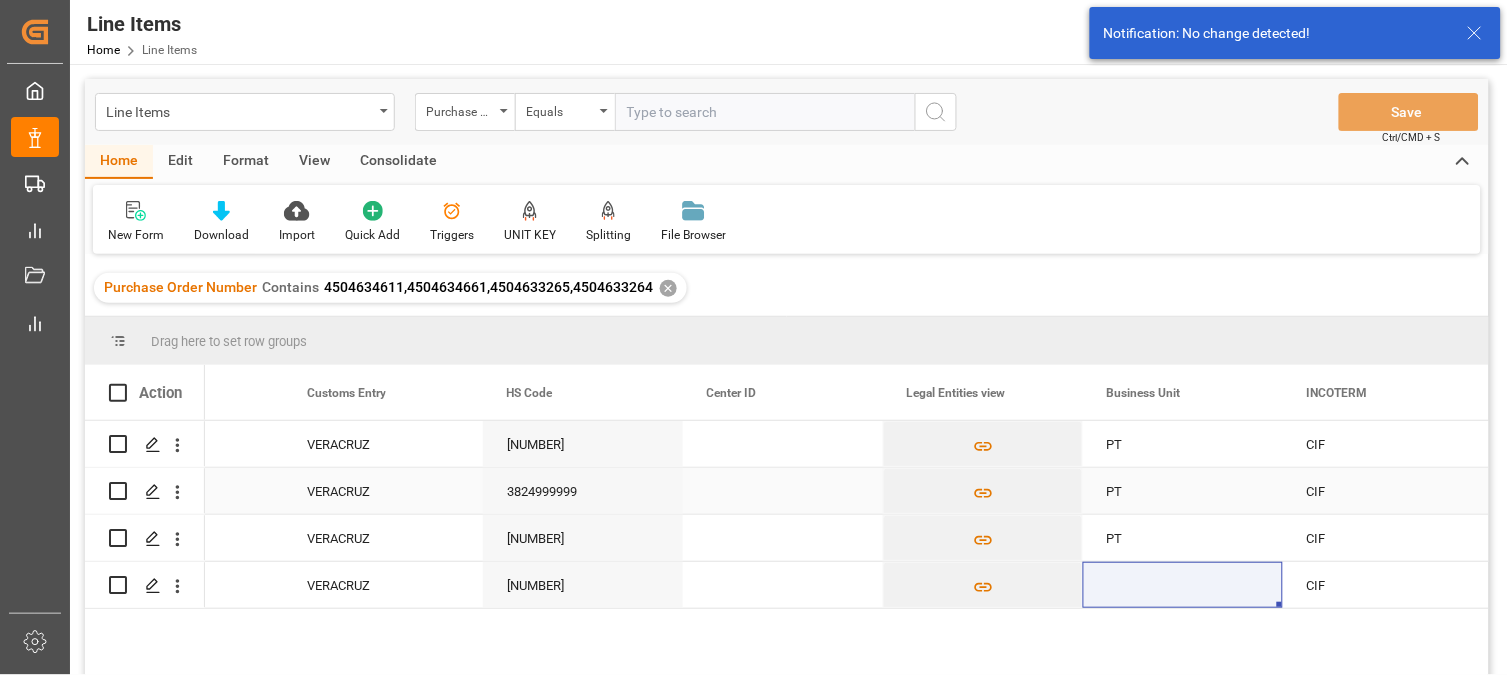 click on "3824999999" at bounding box center [583, 491] 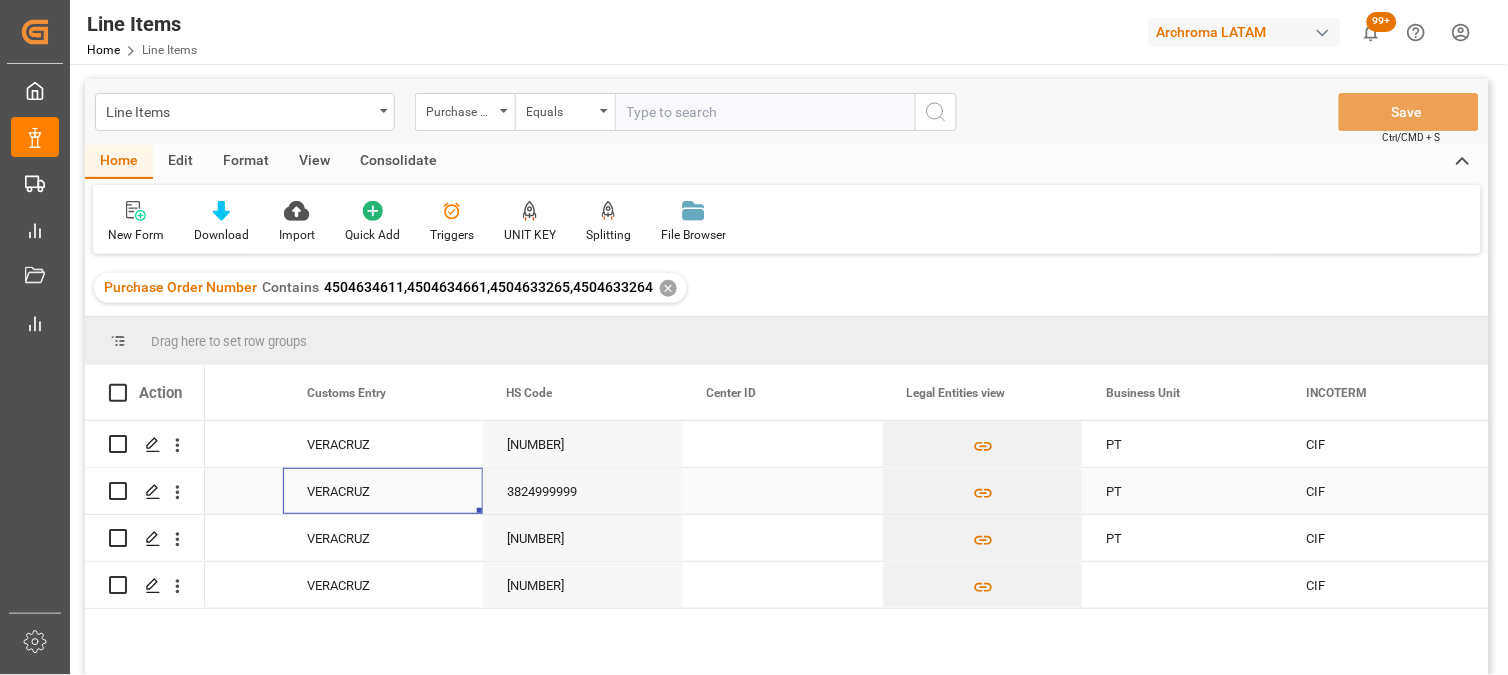 scroll, scrollTop: 0, scrollLeft: 6200, axis: horizontal 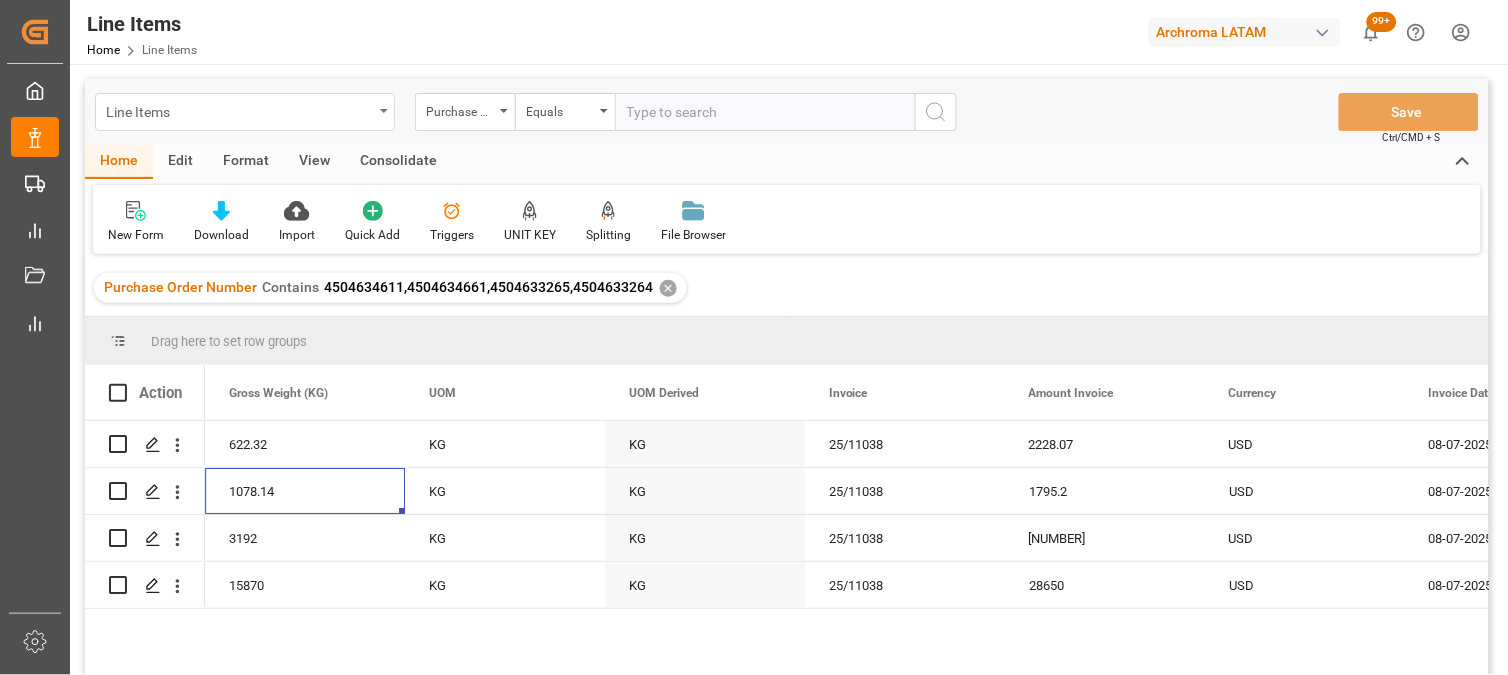 click on "Line Items" at bounding box center (239, 110) 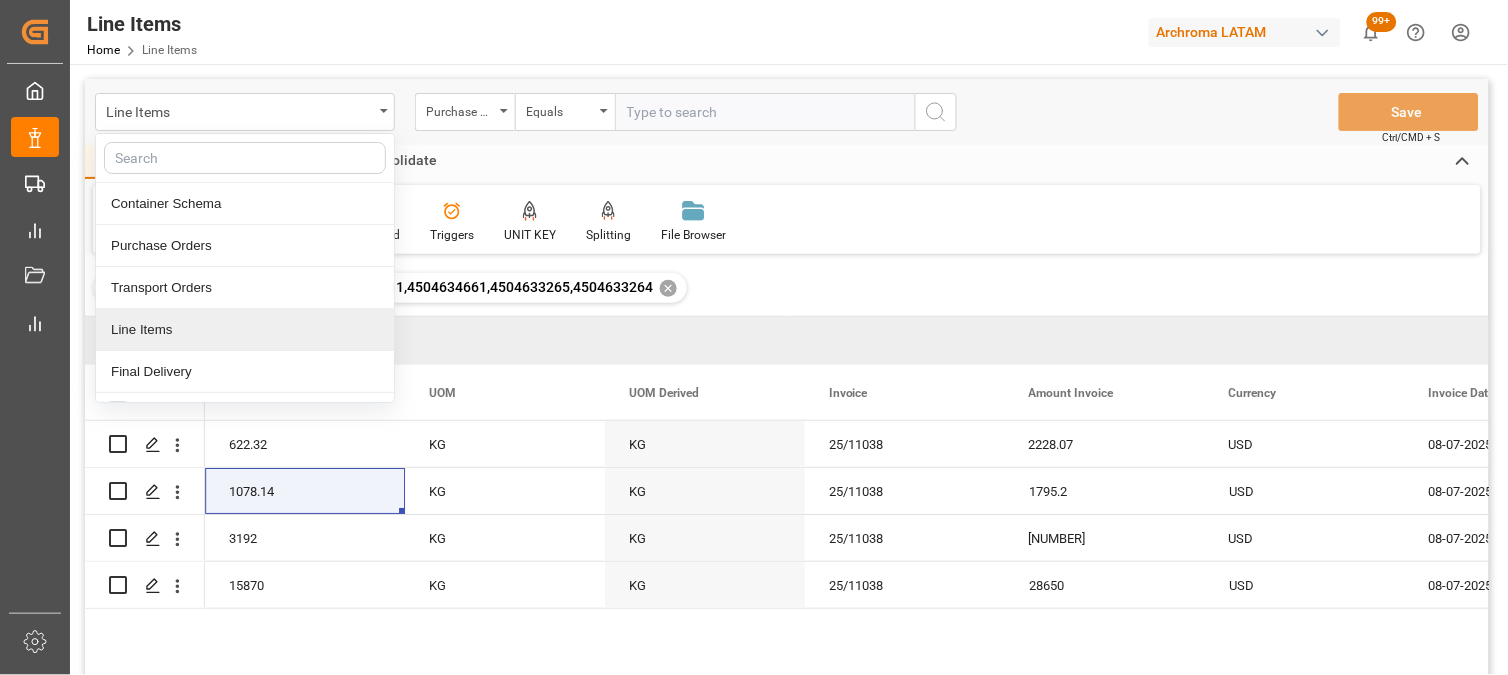 click on "Line Items" at bounding box center [245, 330] 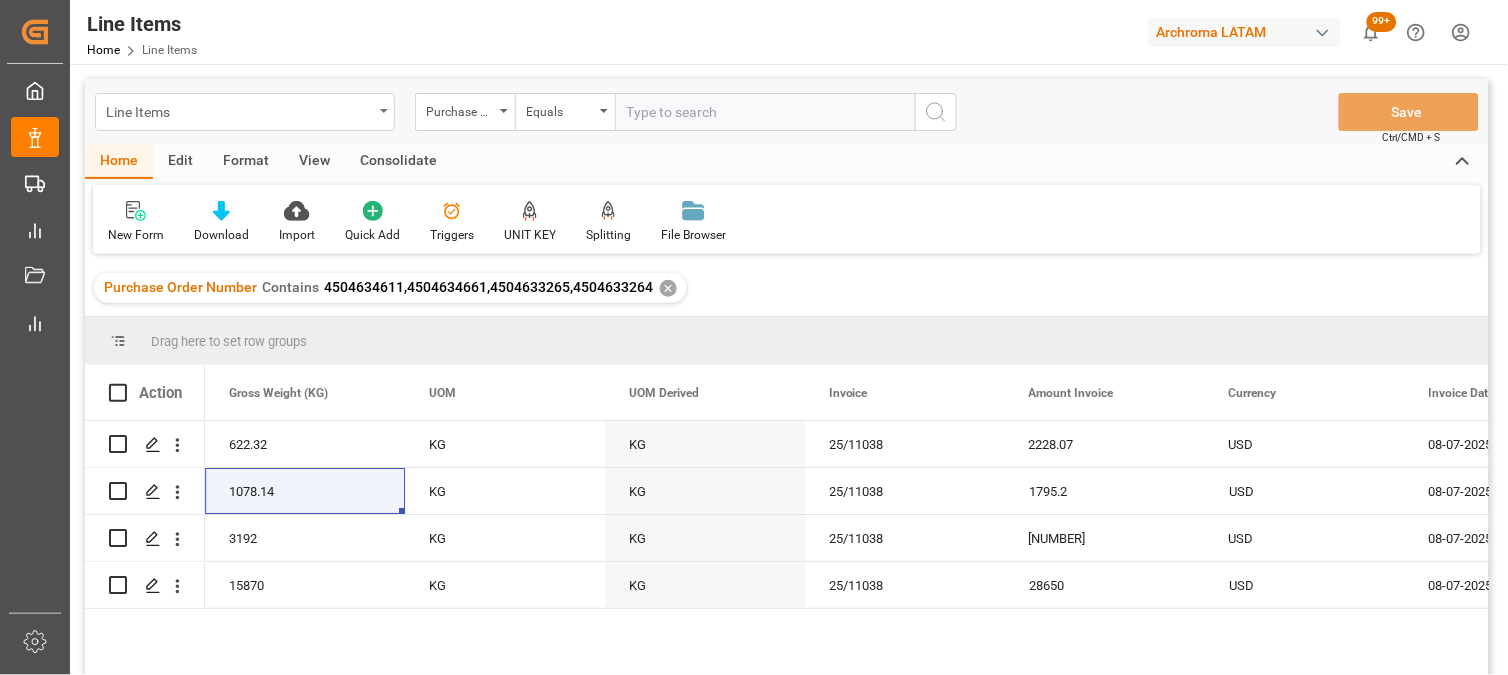 click on "Line Items" at bounding box center (239, 110) 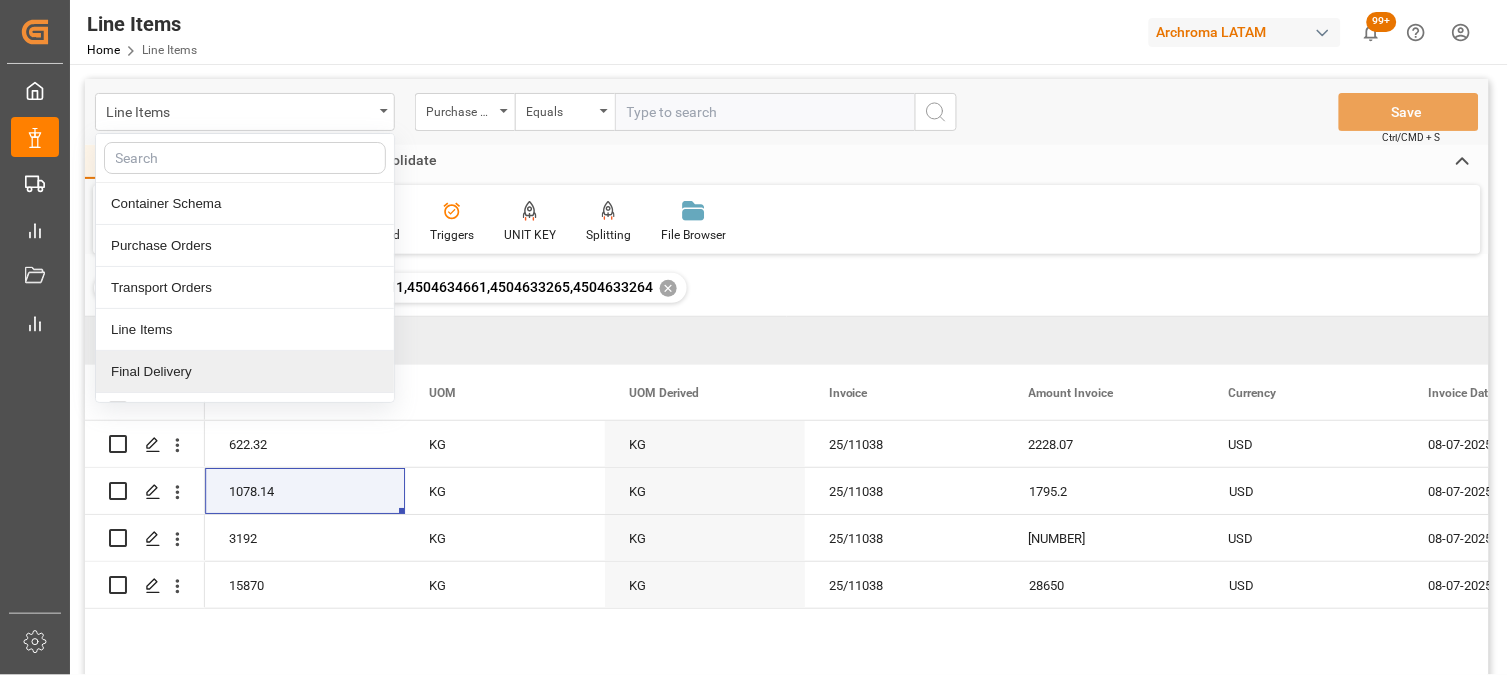 click on "Final Delivery" at bounding box center (245, 372) 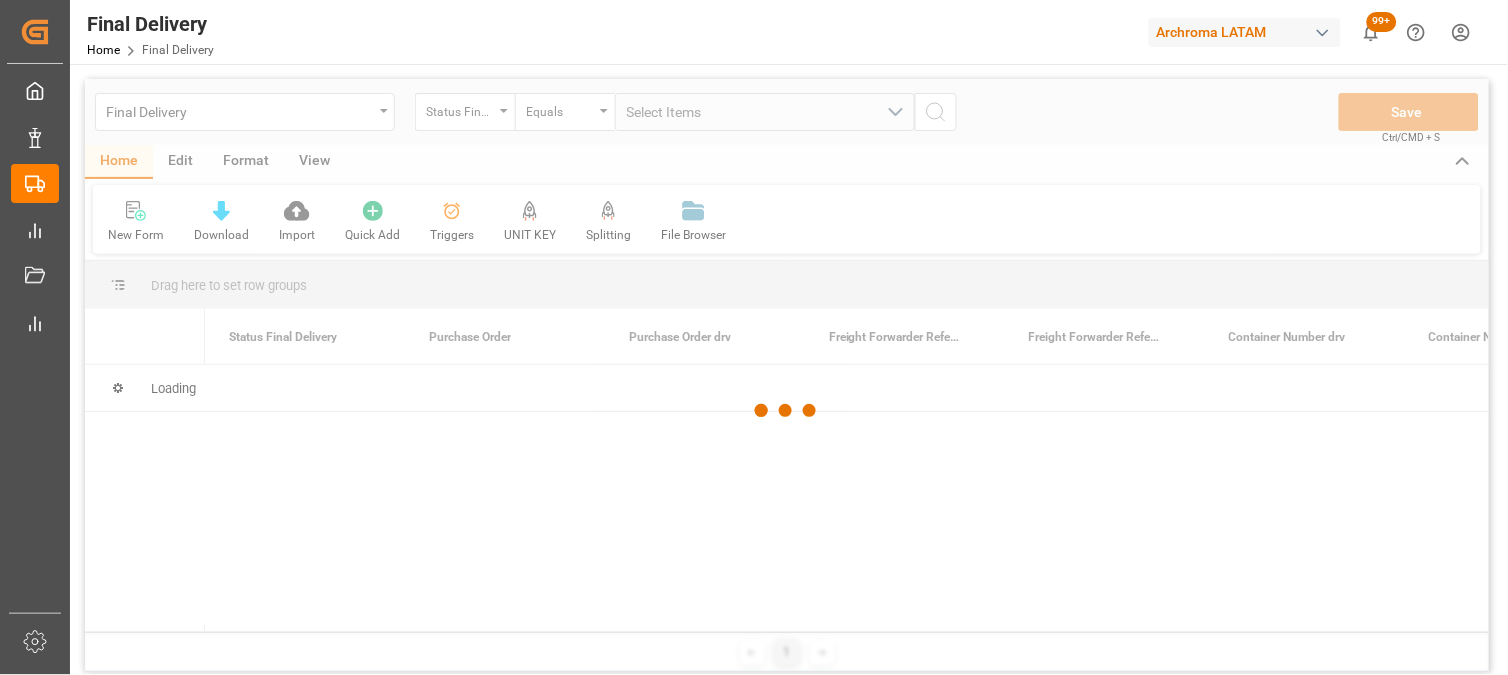 scroll, scrollTop: 0, scrollLeft: 0, axis: both 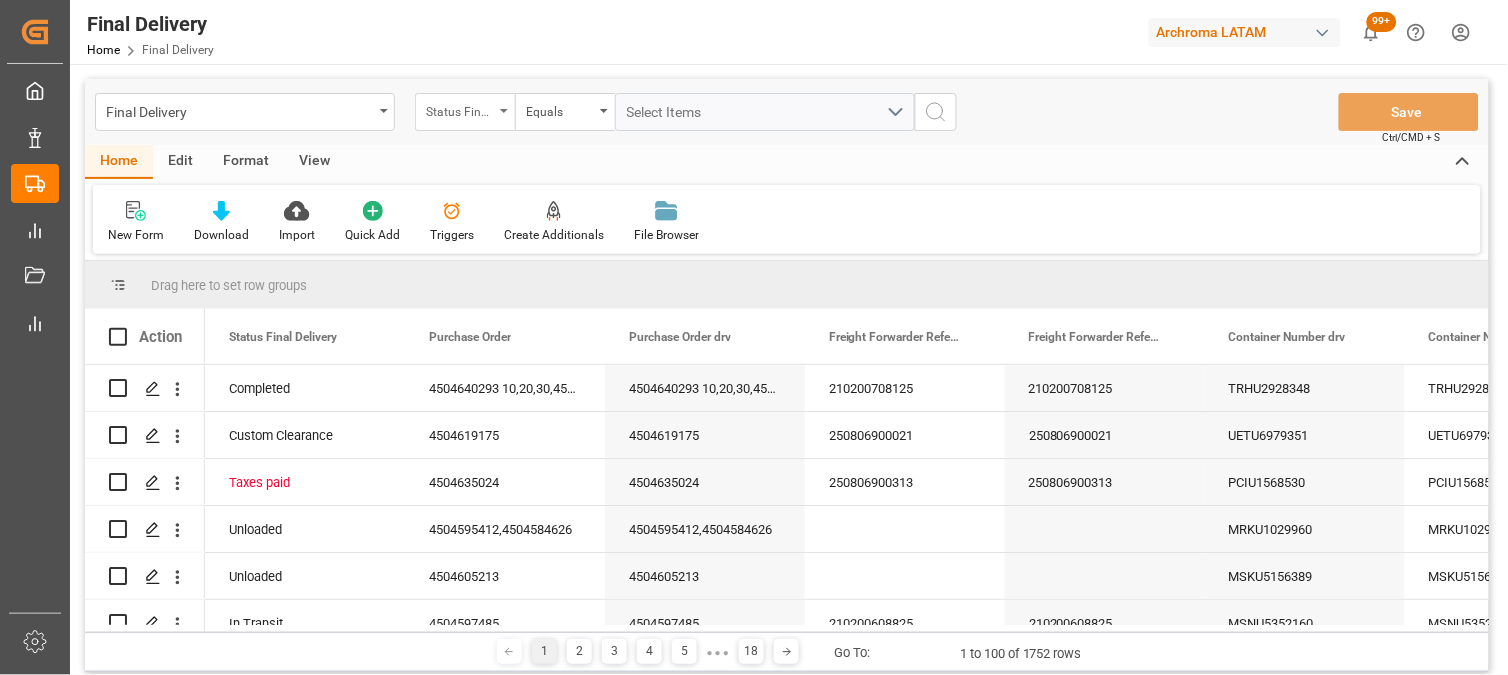 click on "Status Final Delivery" at bounding box center [465, 112] 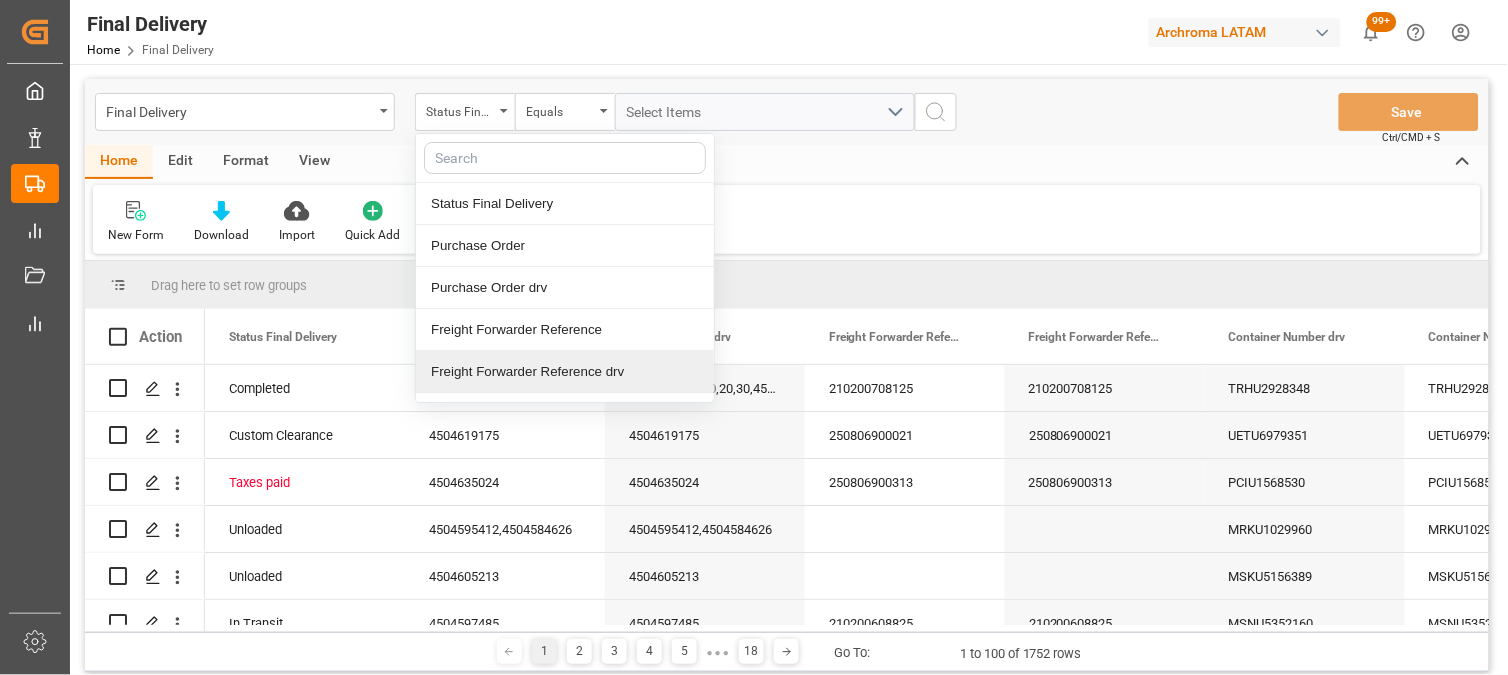click on "Freight Forwarder Reference drv" at bounding box center [565, 372] 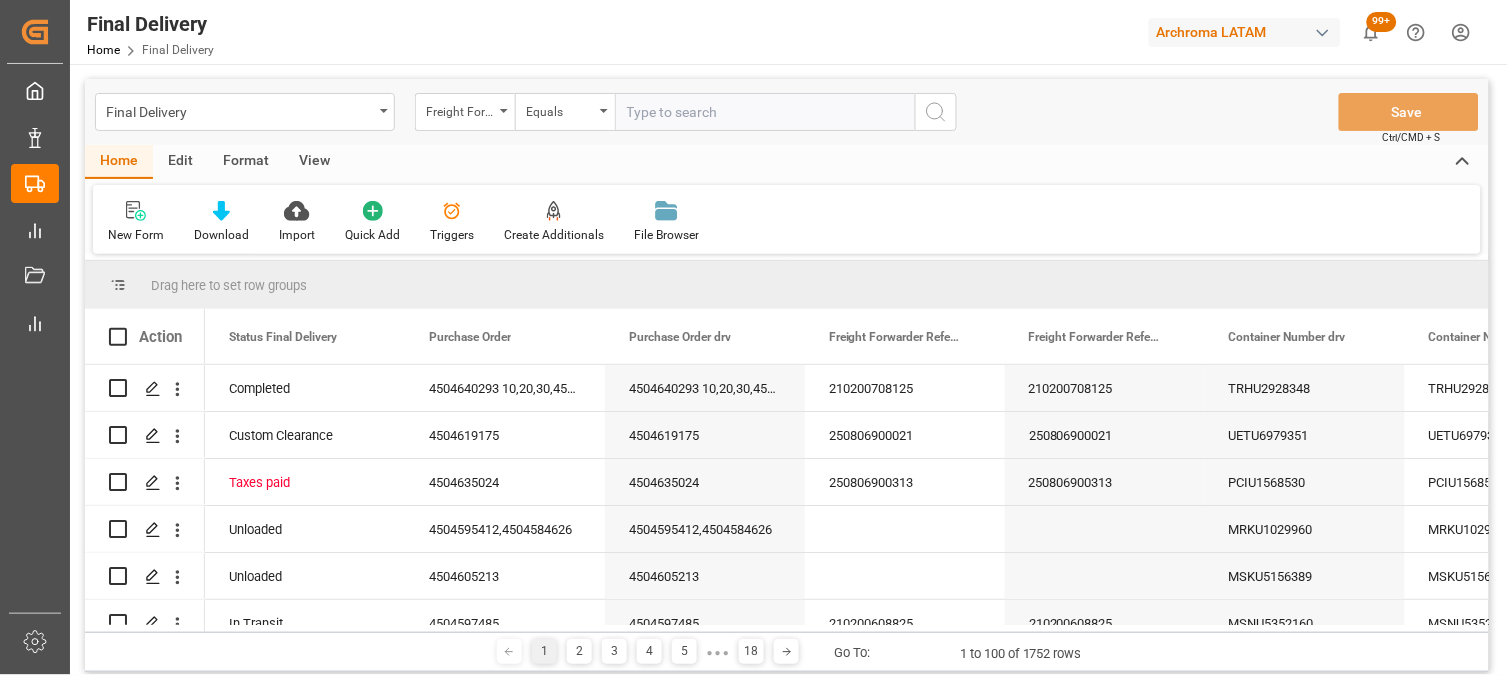 click at bounding box center (765, 112) 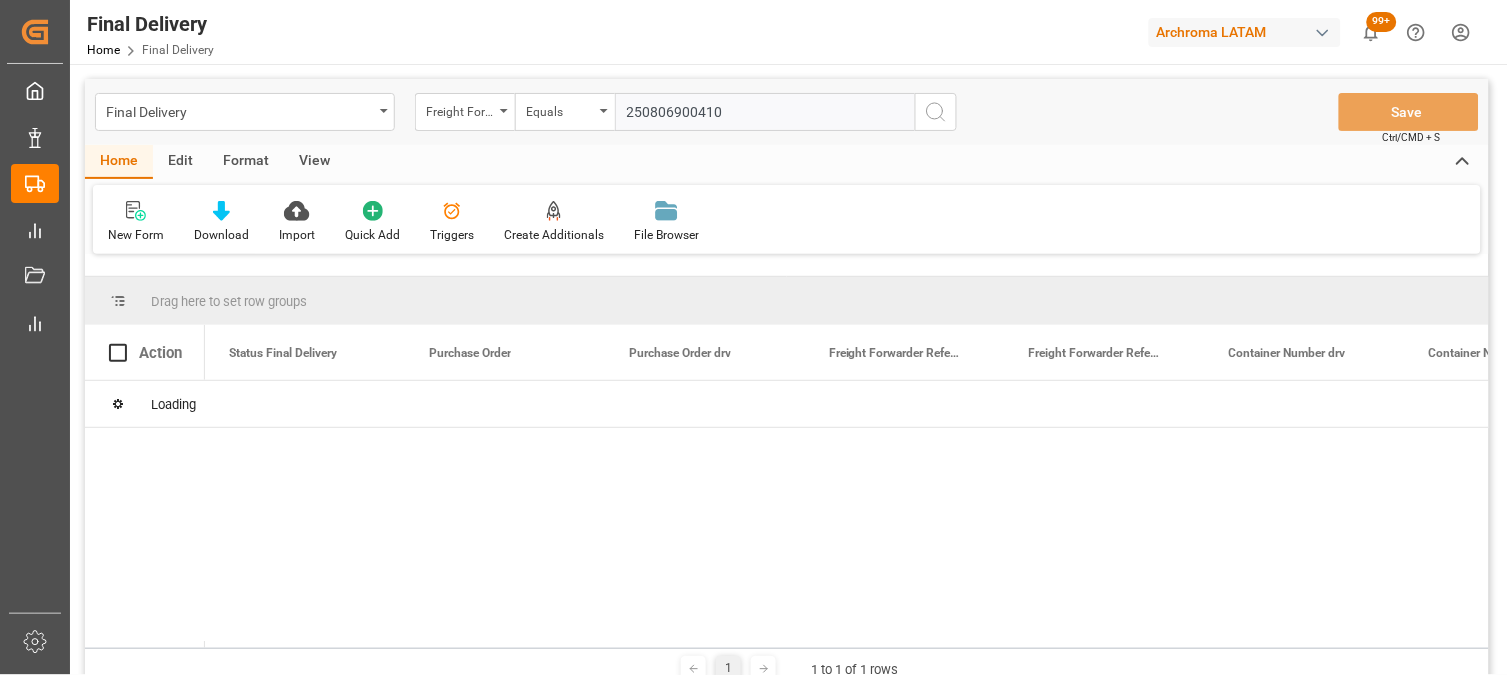 type 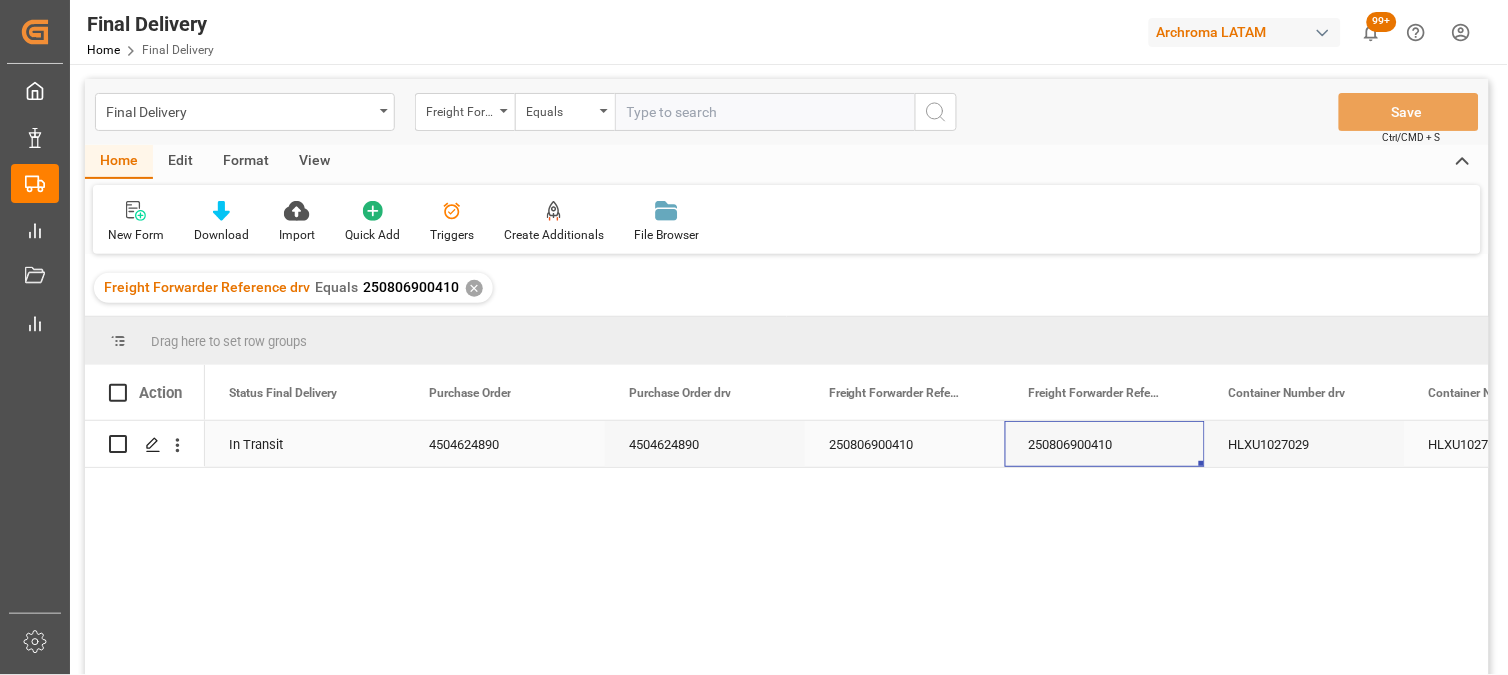 click on "250806900410" at bounding box center [1105, 444] 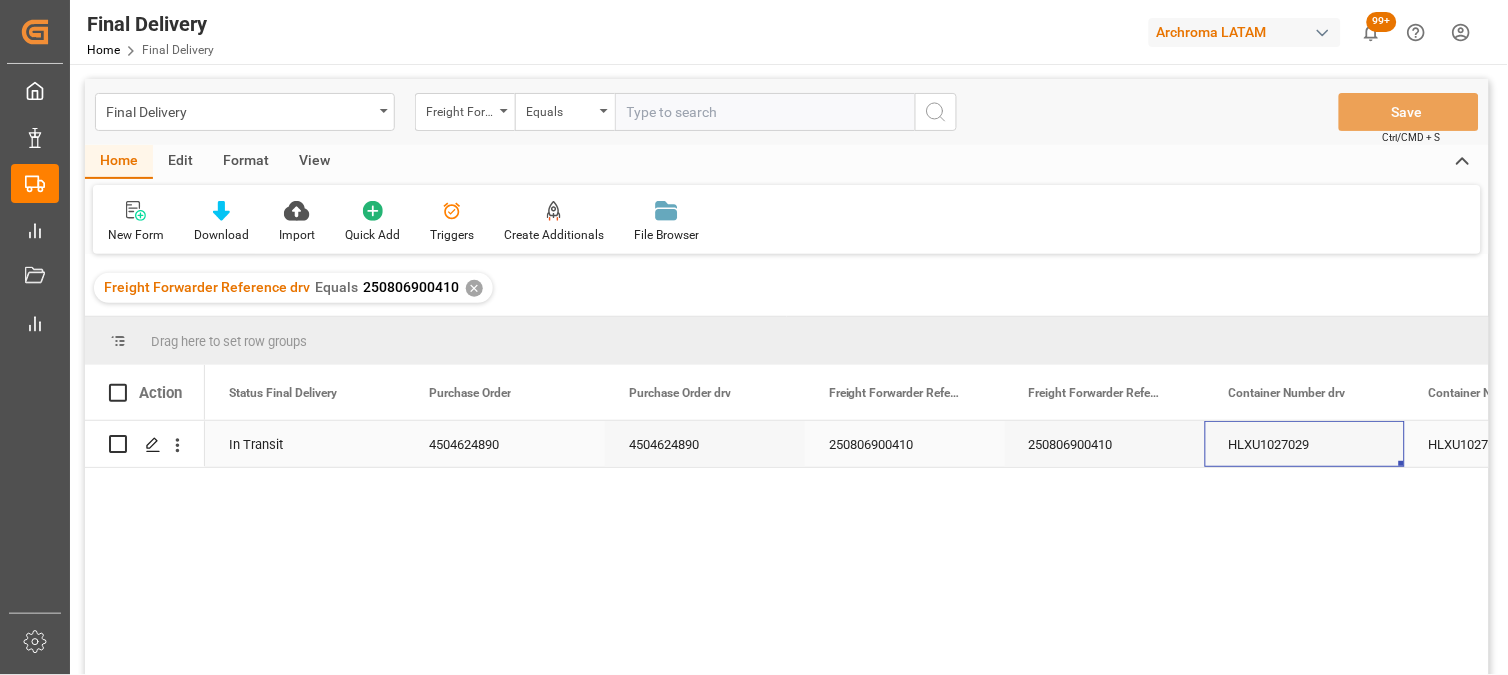 scroll, scrollTop: 0, scrollLeft: 122, axis: horizontal 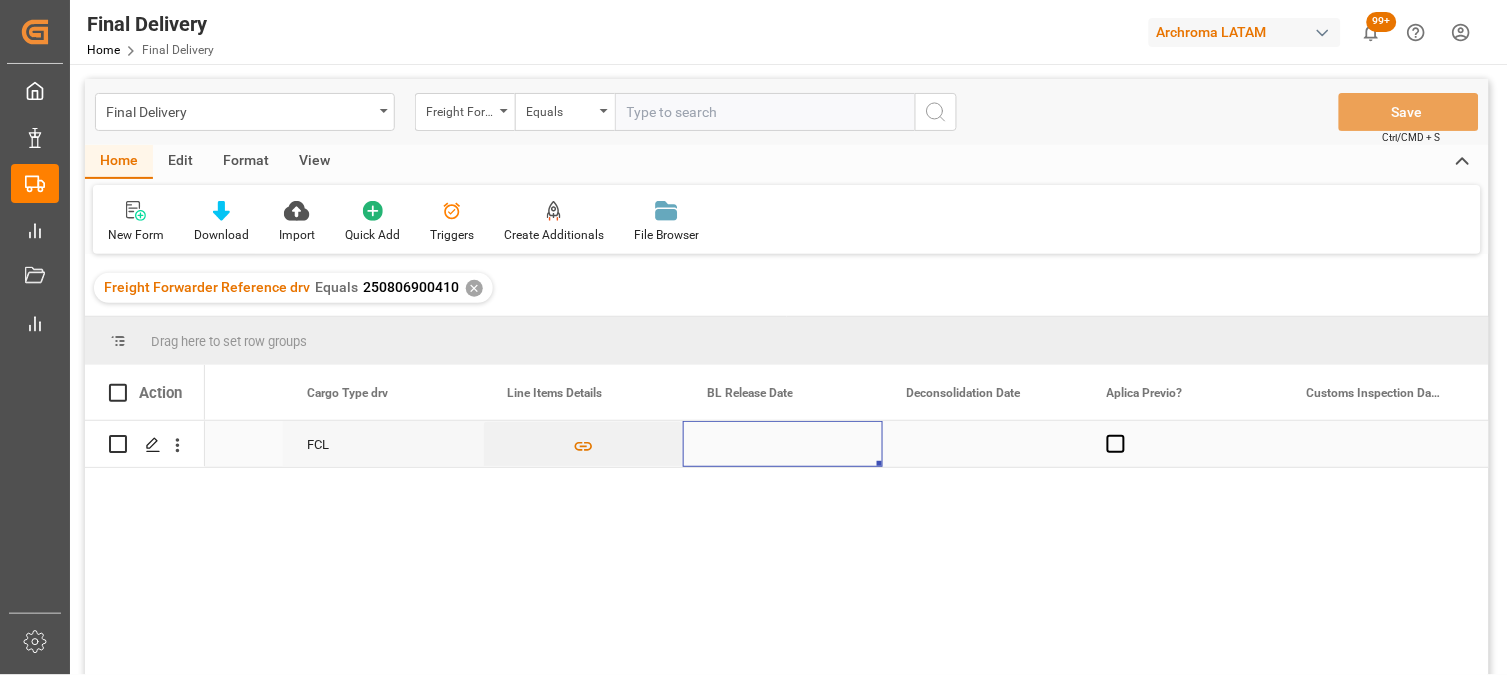 click at bounding box center (783, 444) 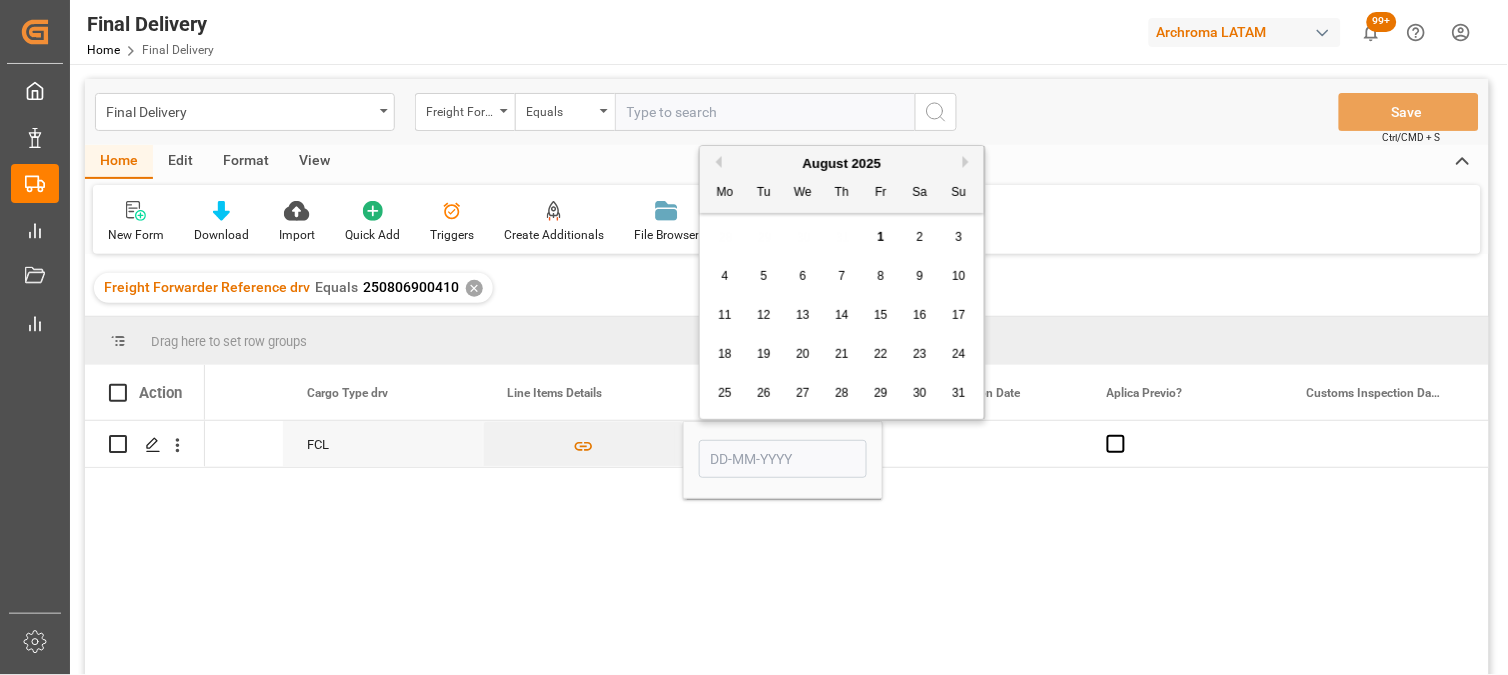 drag, startPoint x: 875, startPoint y: 242, endPoint x: 880, endPoint y: 257, distance: 15.811388 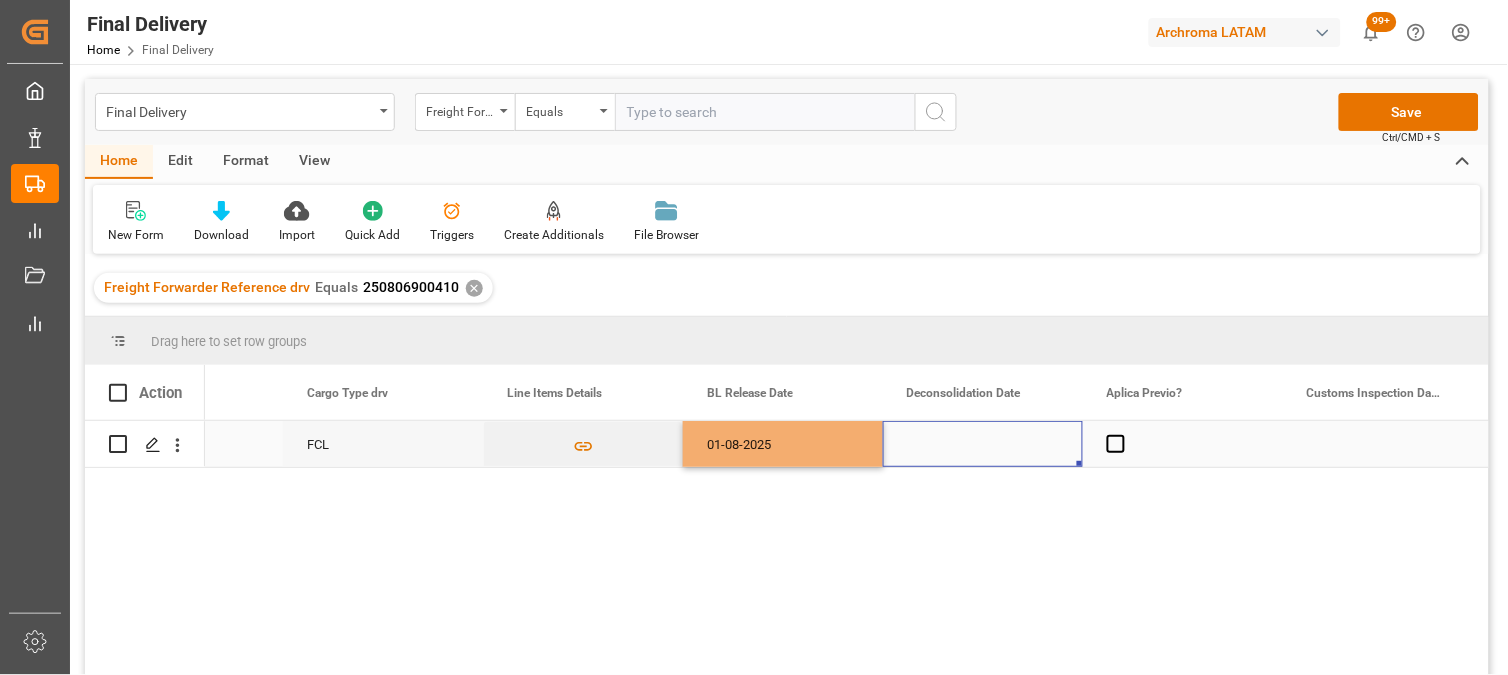 click at bounding box center (983, 444) 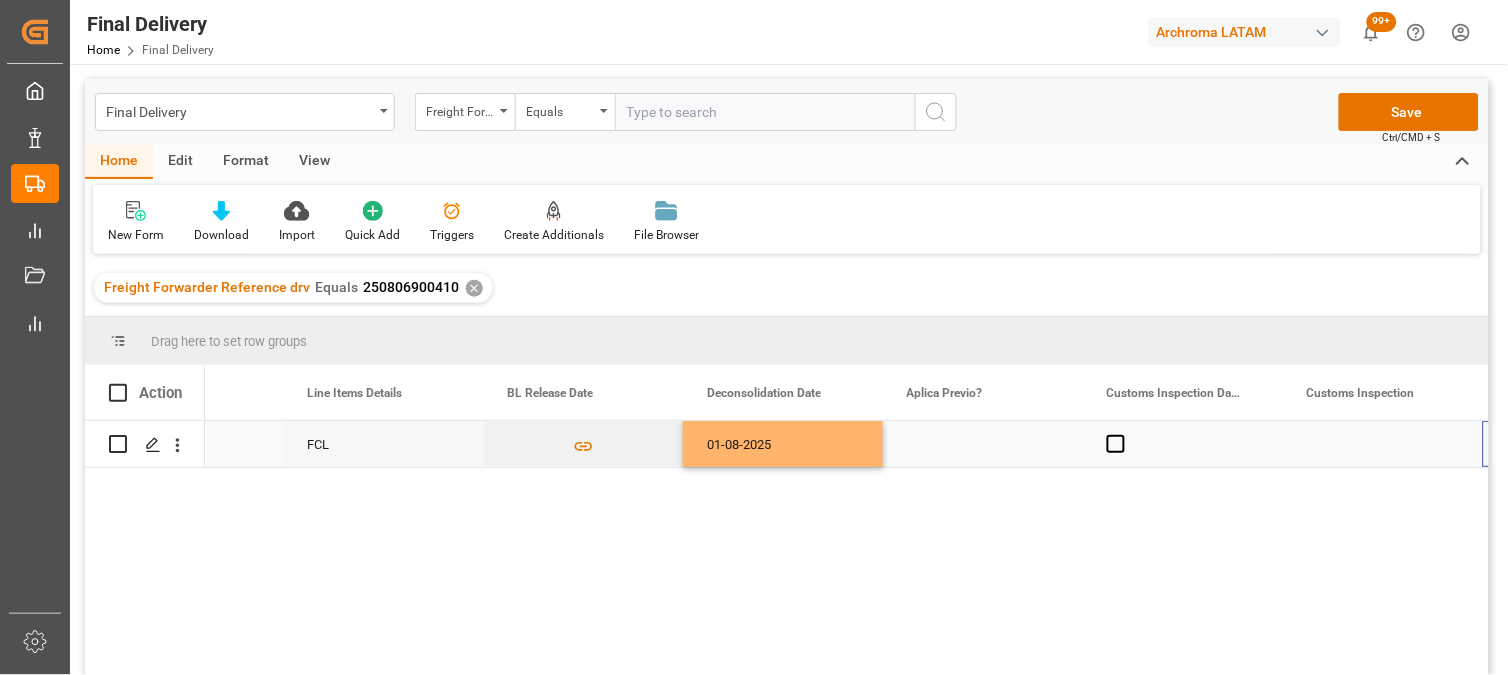 scroll, scrollTop: 0, scrollLeft: 2122, axis: horizontal 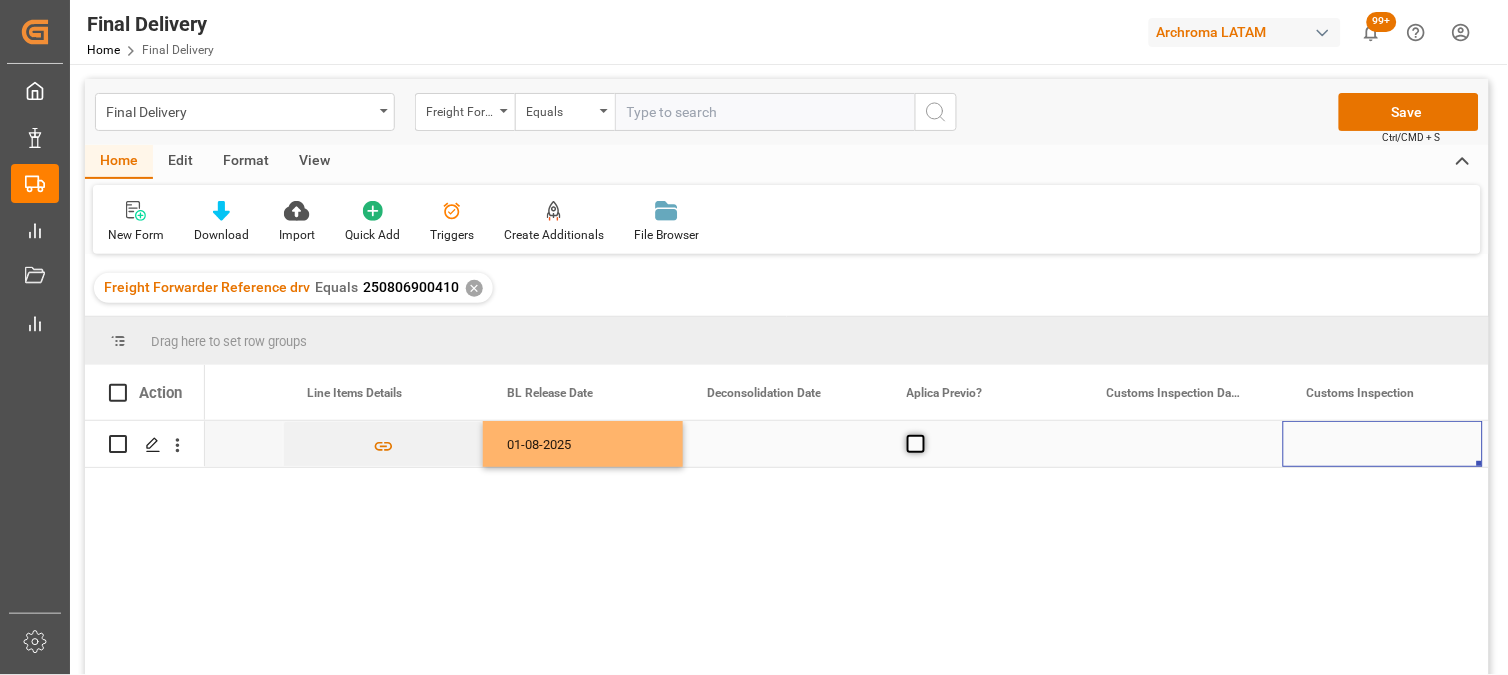 click at bounding box center [916, 444] 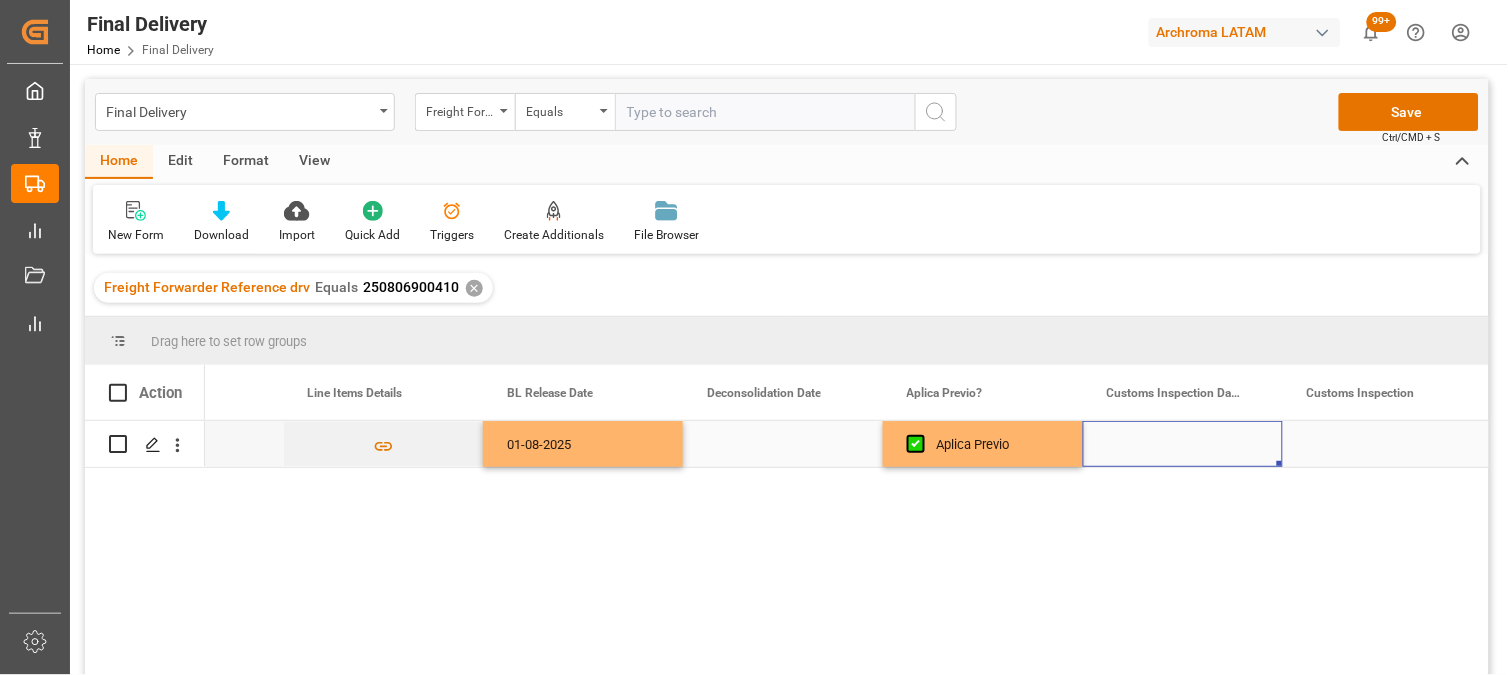 click at bounding box center [1183, 444] 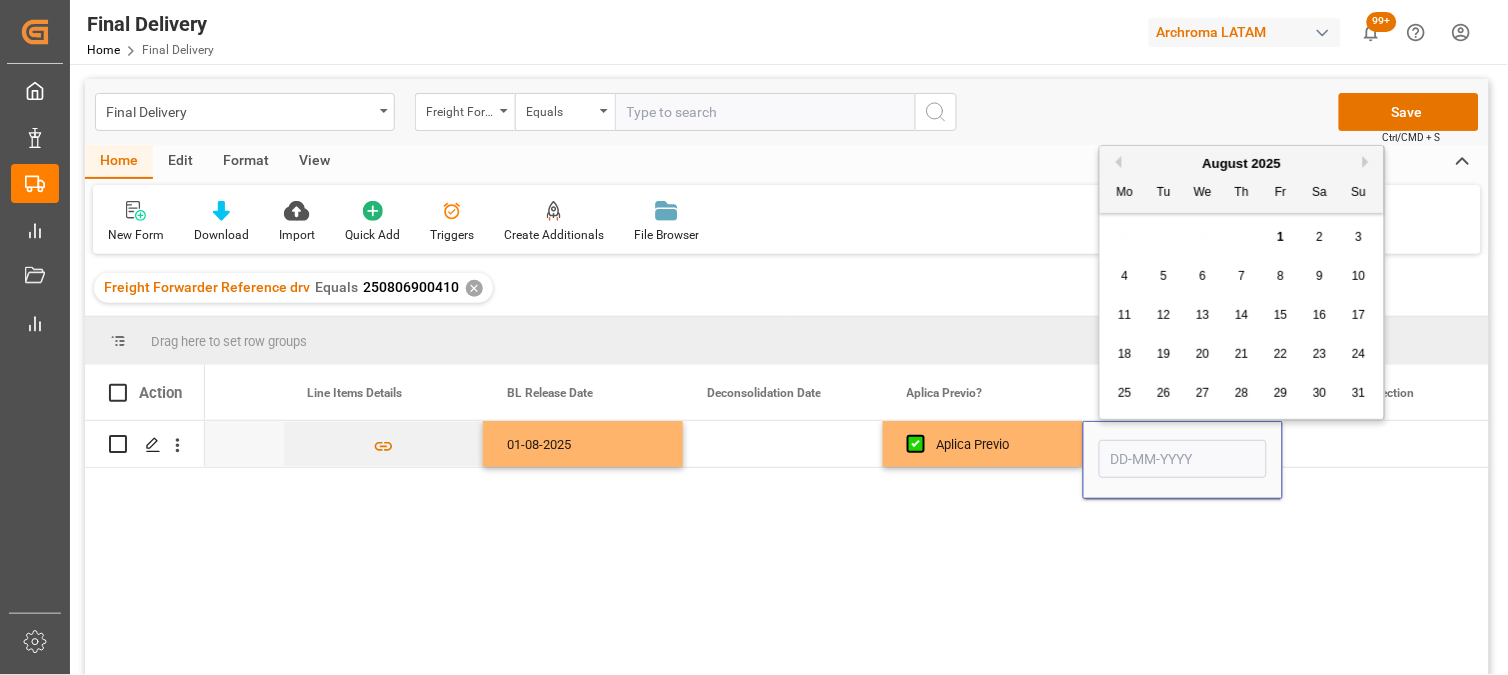 click on "4" at bounding box center [1125, 277] 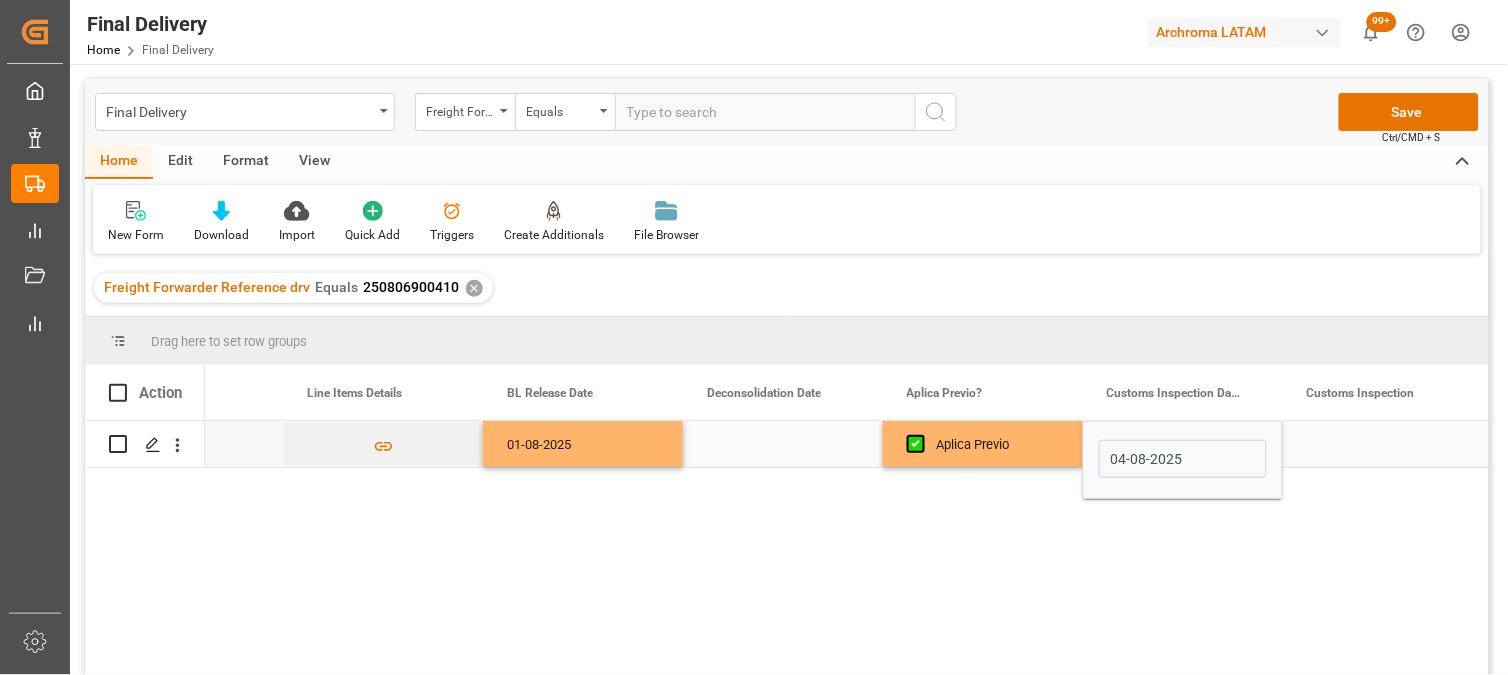 click on "Aplica Previo" at bounding box center (998, 445) 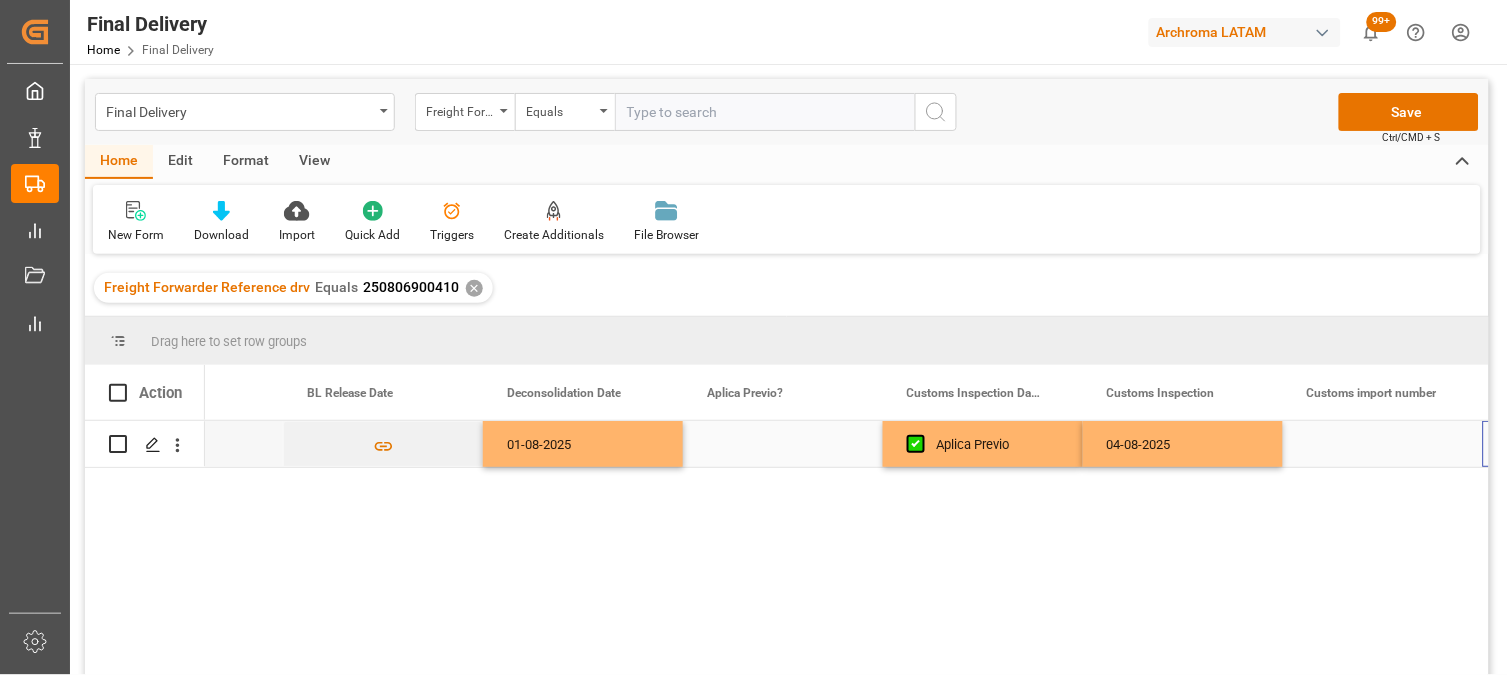 scroll, scrollTop: 0, scrollLeft: 2322, axis: horizontal 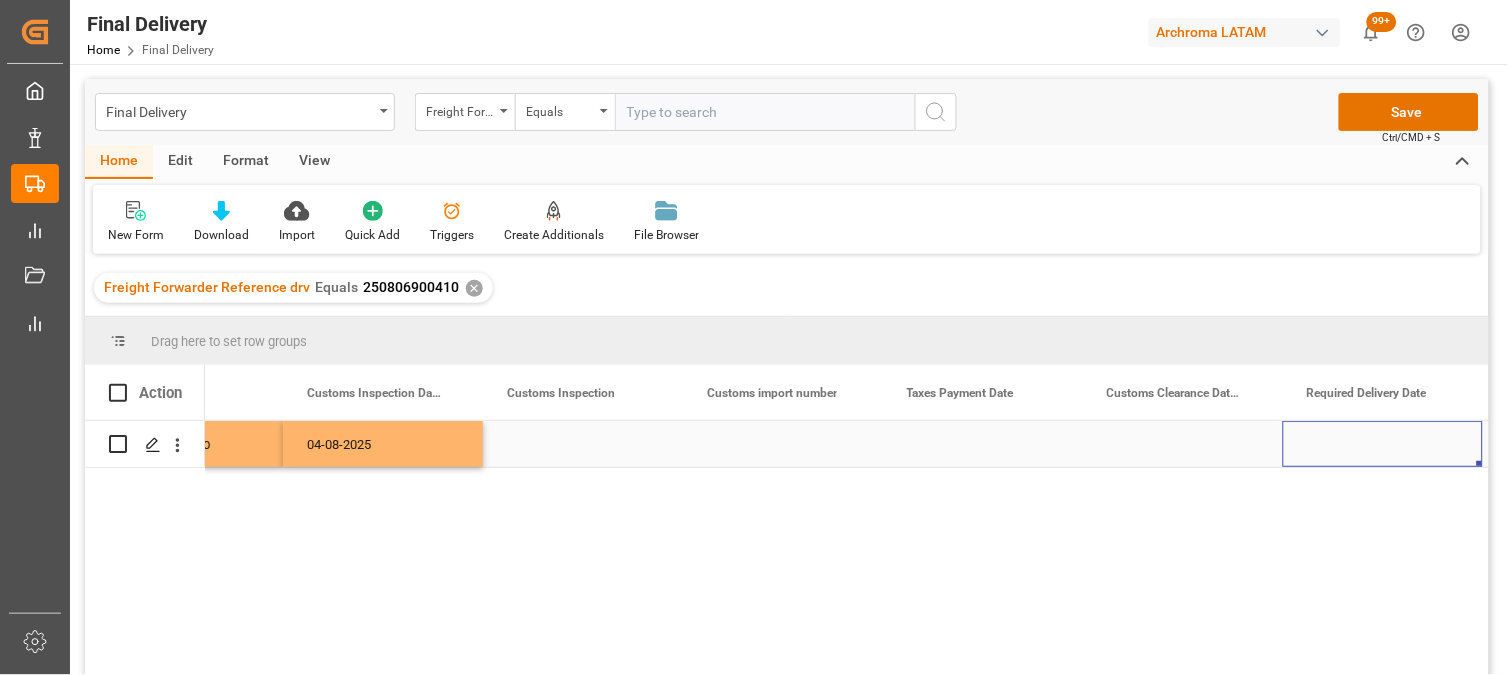 click at bounding box center [1183, 444] 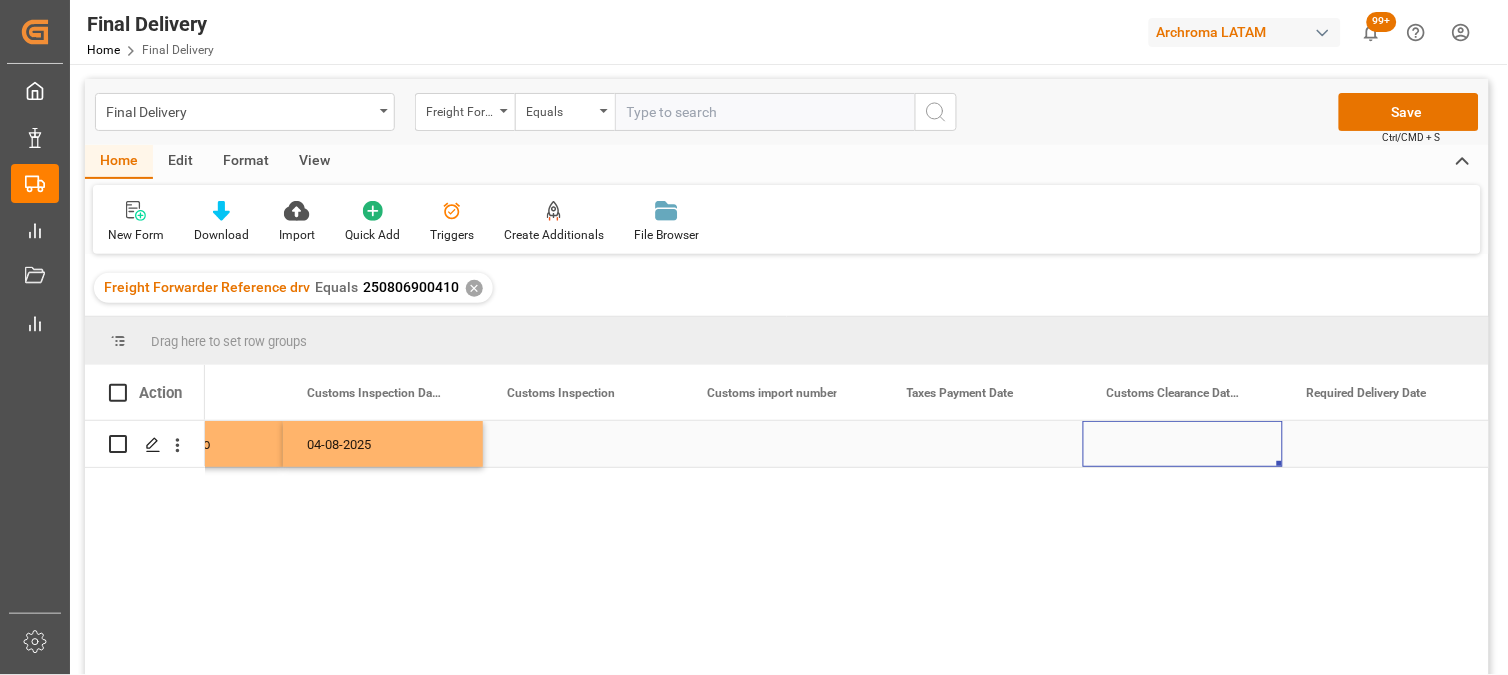 click at bounding box center (1183, 444) 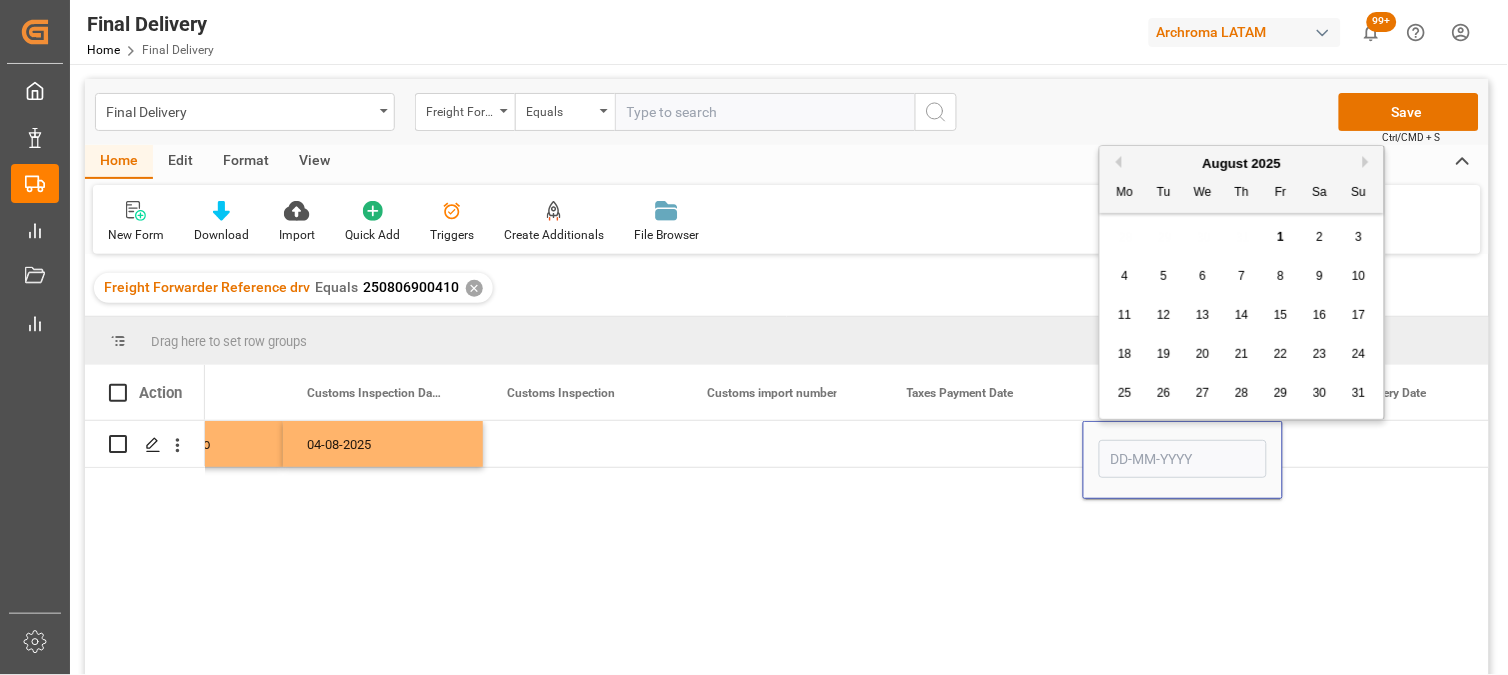 click on "5" at bounding box center (1164, 277) 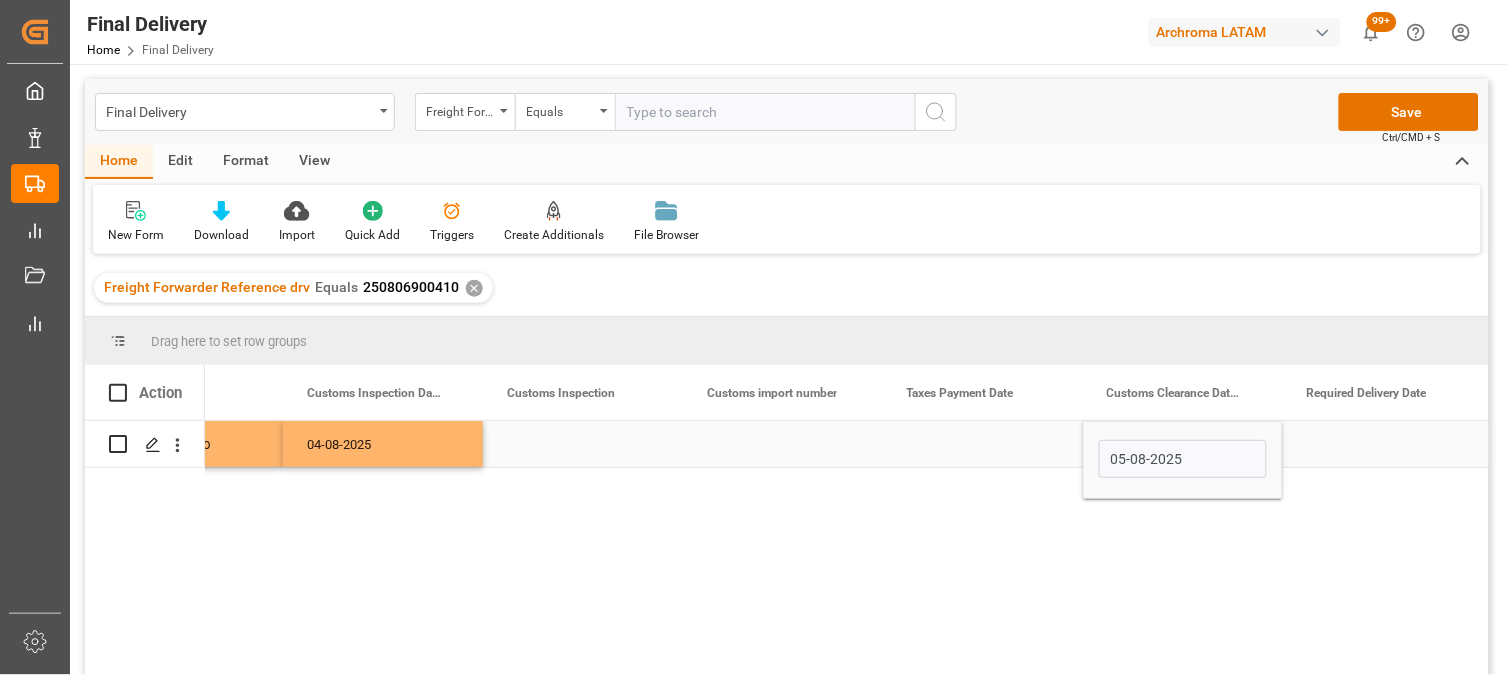 click at bounding box center [983, 444] 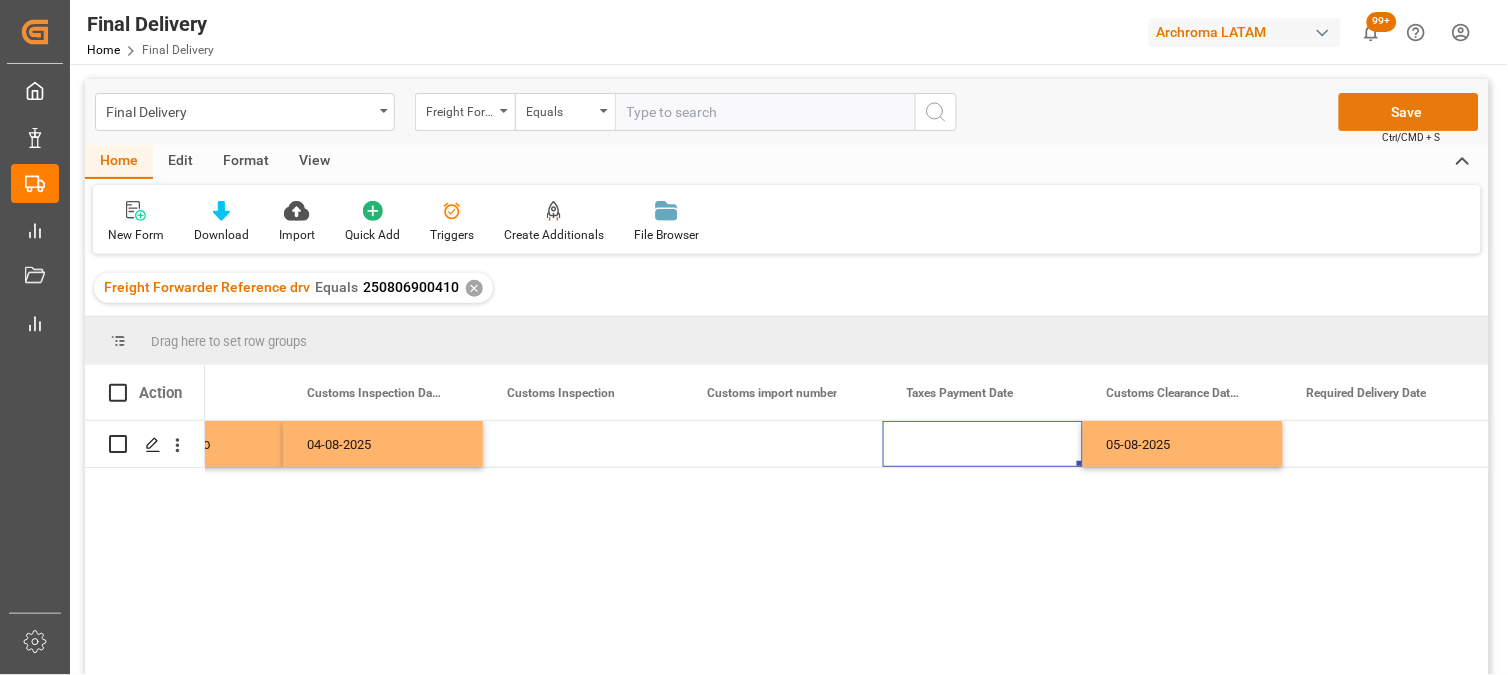 click on "Save" at bounding box center [1409, 112] 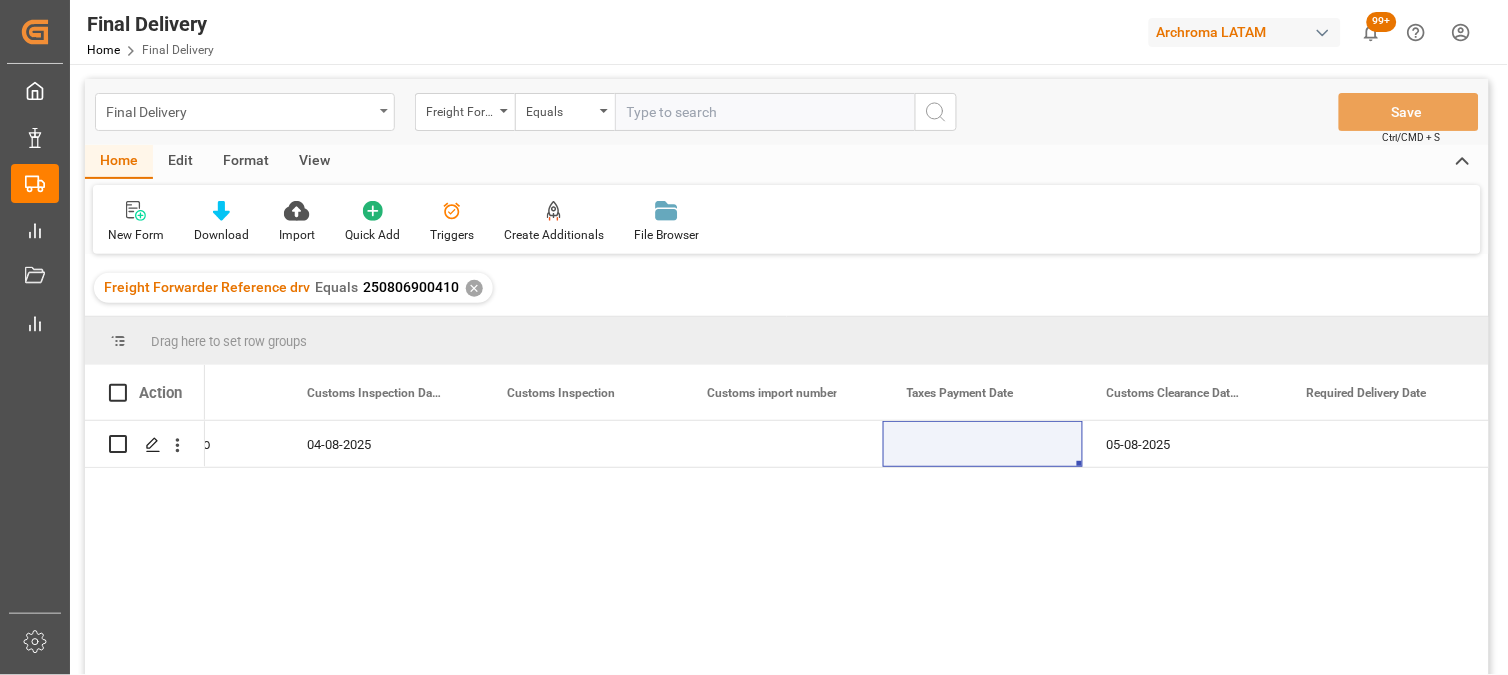 click on "Final Delivery" at bounding box center [239, 110] 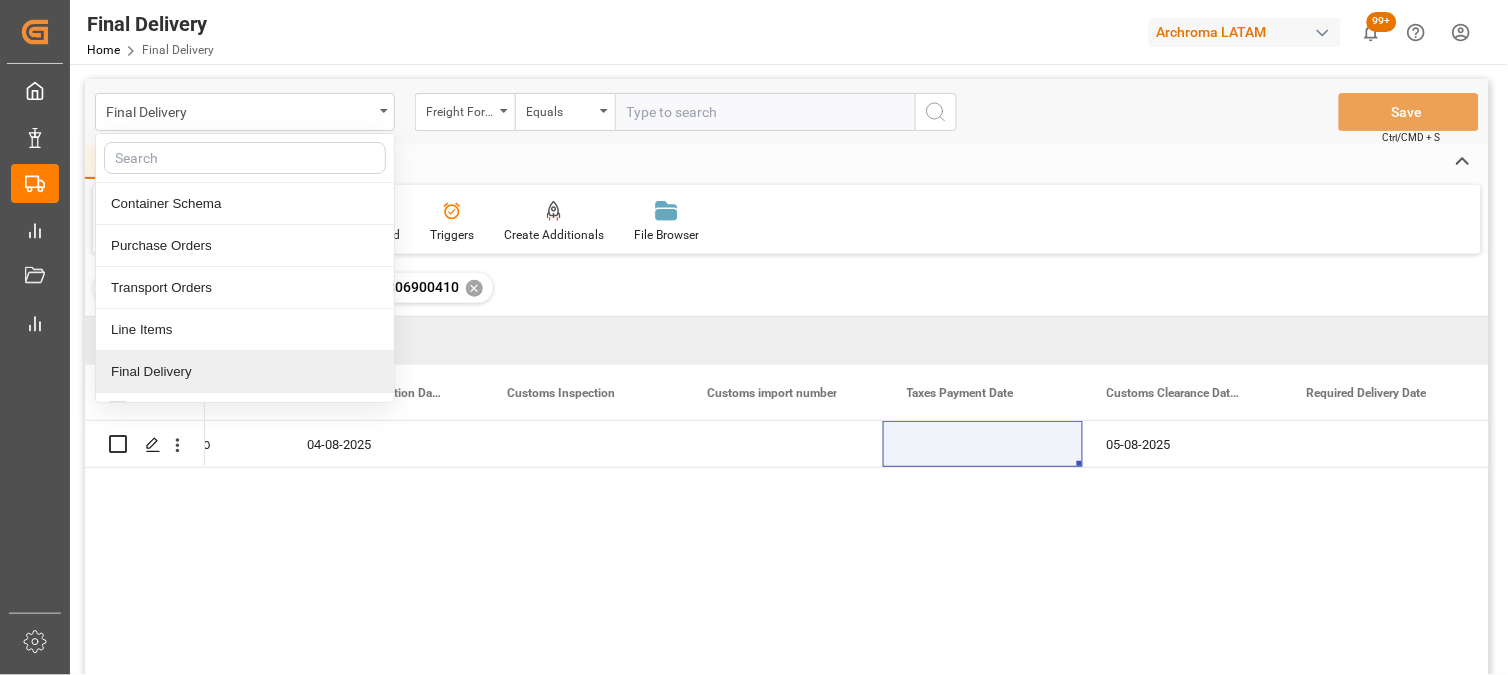 click on "Freight Forwarder Reference drv Equals 250806900410 ✕" at bounding box center (787, 288) 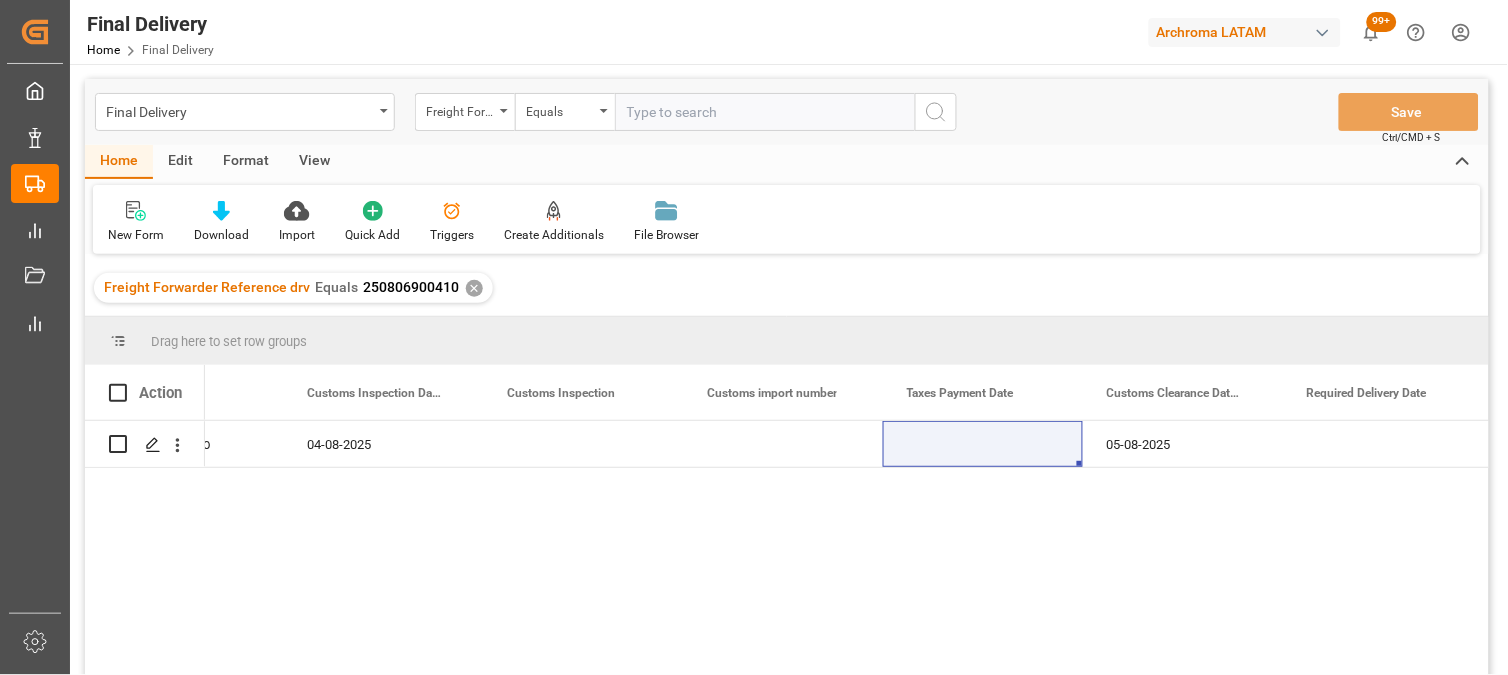 click on "✕" at bounding box center [474, 288] 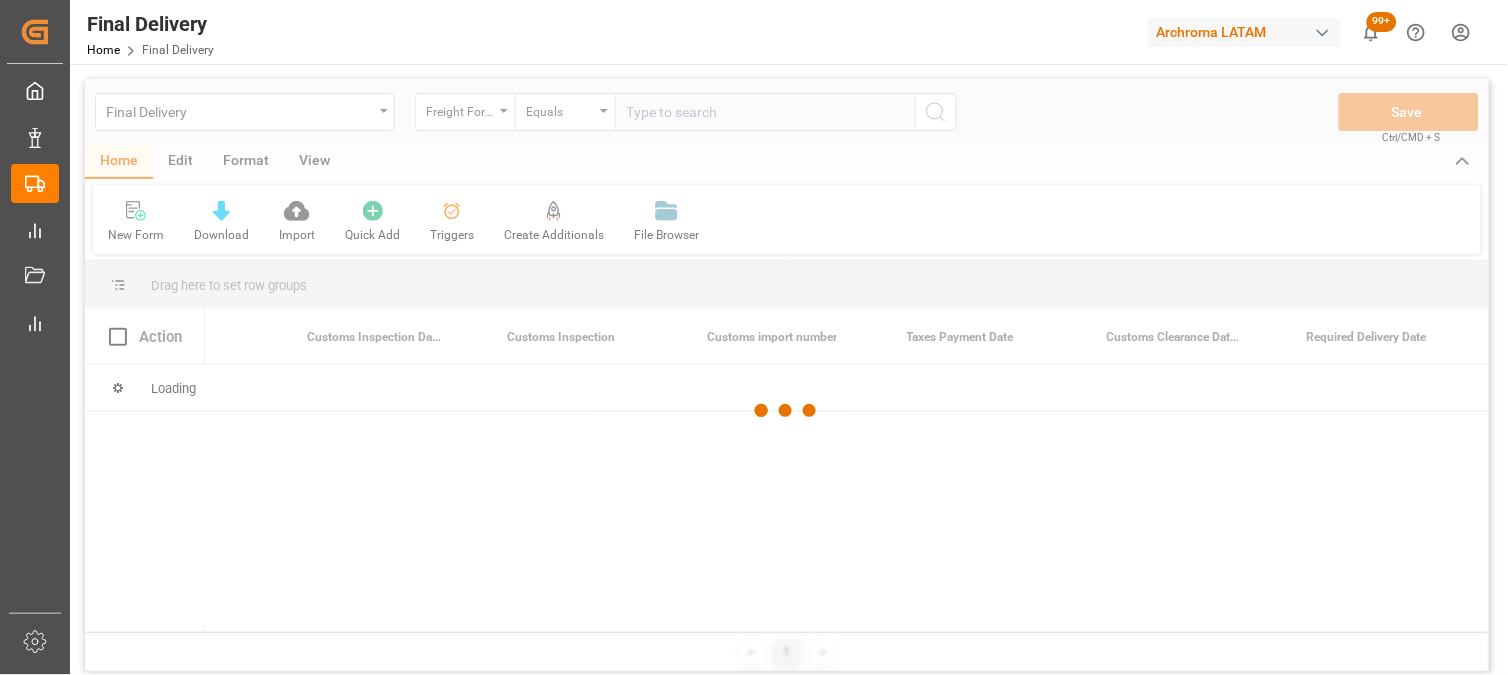 click at bounding box center (787, 410) 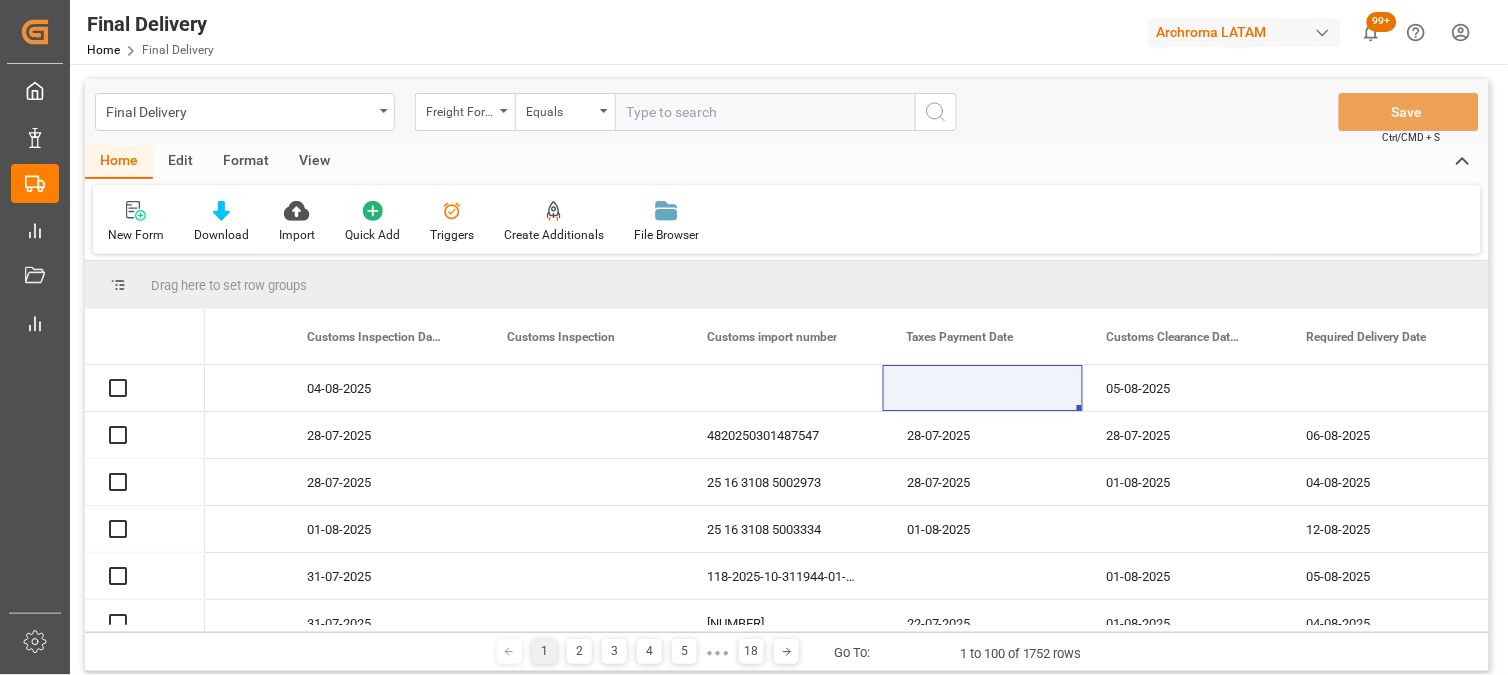 click at bounding box center (765, 112) 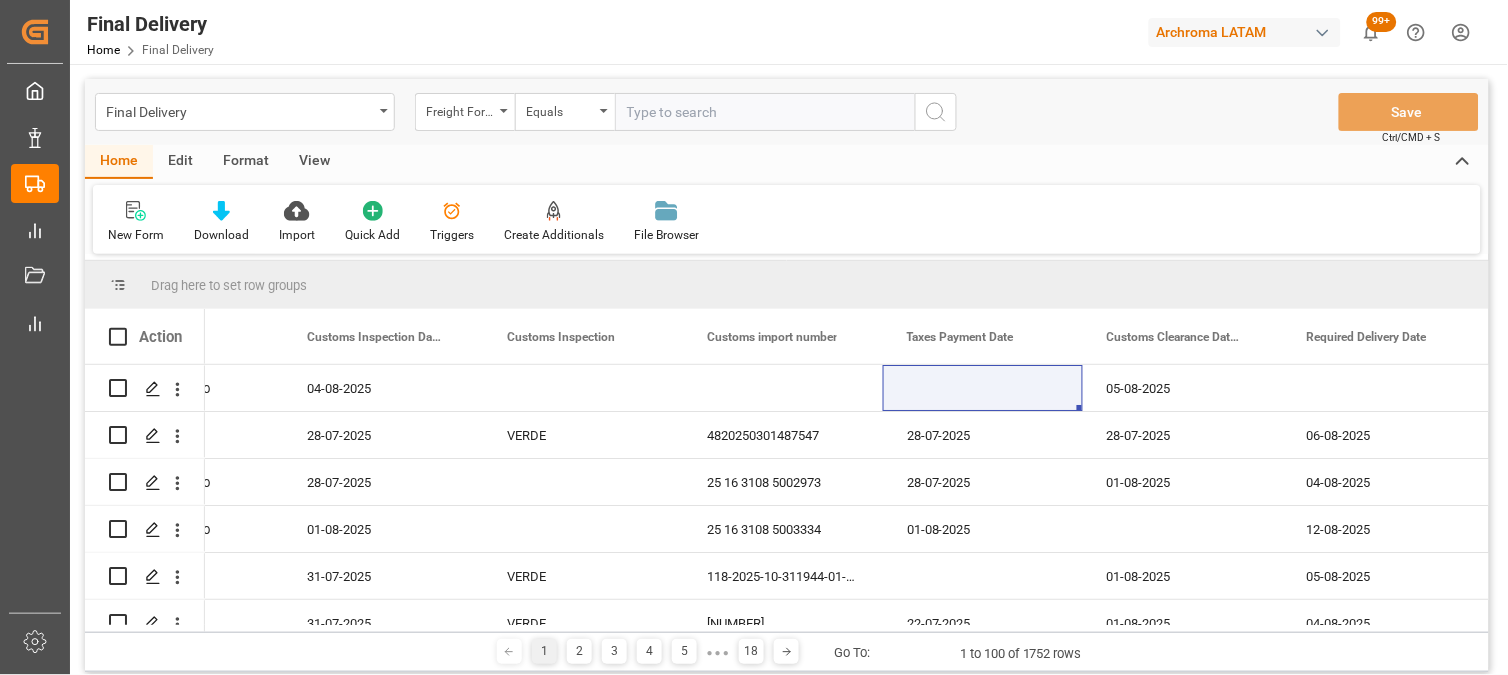 paste on "250806900409" 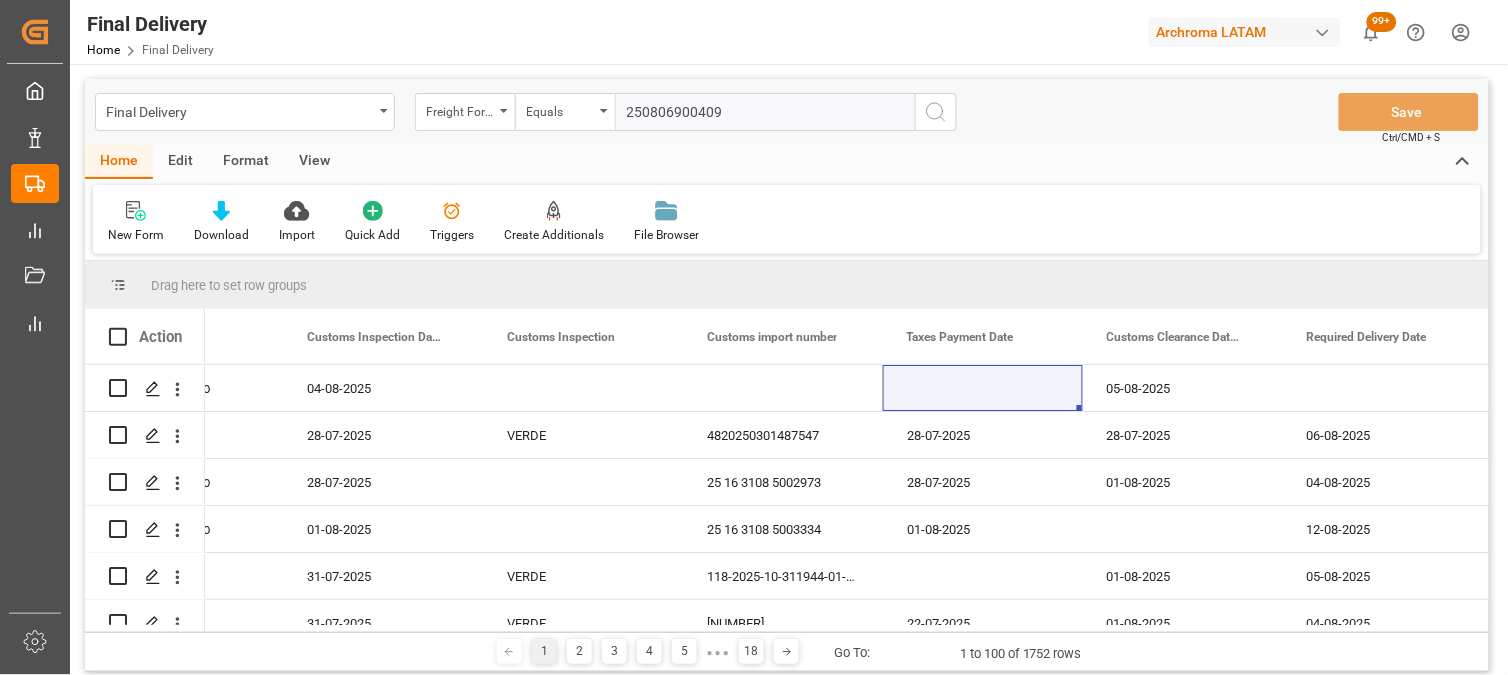 type 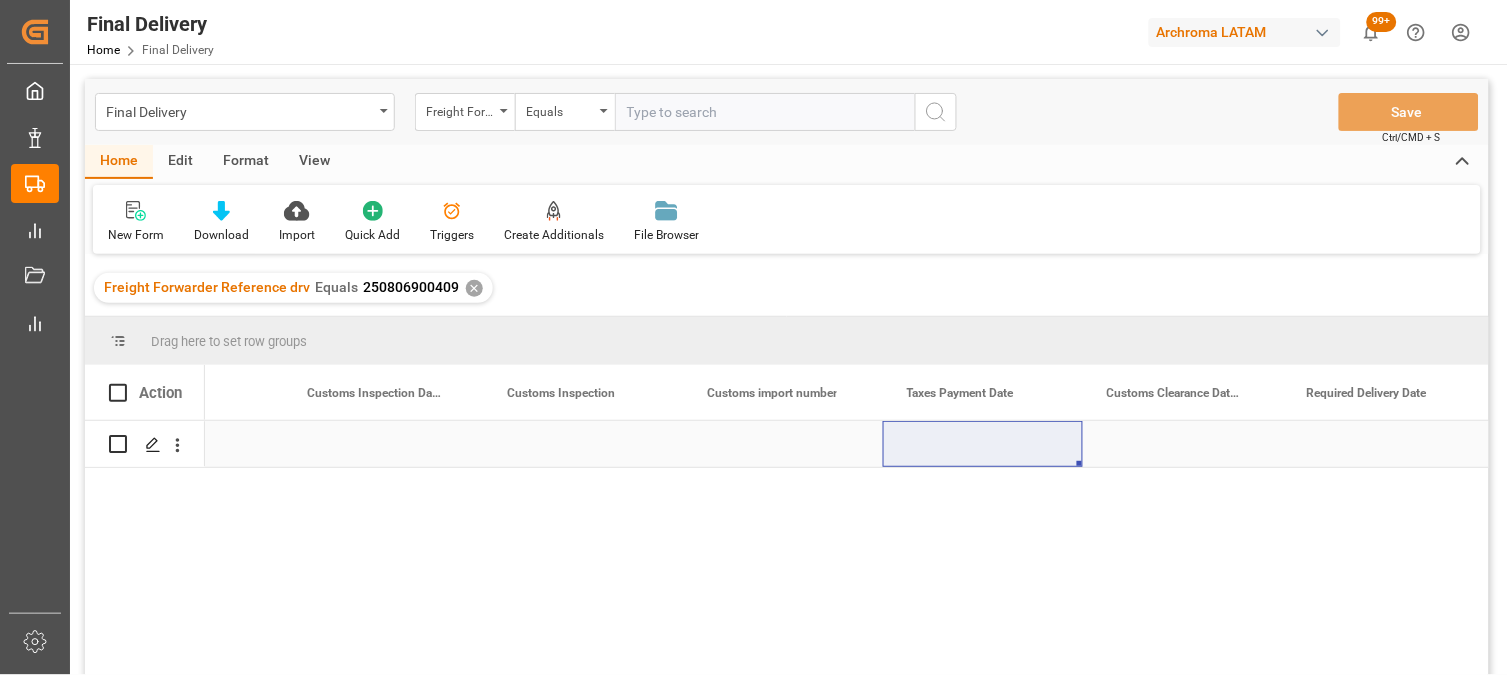 click at bounding box center (383, 444) 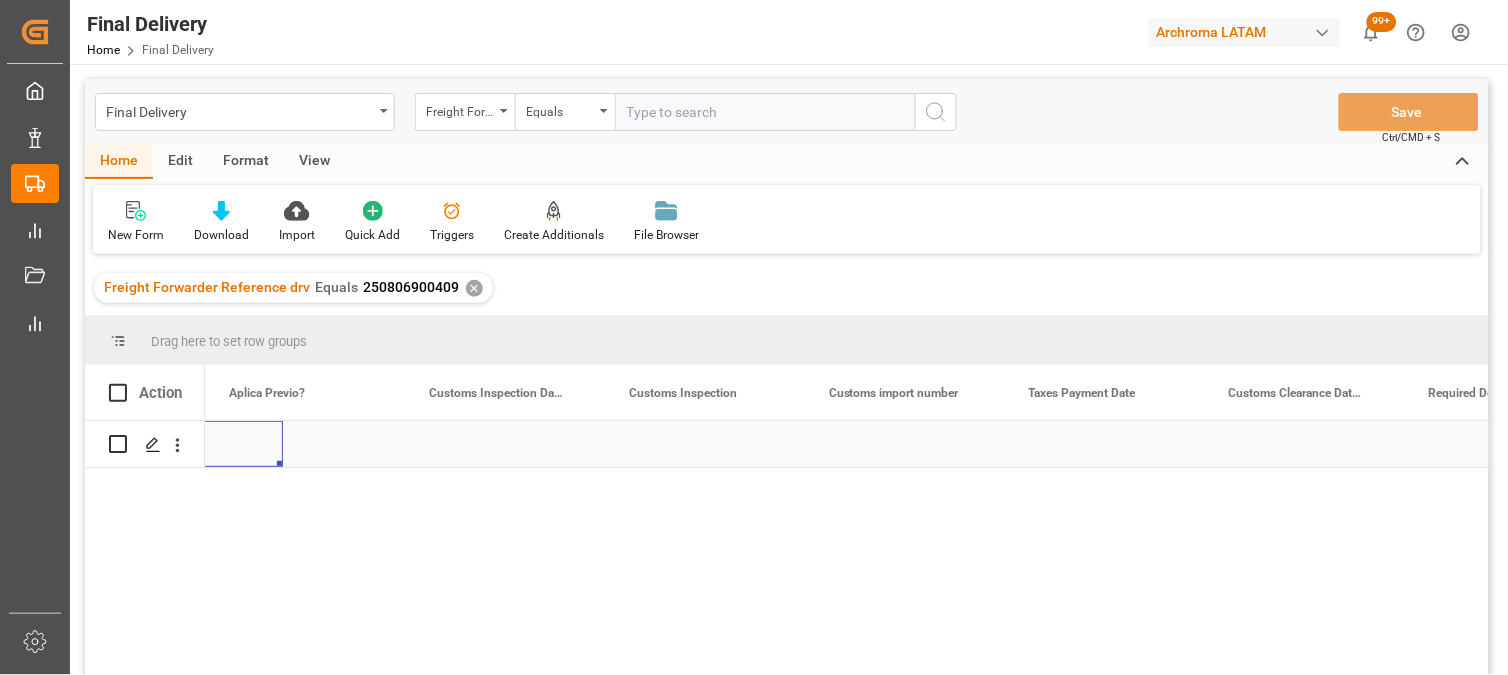 scroll, scrollTop: 0, scrollLeft: 2800, axis: horizontal 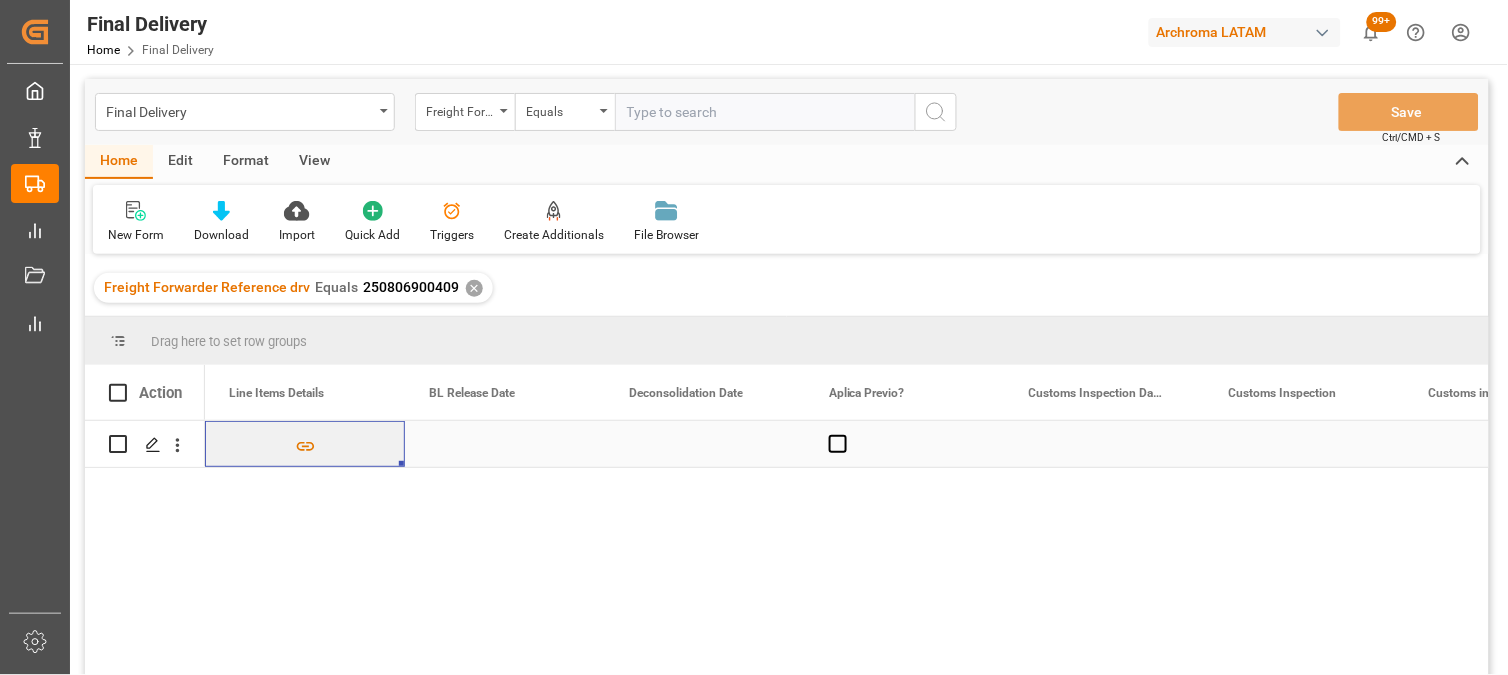 click at bounding box center [505, 444] 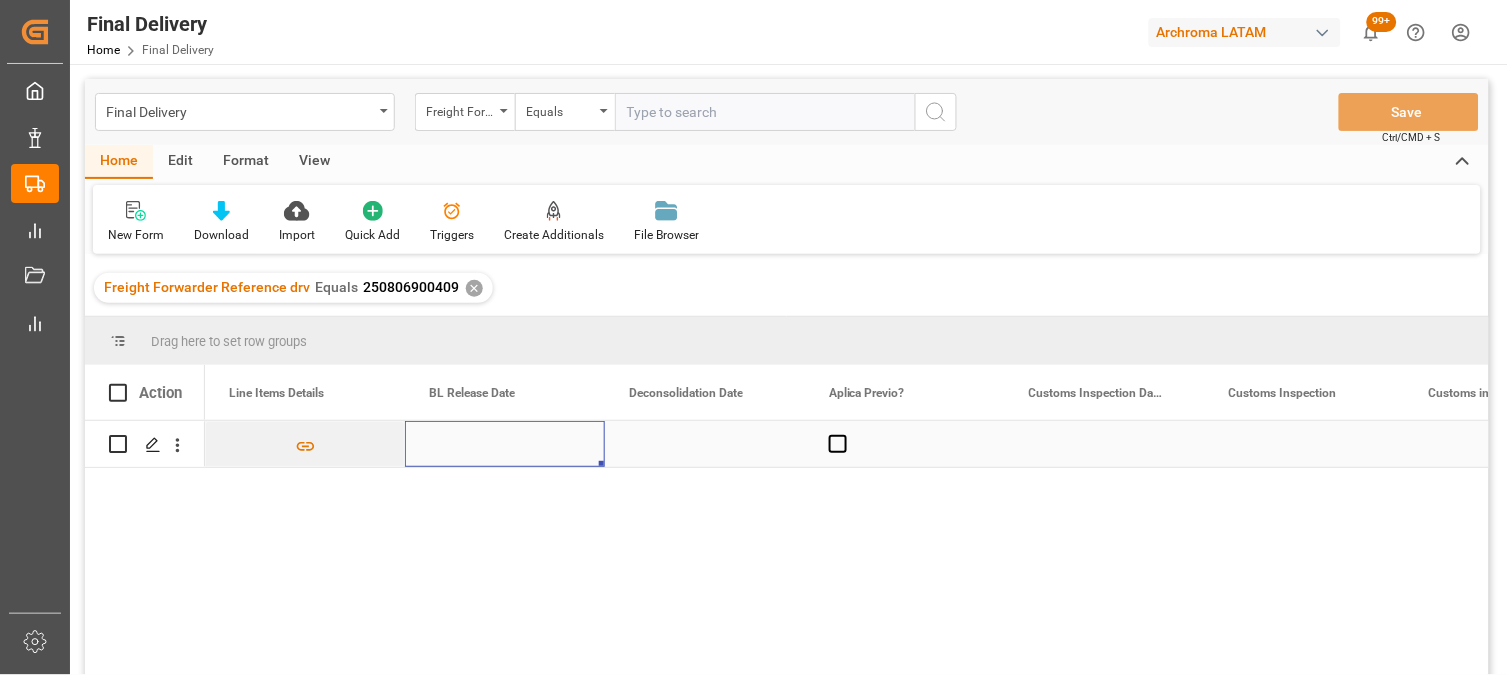 click at bounding box center [505, 444] 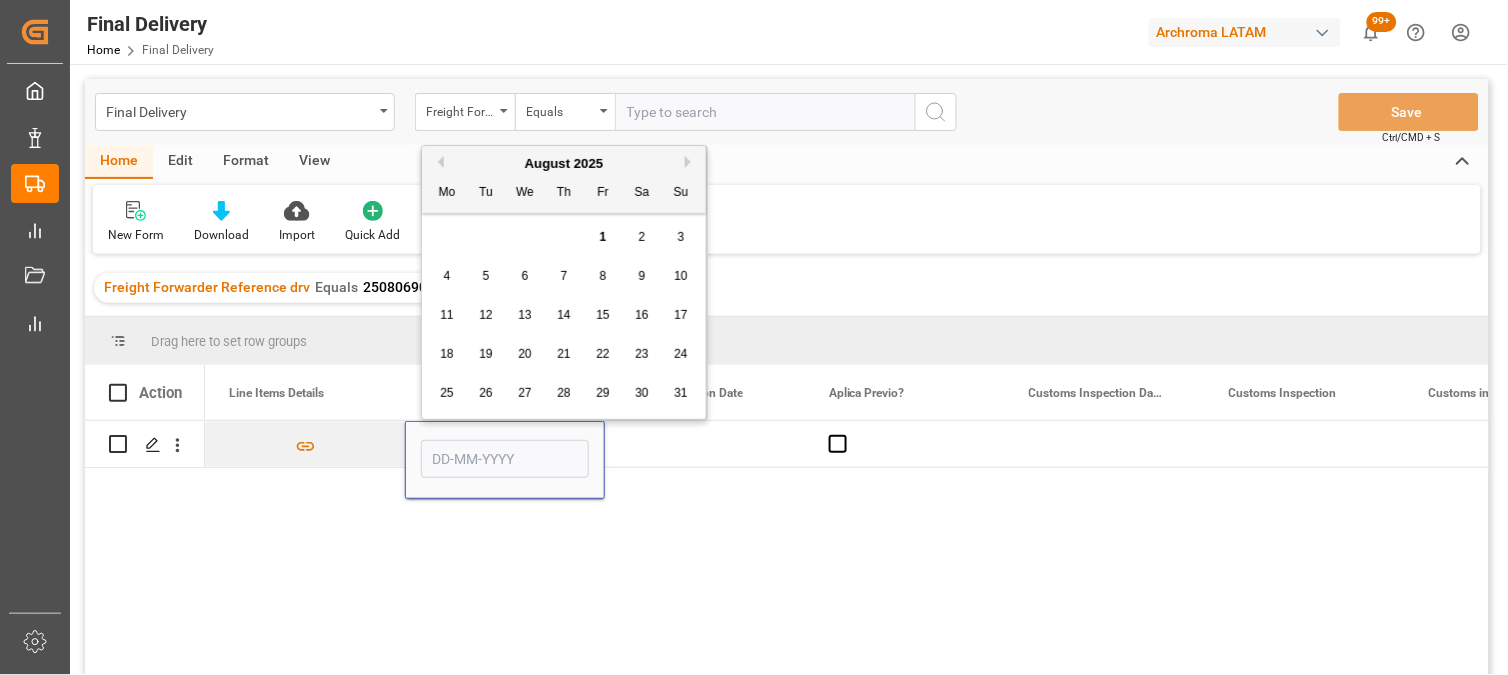 click on "Previous Month" at bounding box center (438, 162) 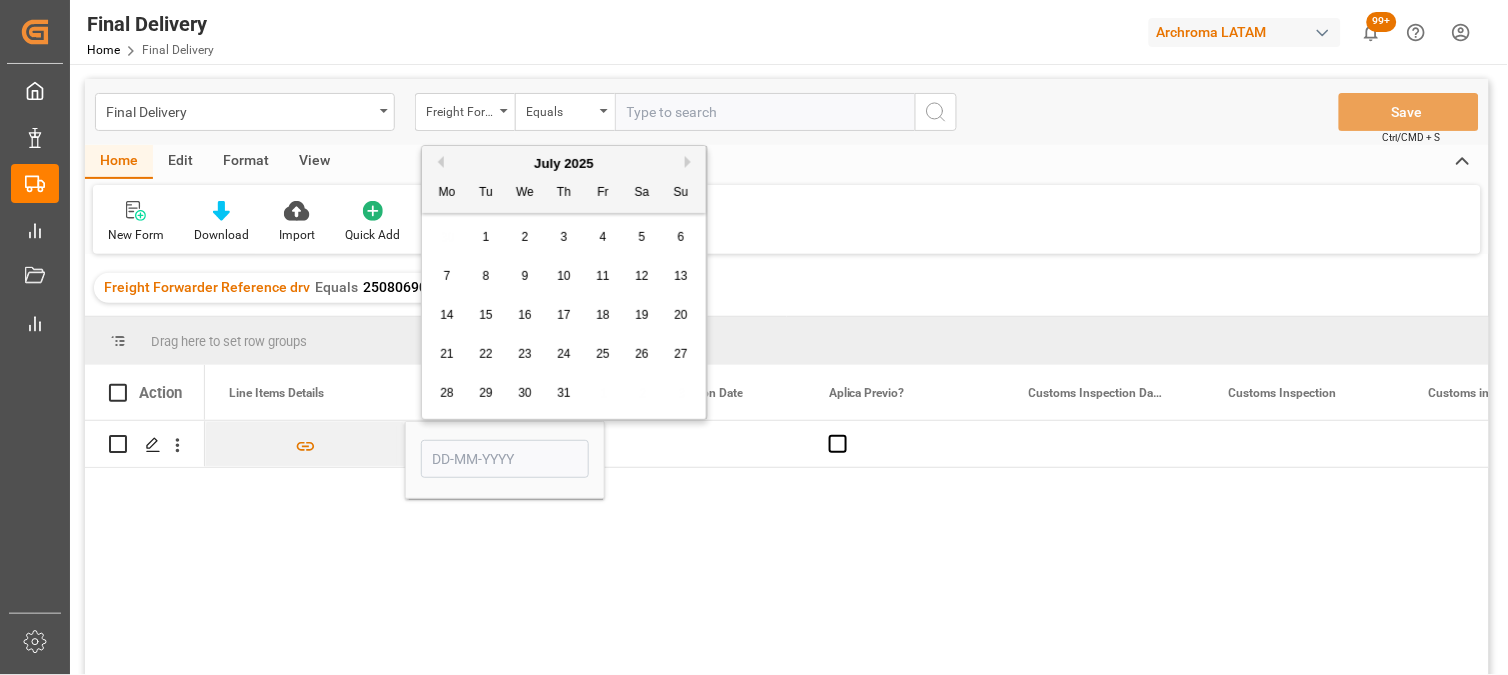 click on "31" at bounding box center (563, 393) 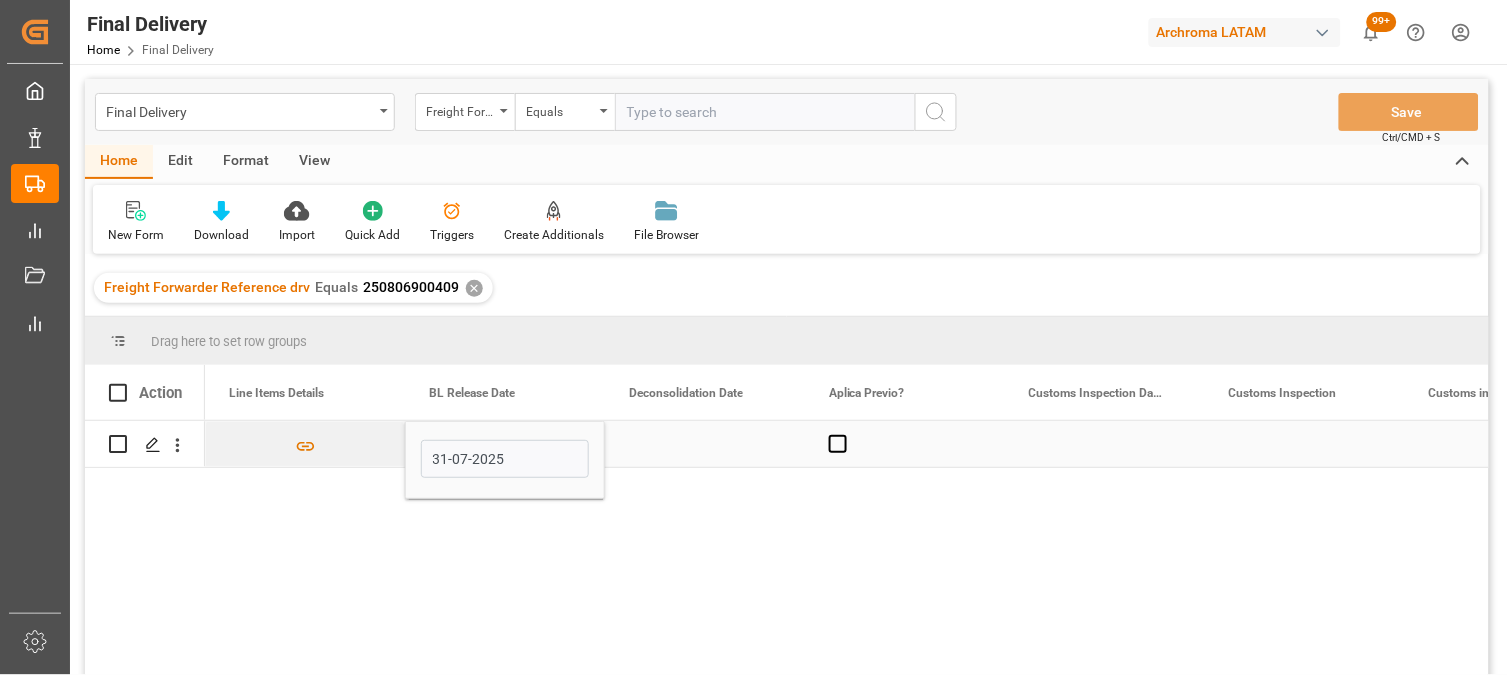 drag, startPoint x: 663, startPoint y: 444, endPoint x: 688, endPoint y: 446, distance: 25.079872 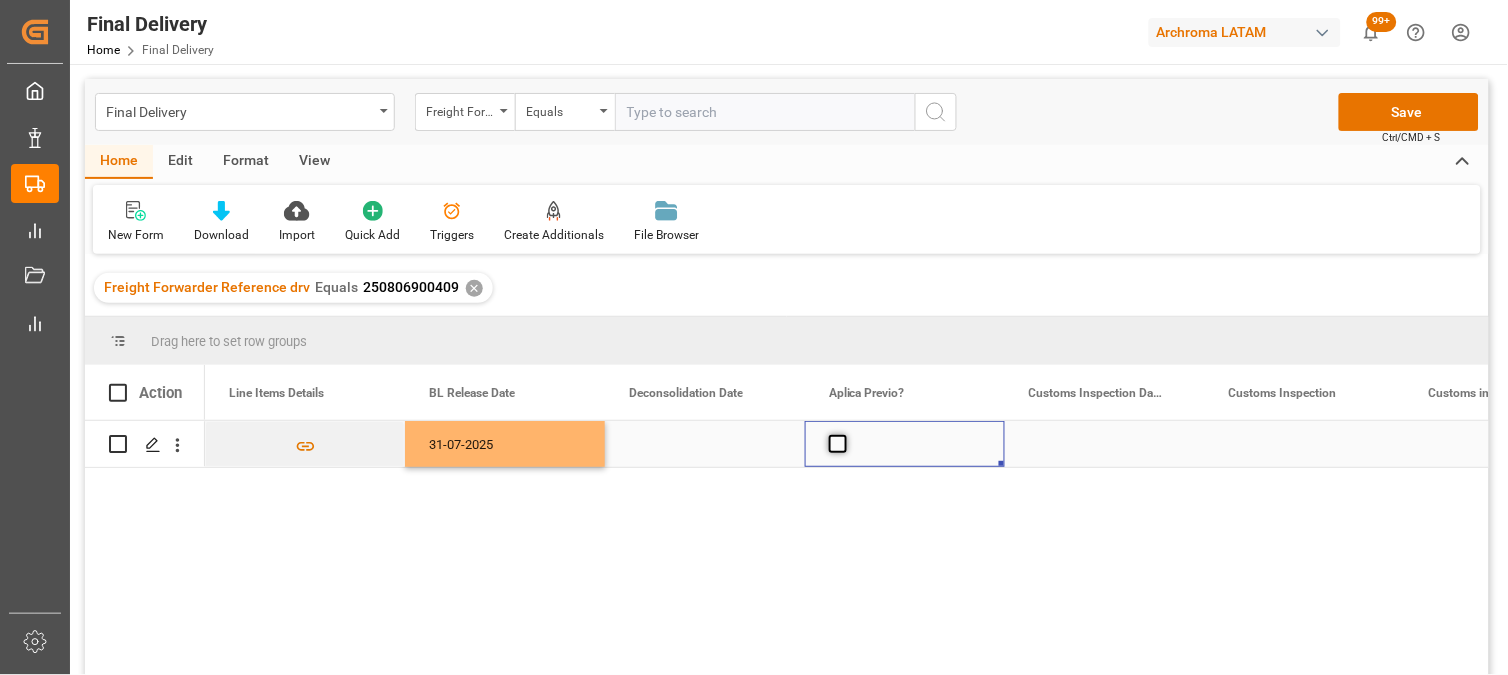 click at bounding box center (838, 444) 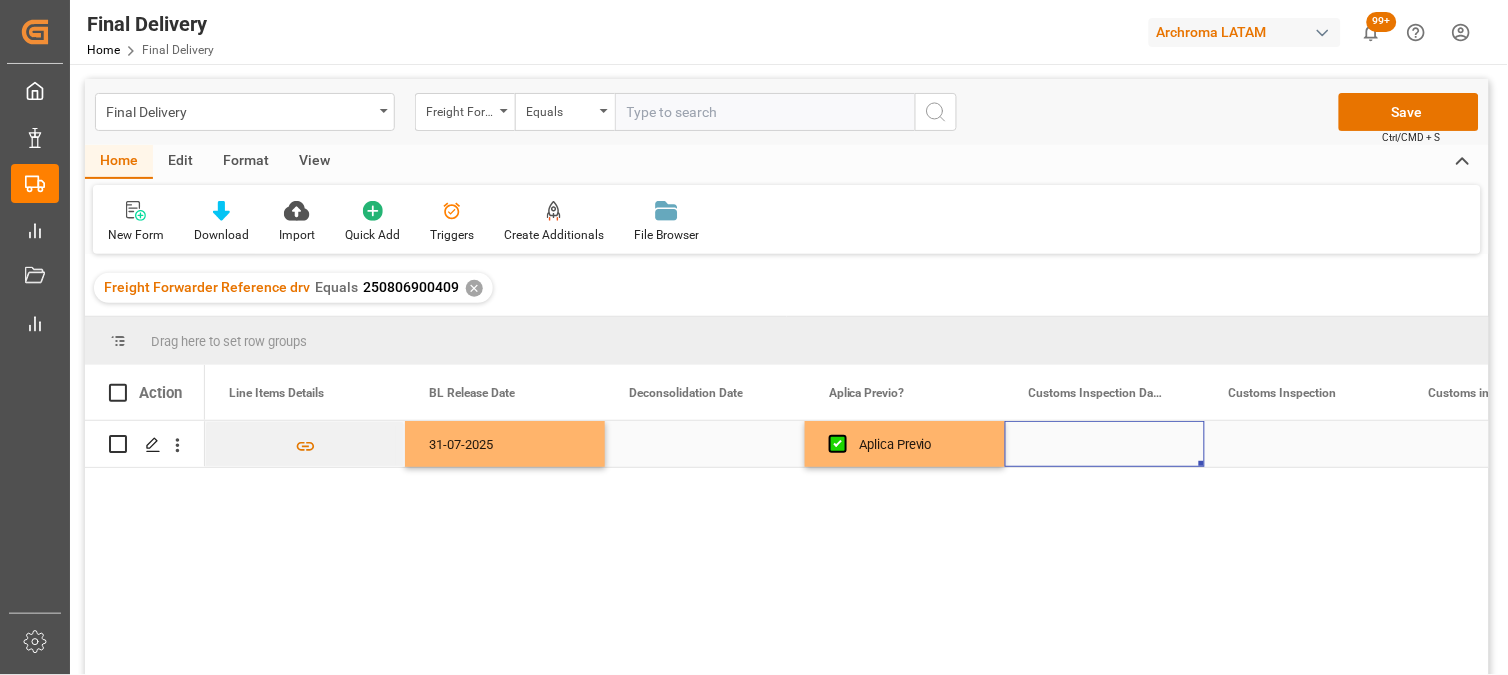 click at bounding box center (1105, 444) 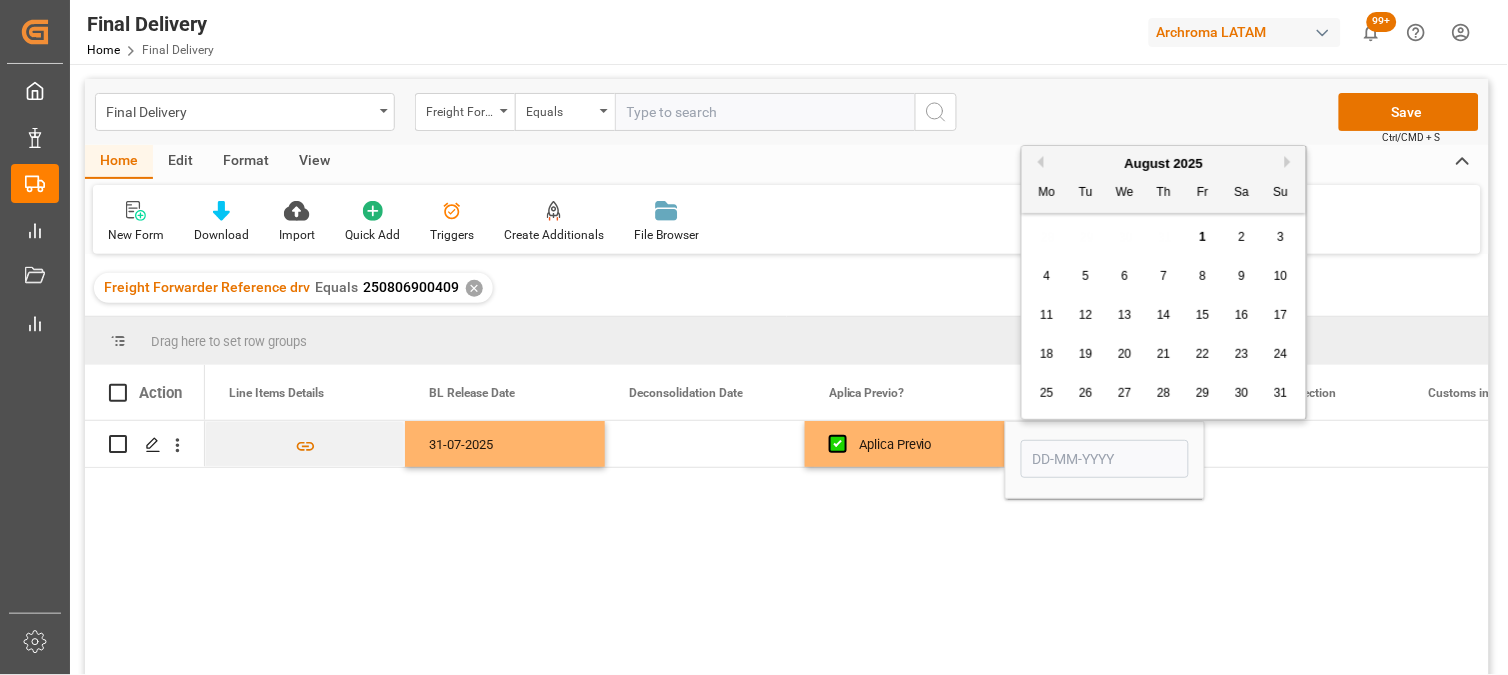 drag, startPoint x: 1091, startPoint y: 281, endPoint x: 1173, endPoint y: 386, distance: 133.22537 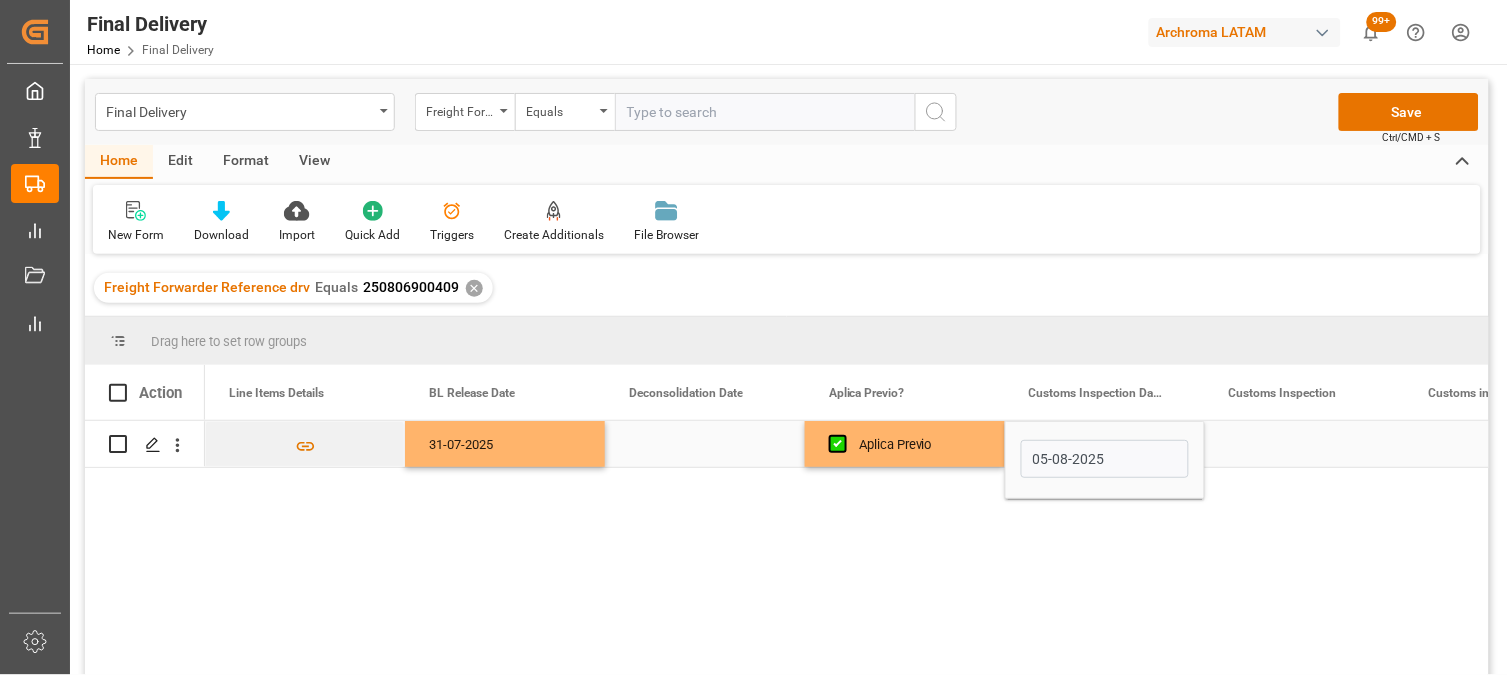 click at bounding box center (1305, 444) 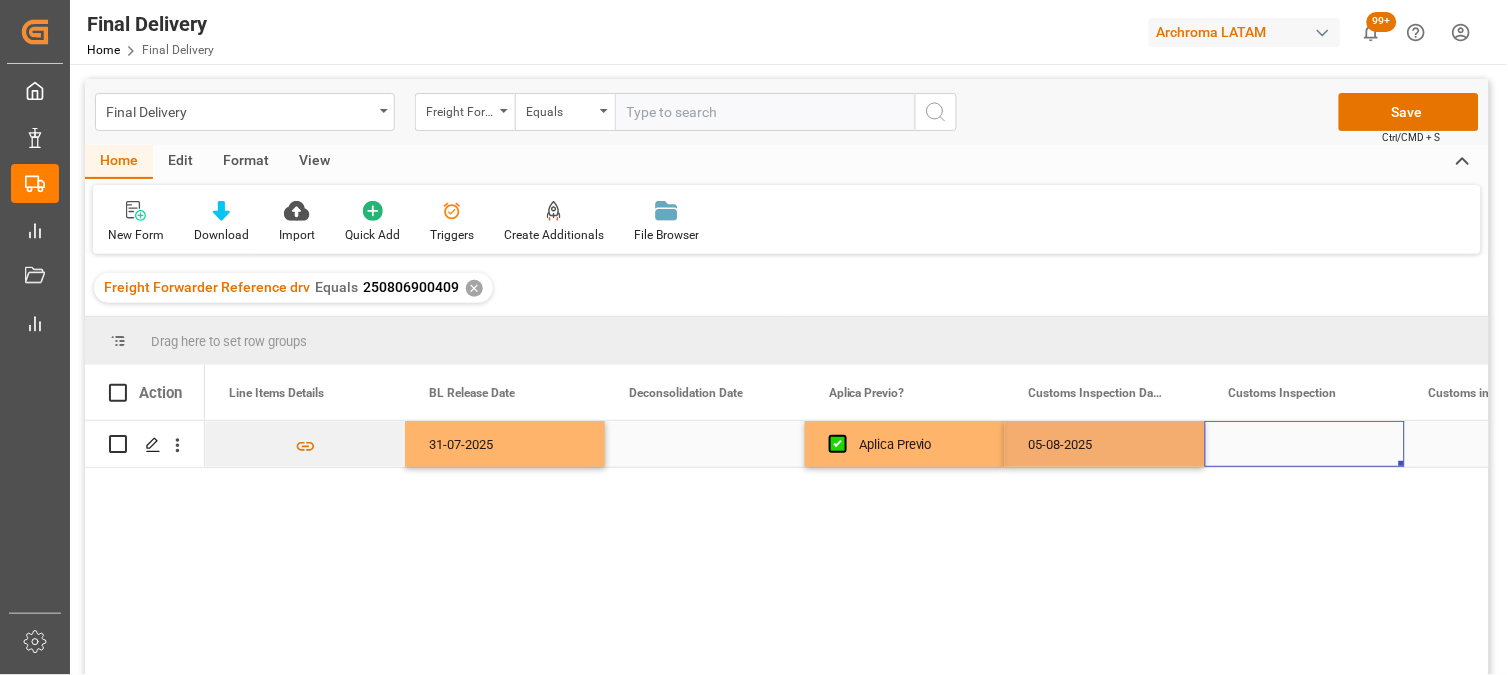 scroll, scrollTop: 0, scrollLeft: 2322, axis: horizontal 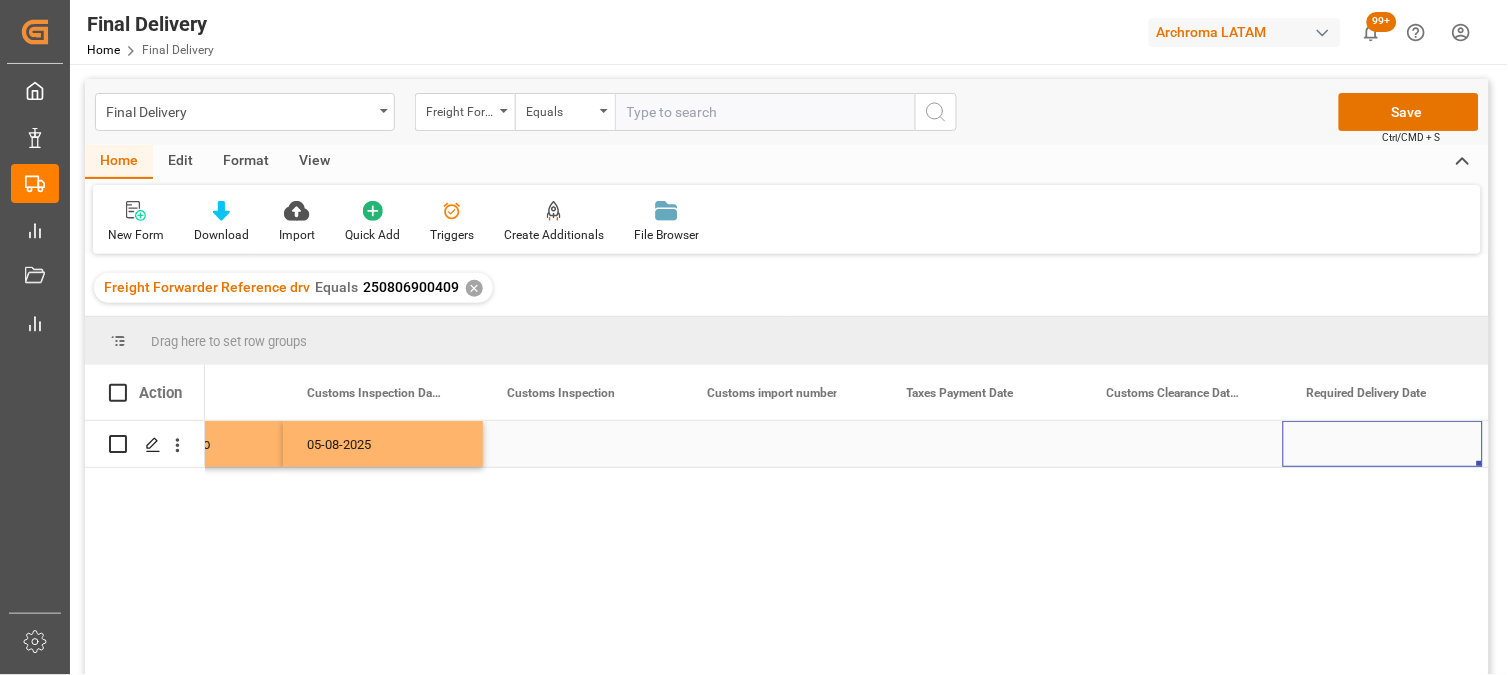 click at bounding box center [983, 444] 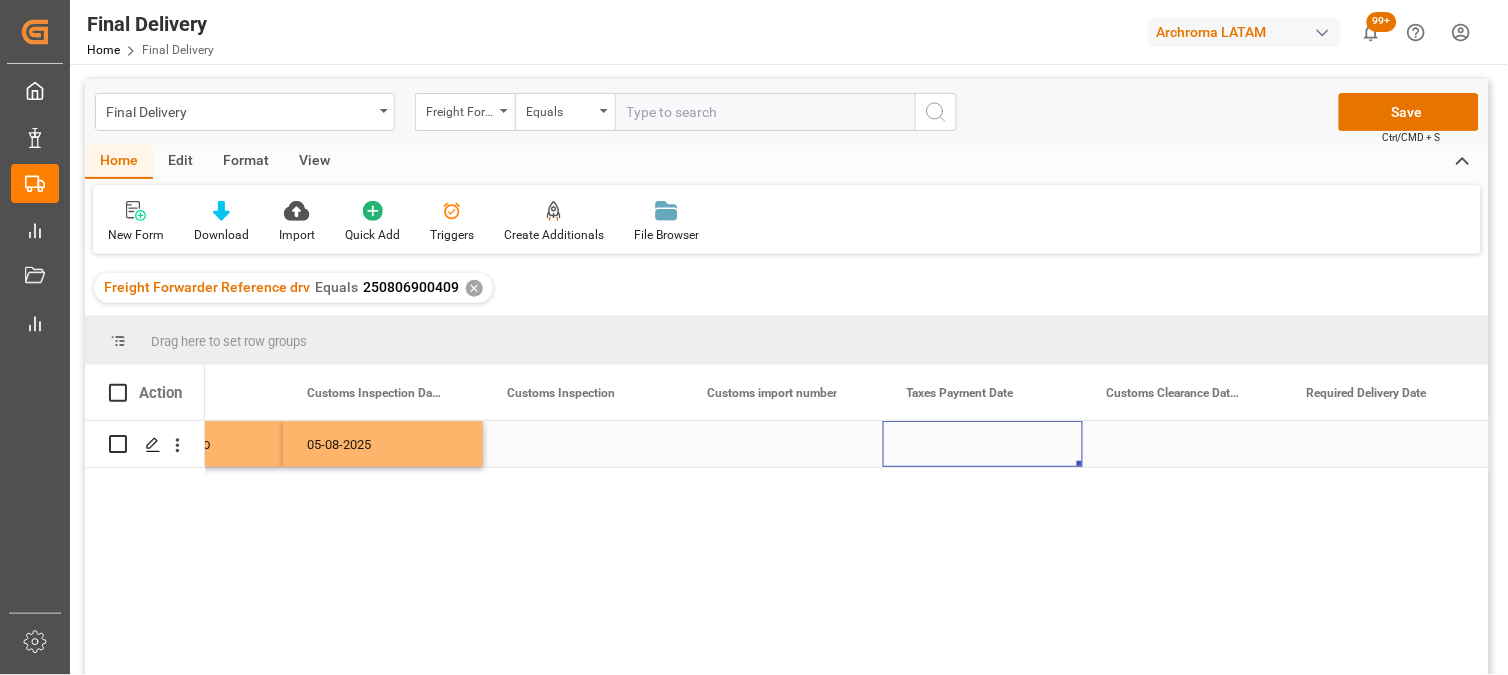 click at bounding box center (983, 444) 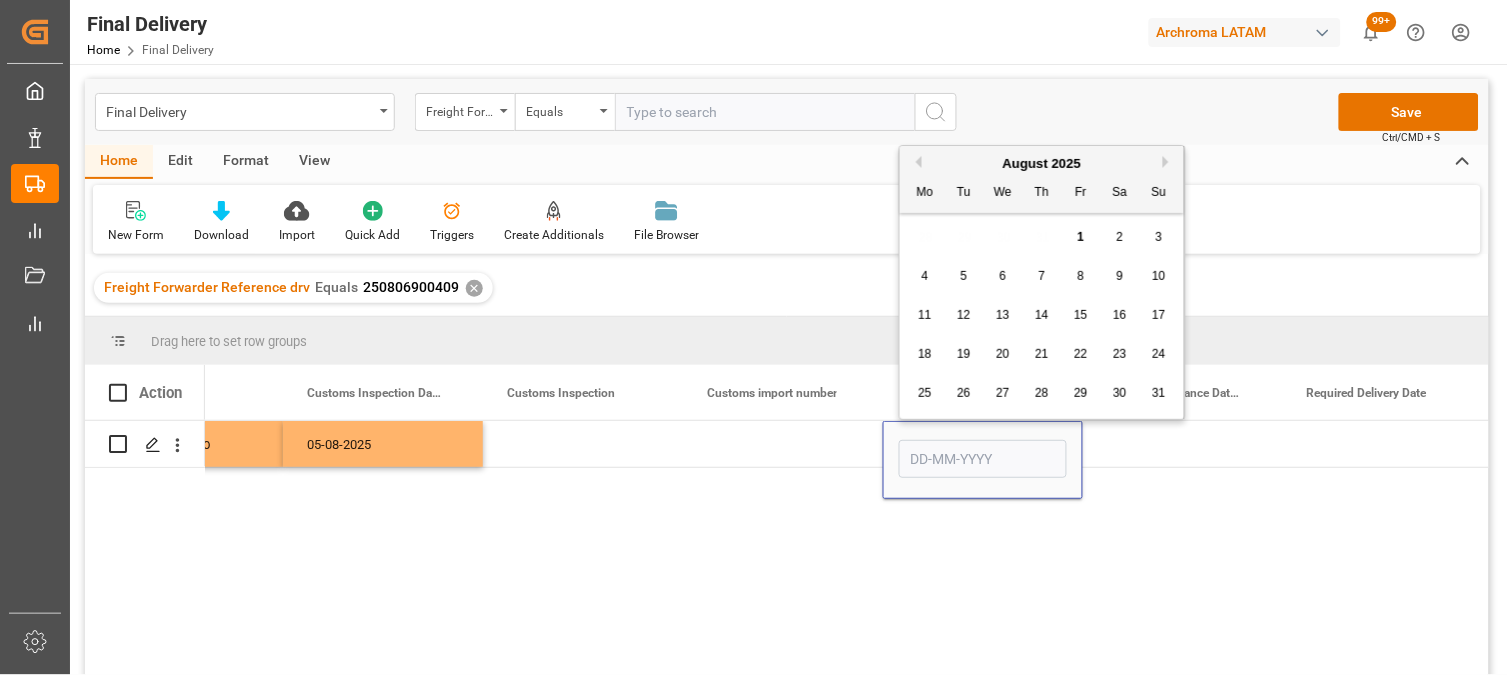 click on "5" at bounding box center [964, 277] 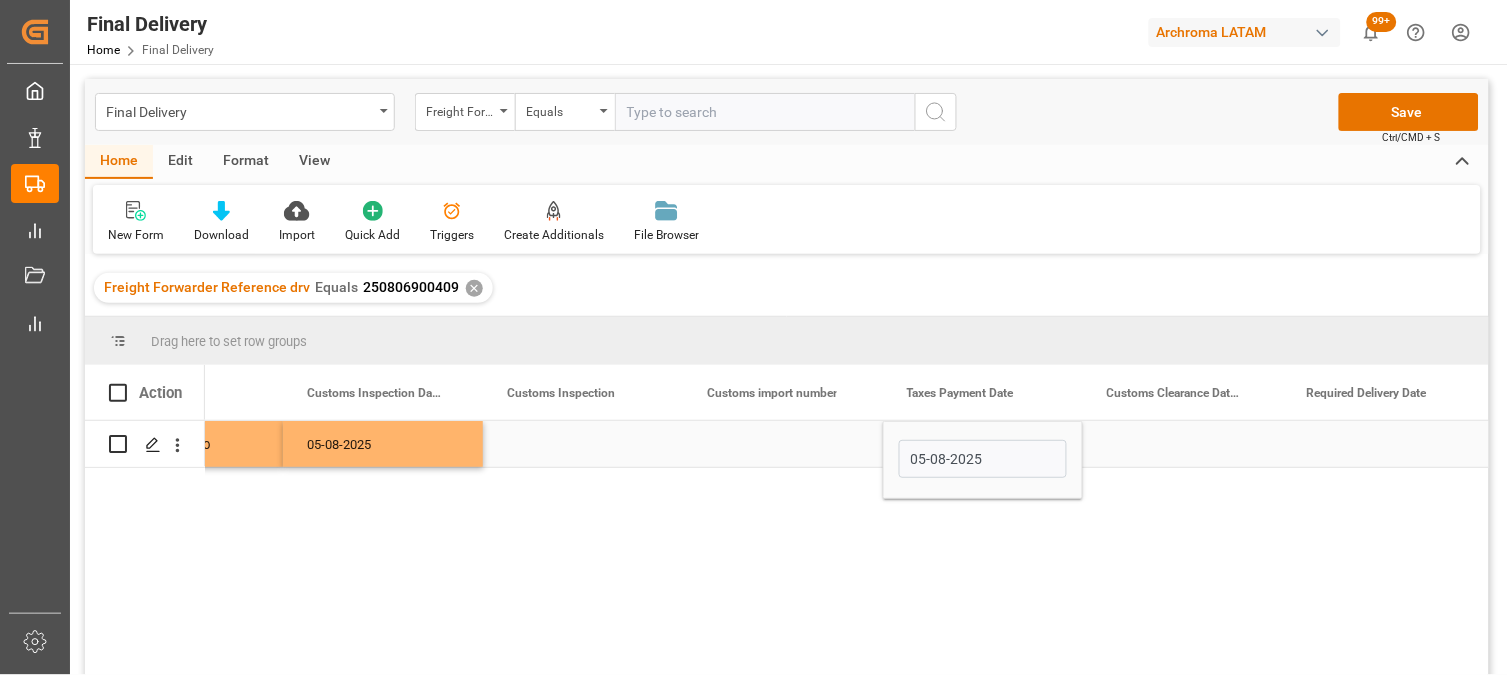 click at bounding box center [1183, 444] 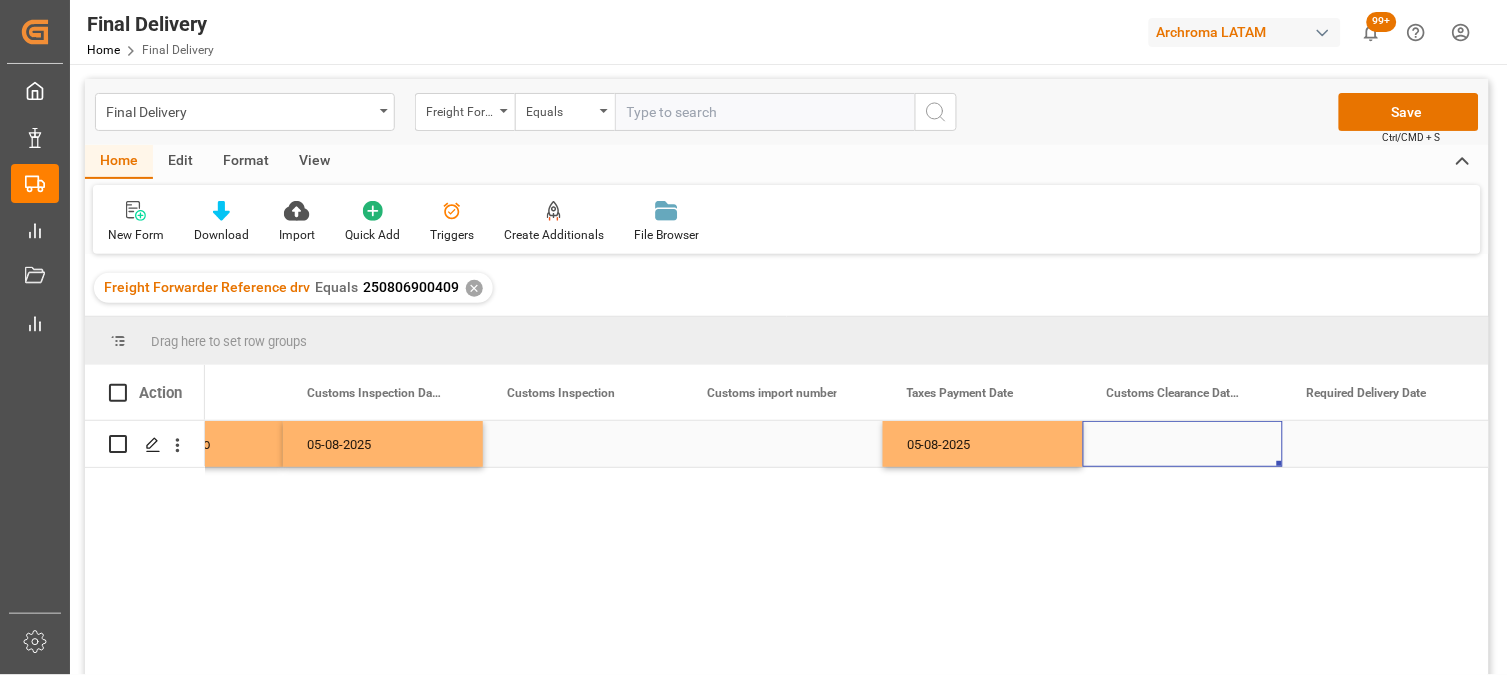 click at bounding box center (1183, 444) 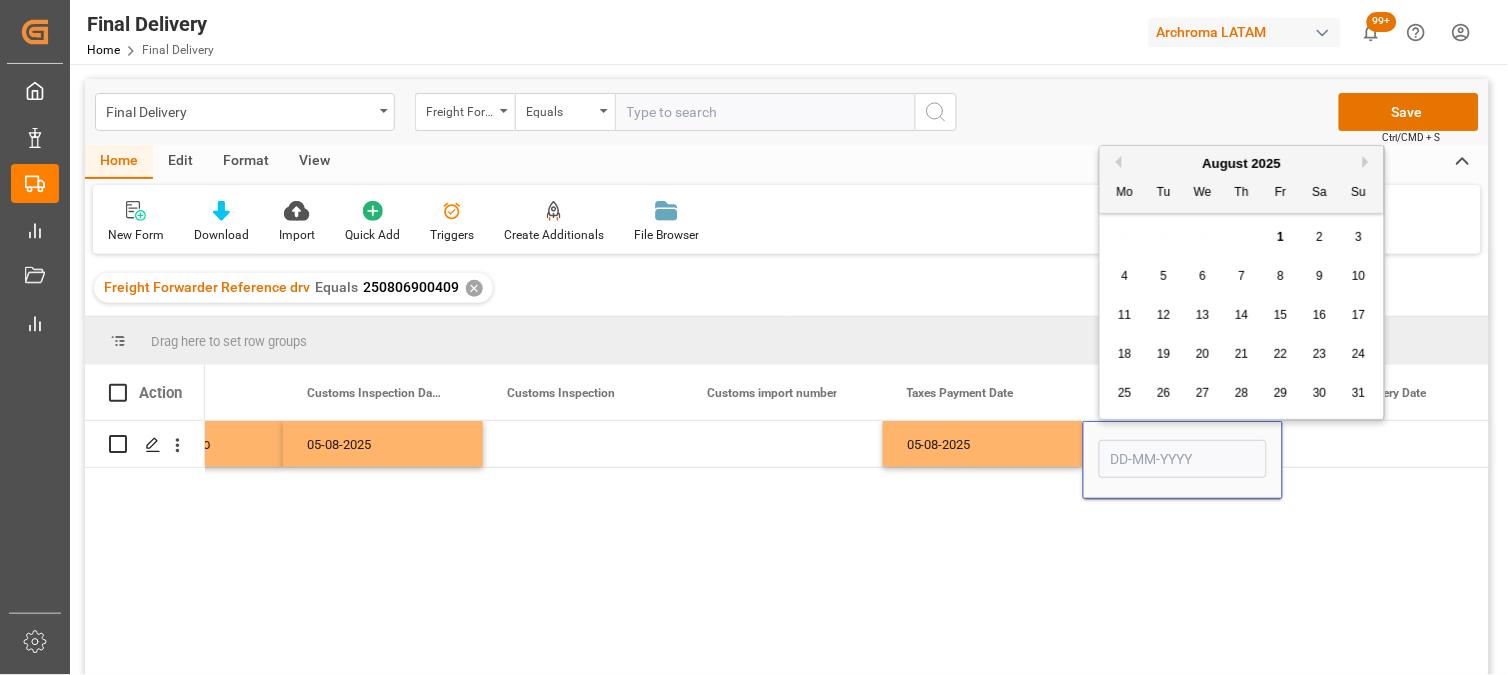 click on "6" at bounding box center [1203, 276] 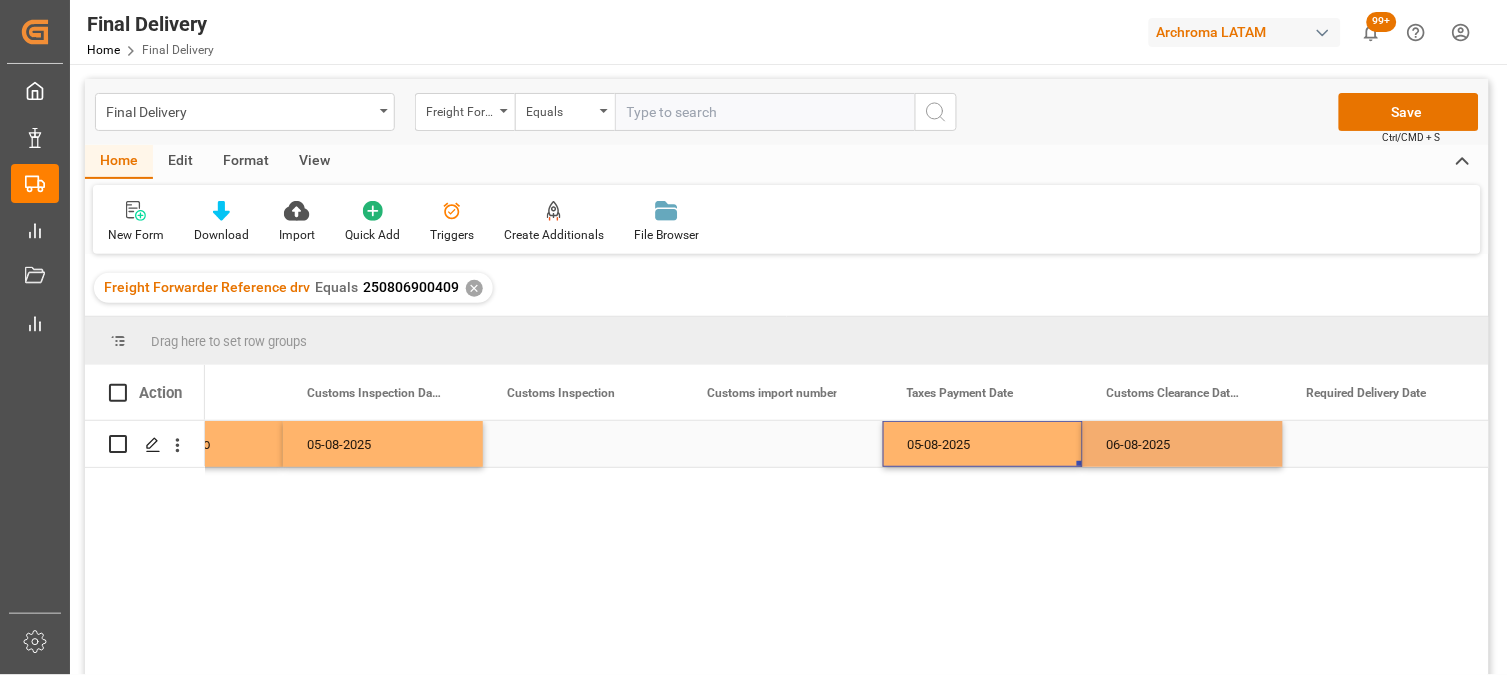 drag, startPoint x: 1031, startPoint y: 444, endPoint x: 1192, endPoint y: 332, distance: 196.12495 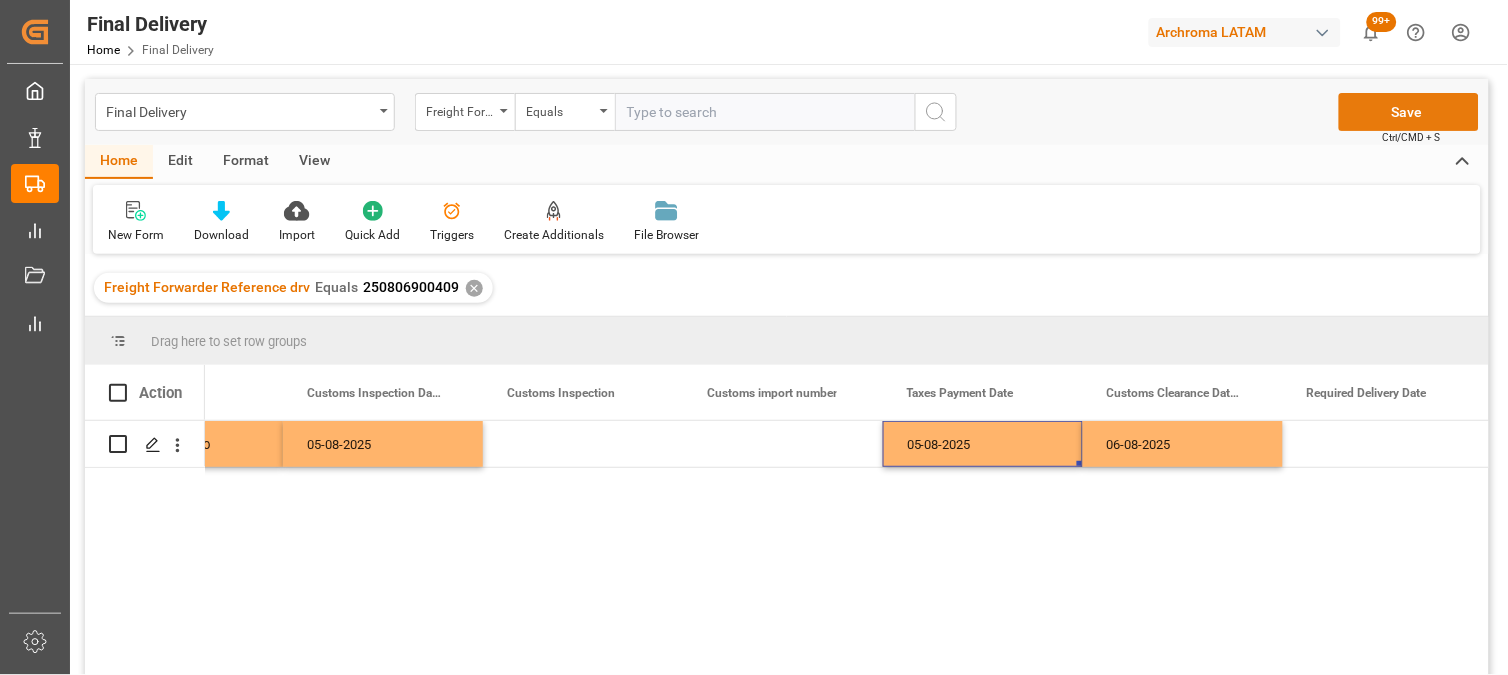 click on "Save" at bounding box center [1409, 112] 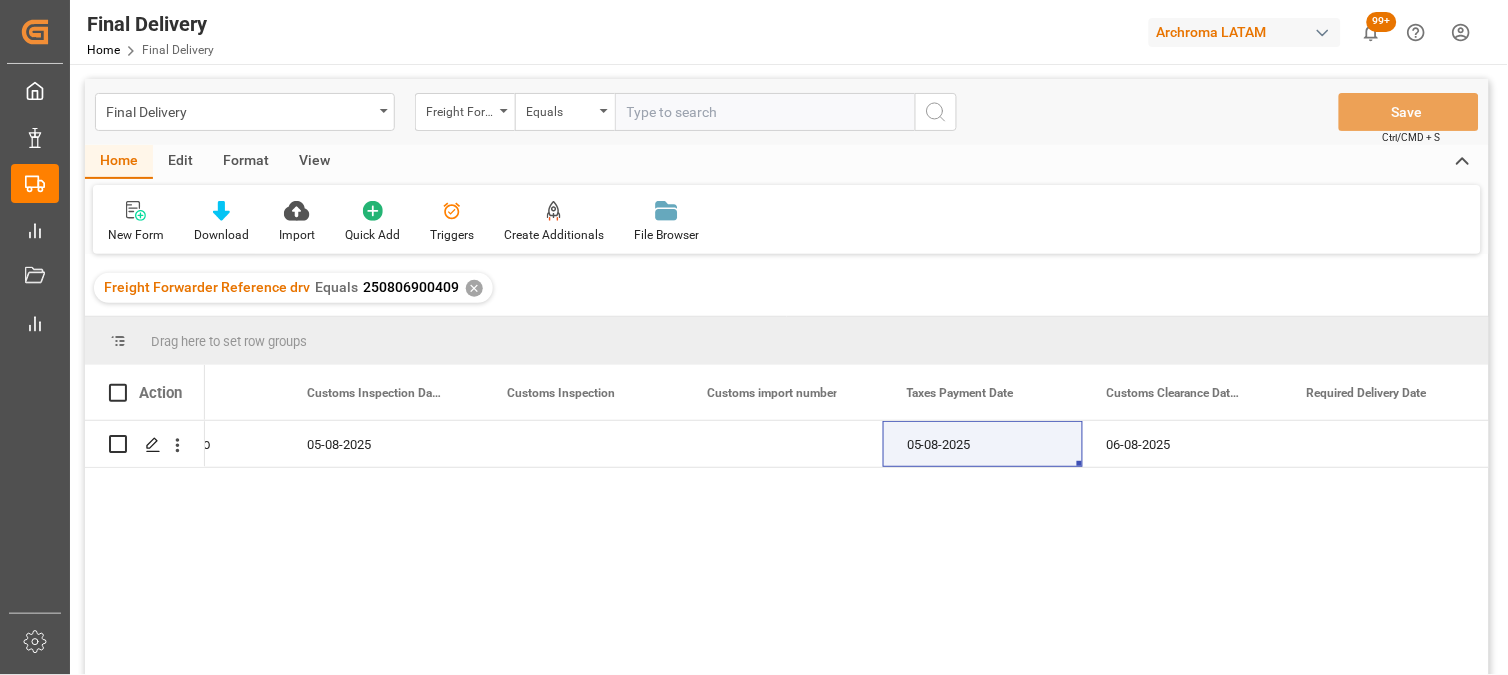 click on "✕" at bounding box center (474, 288) 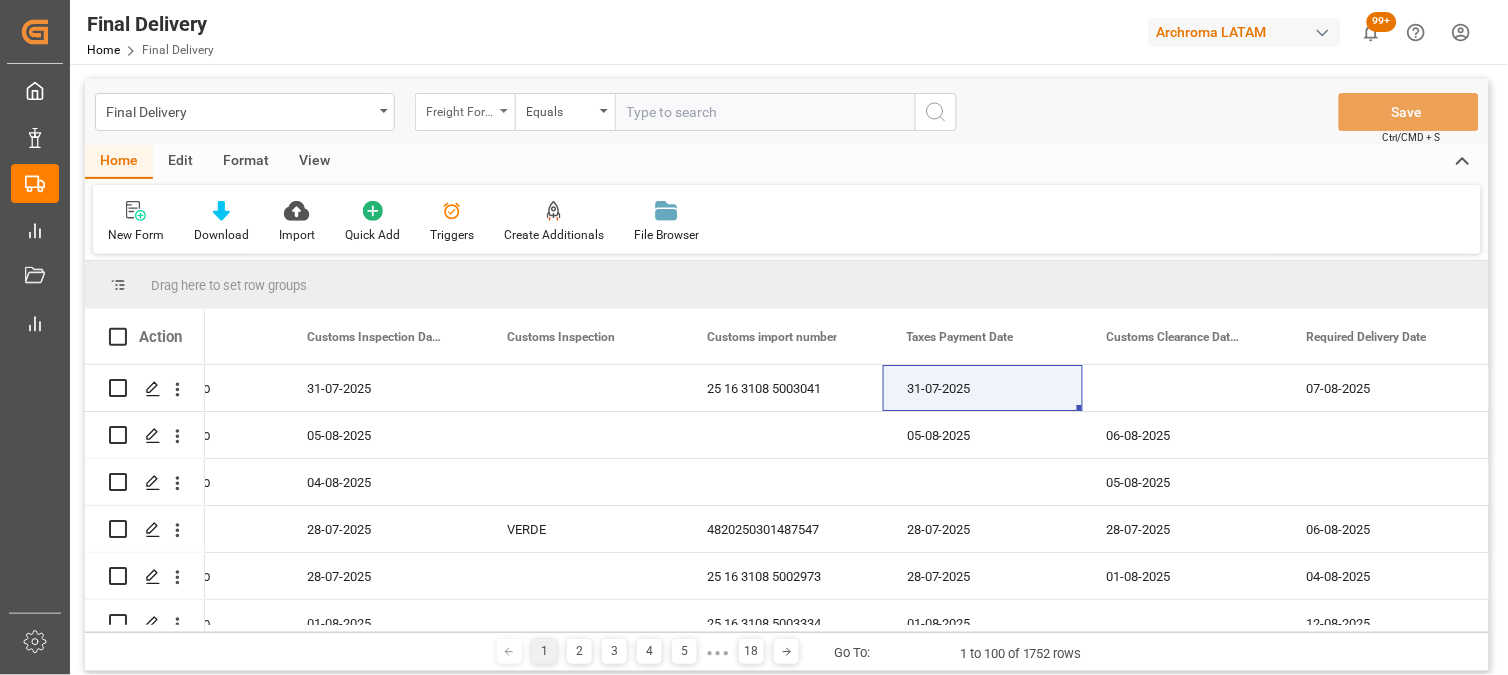 click on "Freight Forwarder Reference drv" at bounding box center (465, 112) 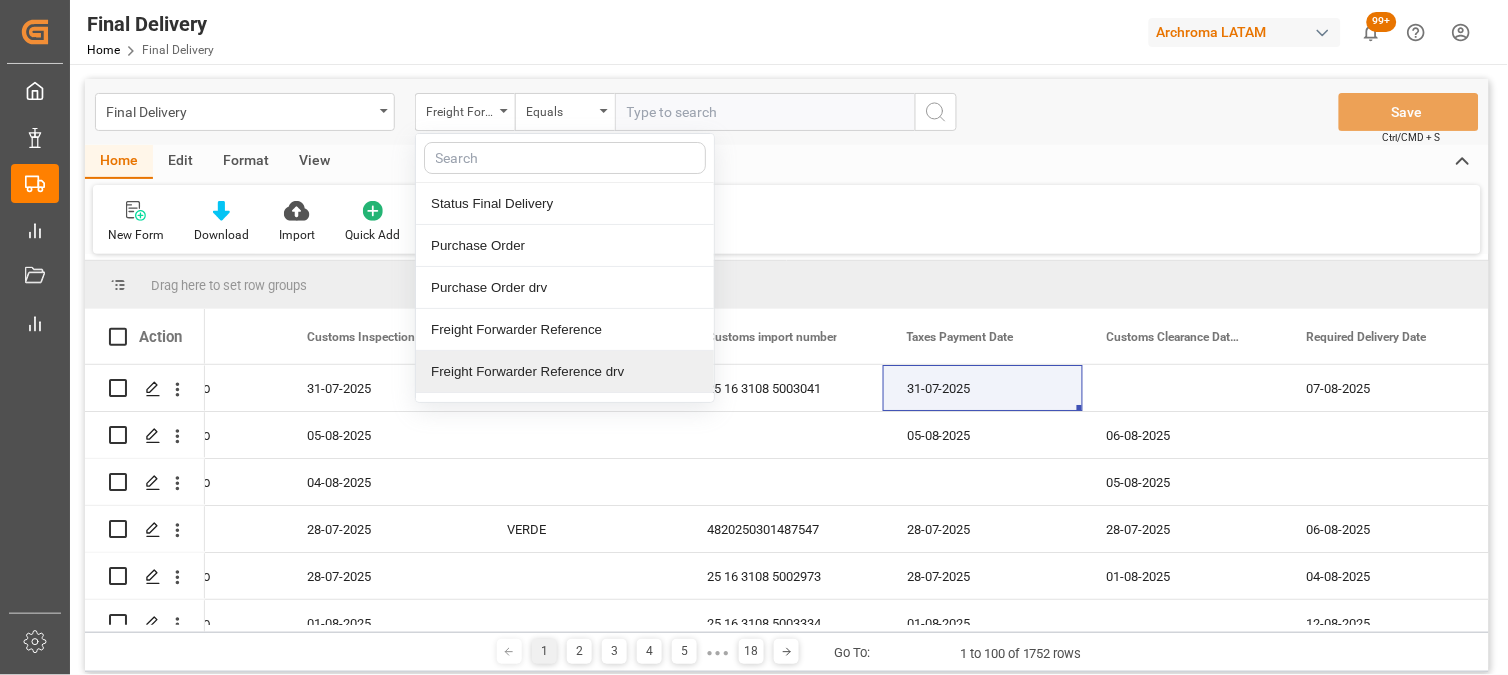click on "Freight Forwarder Reference drv" at bounding box center [565, 372] 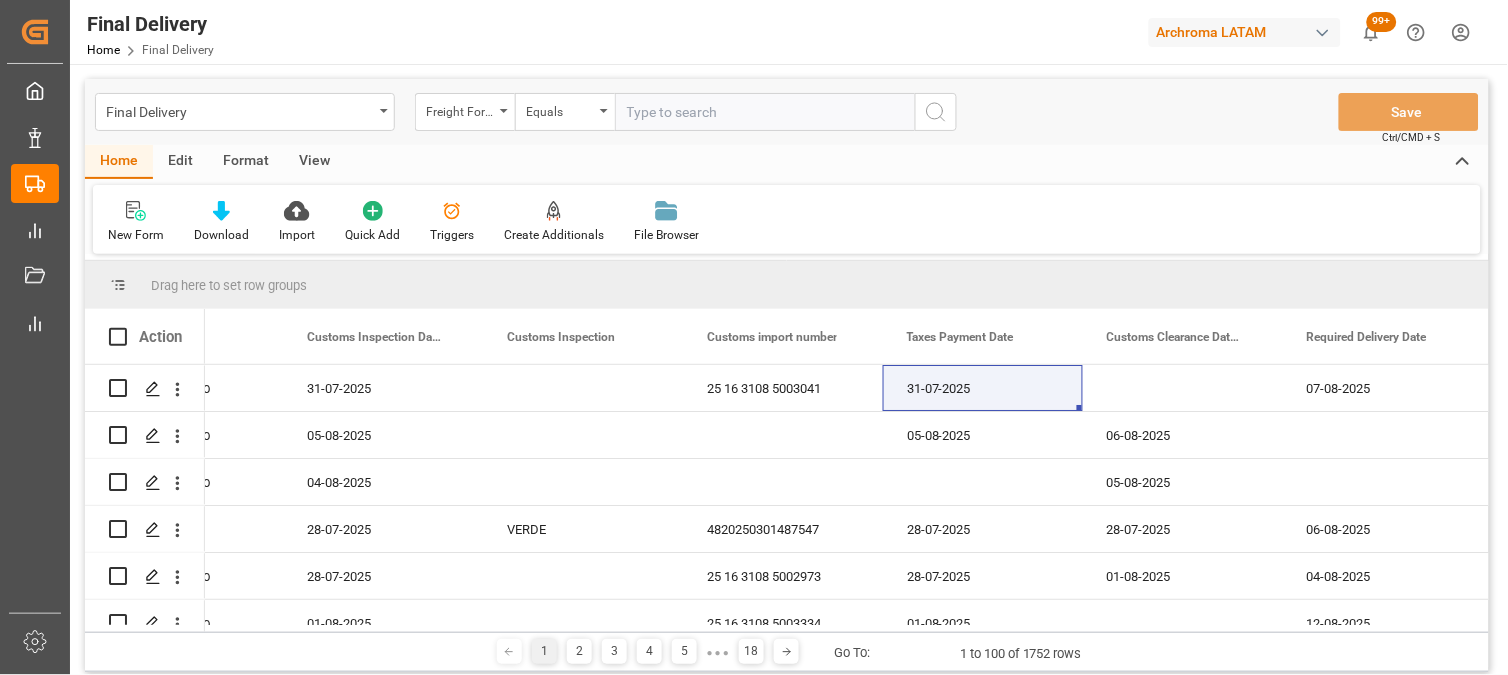 click at bounding box center (765, 112) 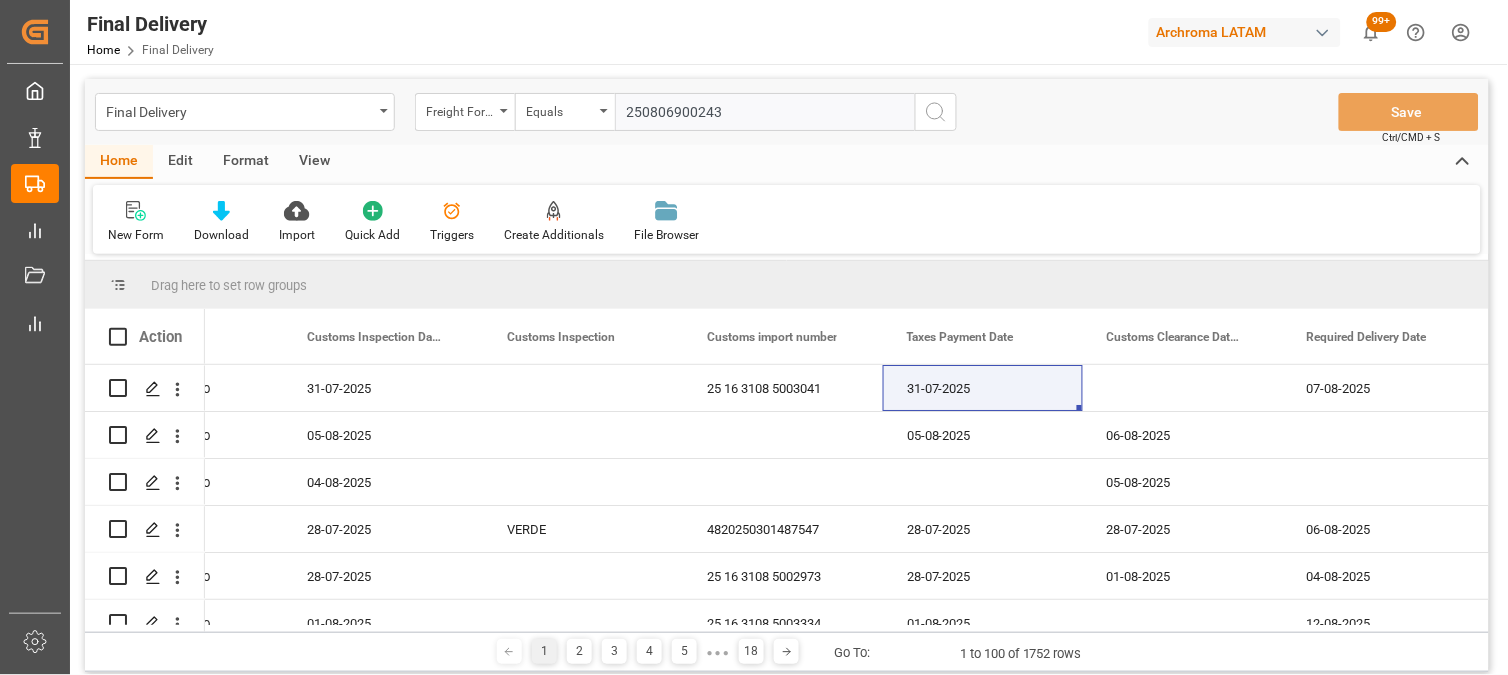 type 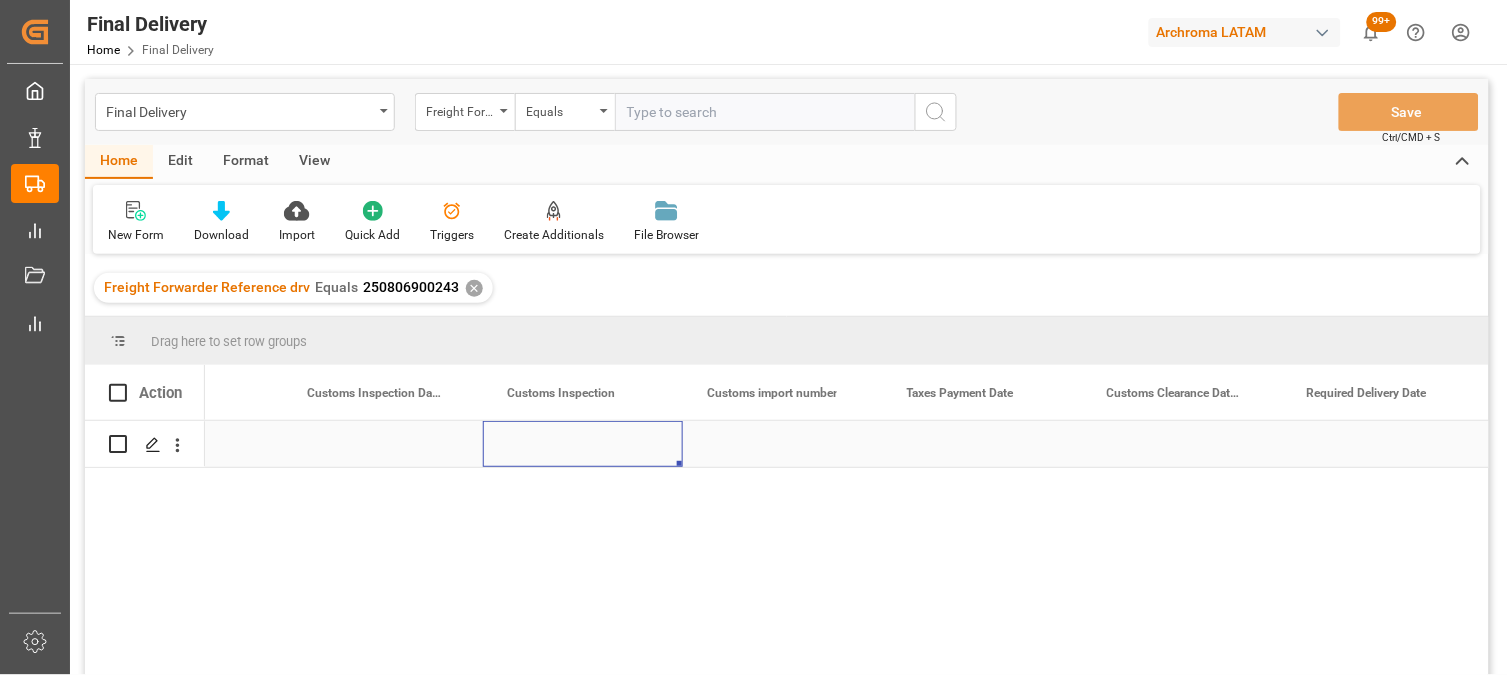 click at bounding box center [583, 444] 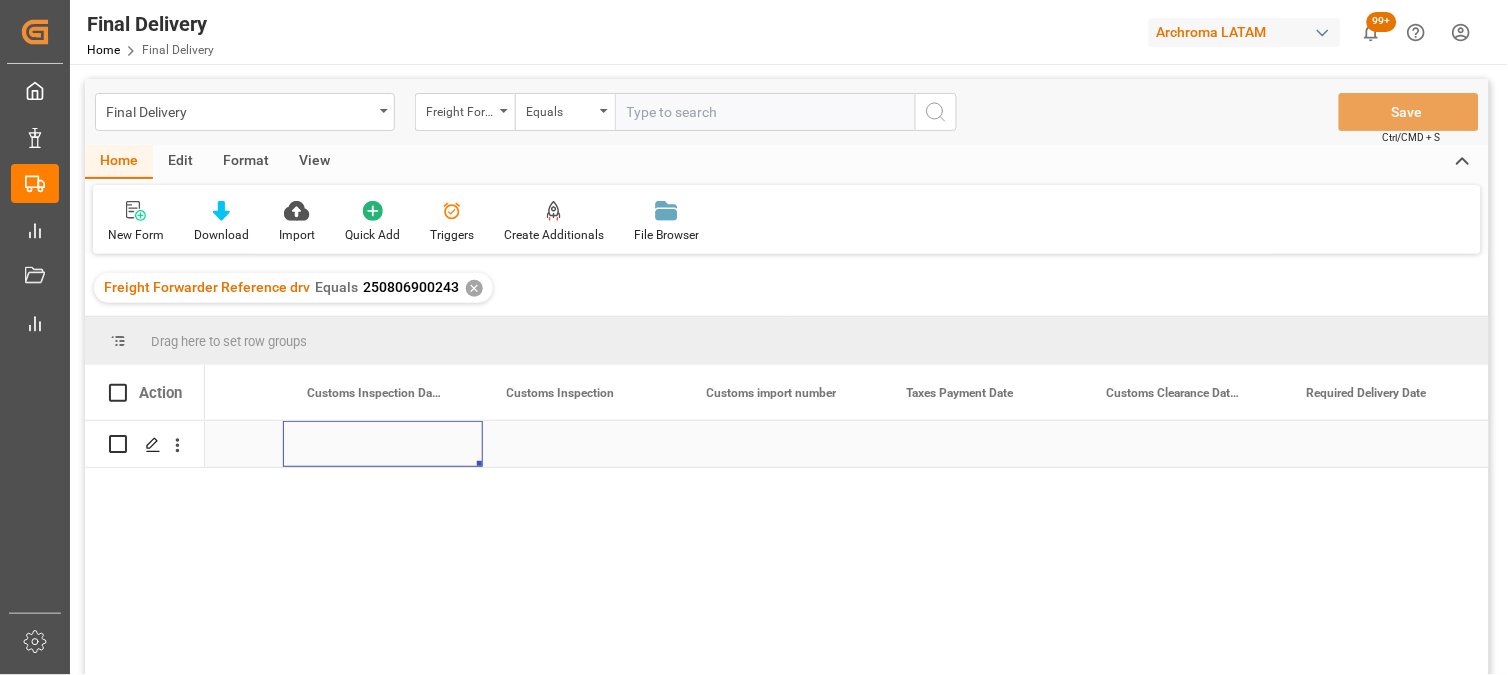 scroll, scrollTop: 0, scrollLeft: 2800, axis: horizontal 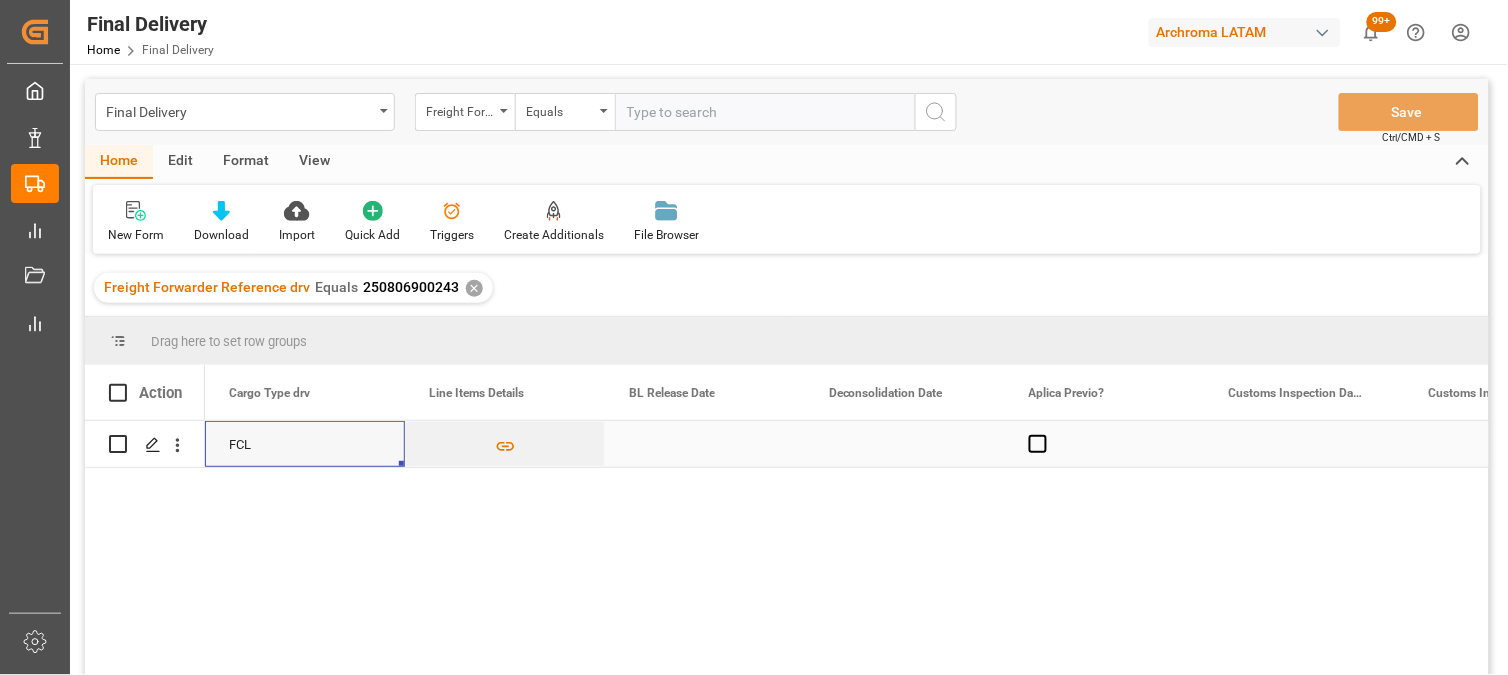 click at bounding box center [705, 444] 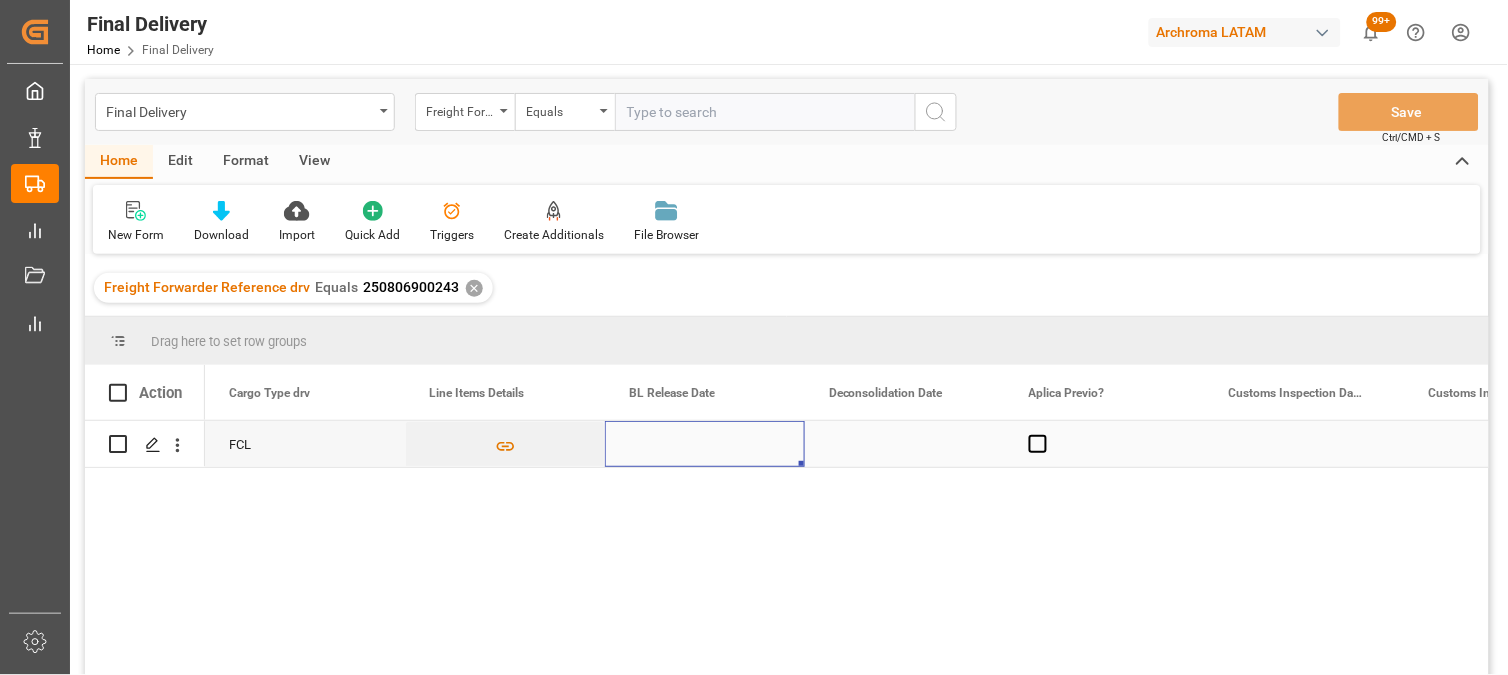 click at bounding box center [705, 444] 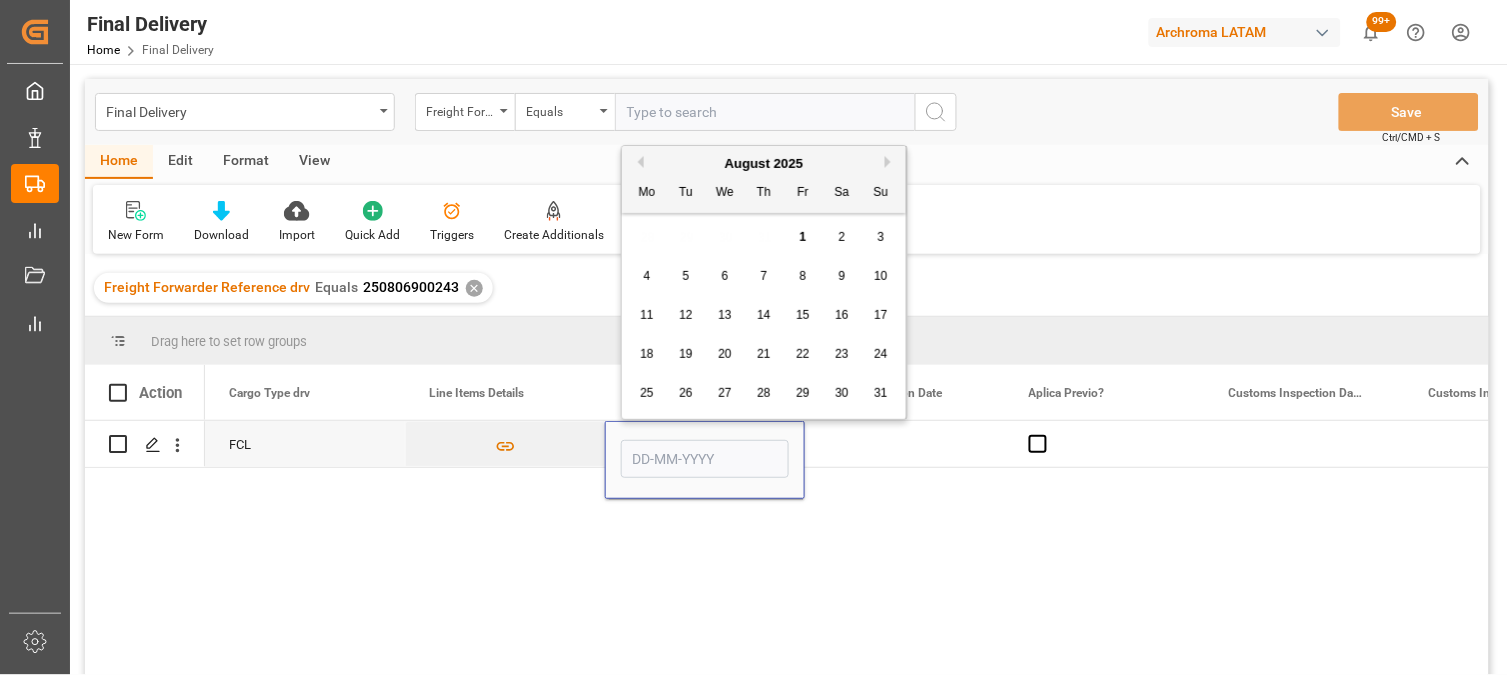 click on "1" at bounding box center (803, 237) 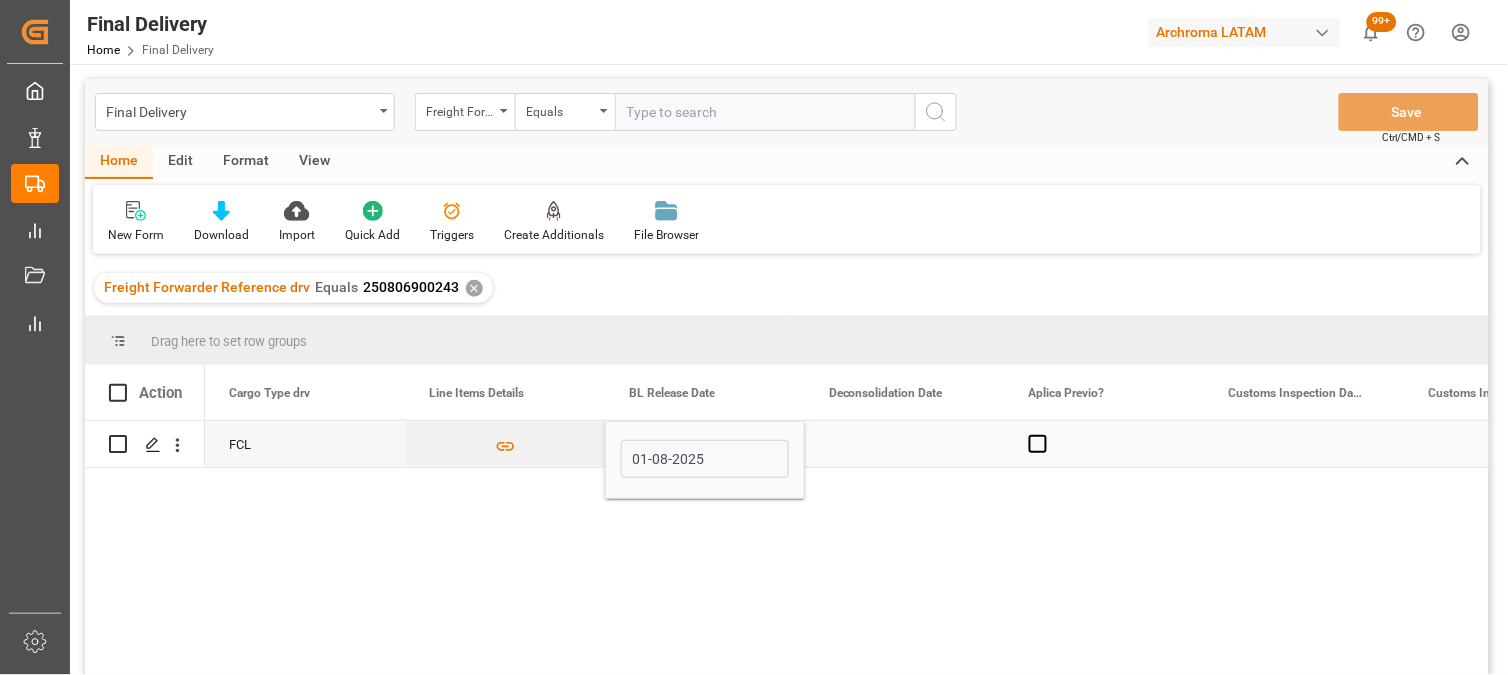 click at bounding box center (905, 444) 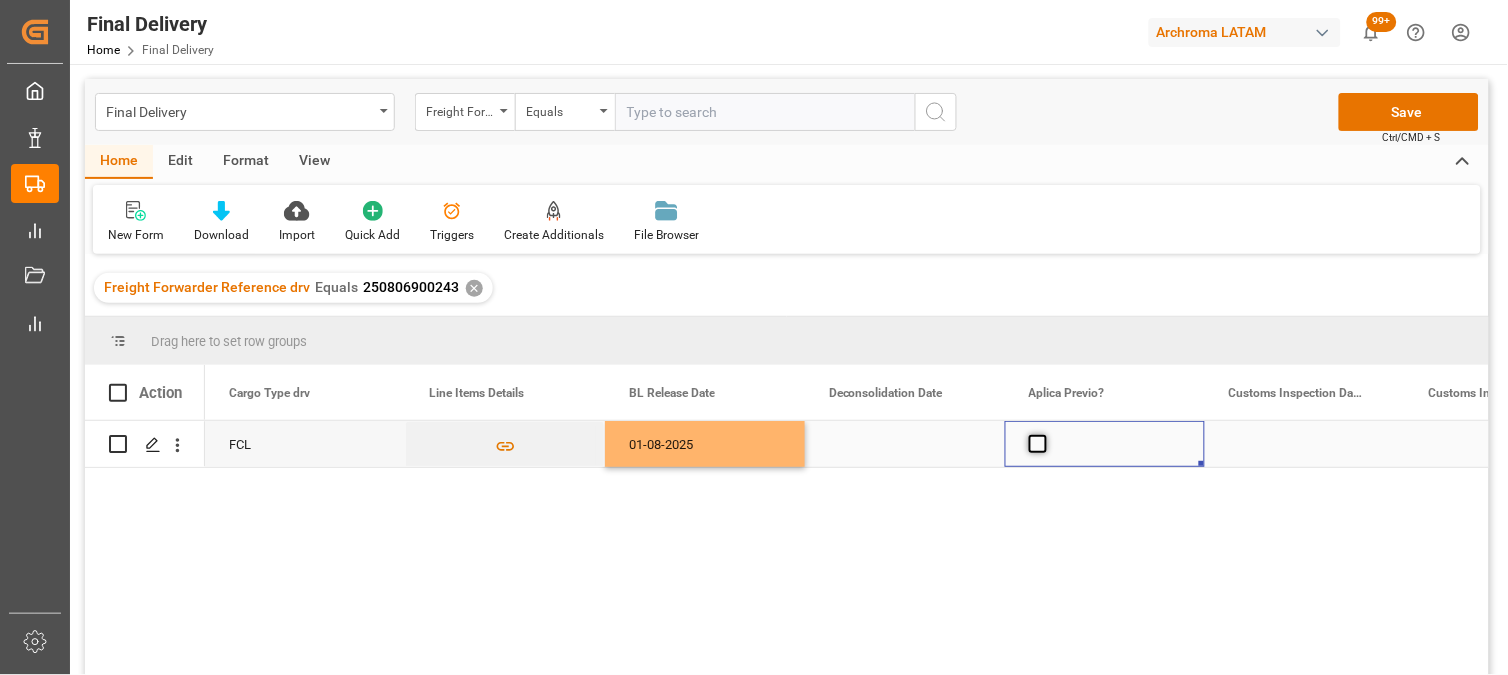 click at bounding box center [1038, 444] 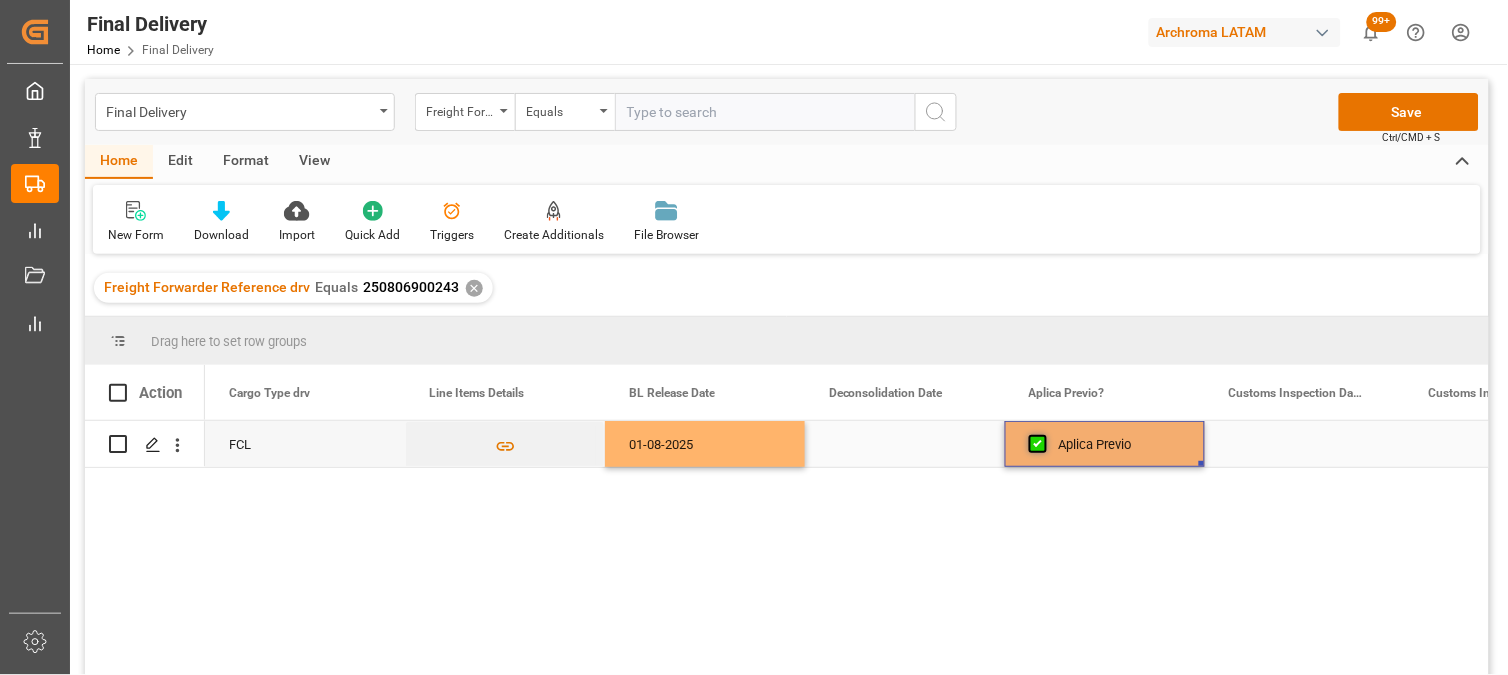 click at bounding box center [1038, 444] 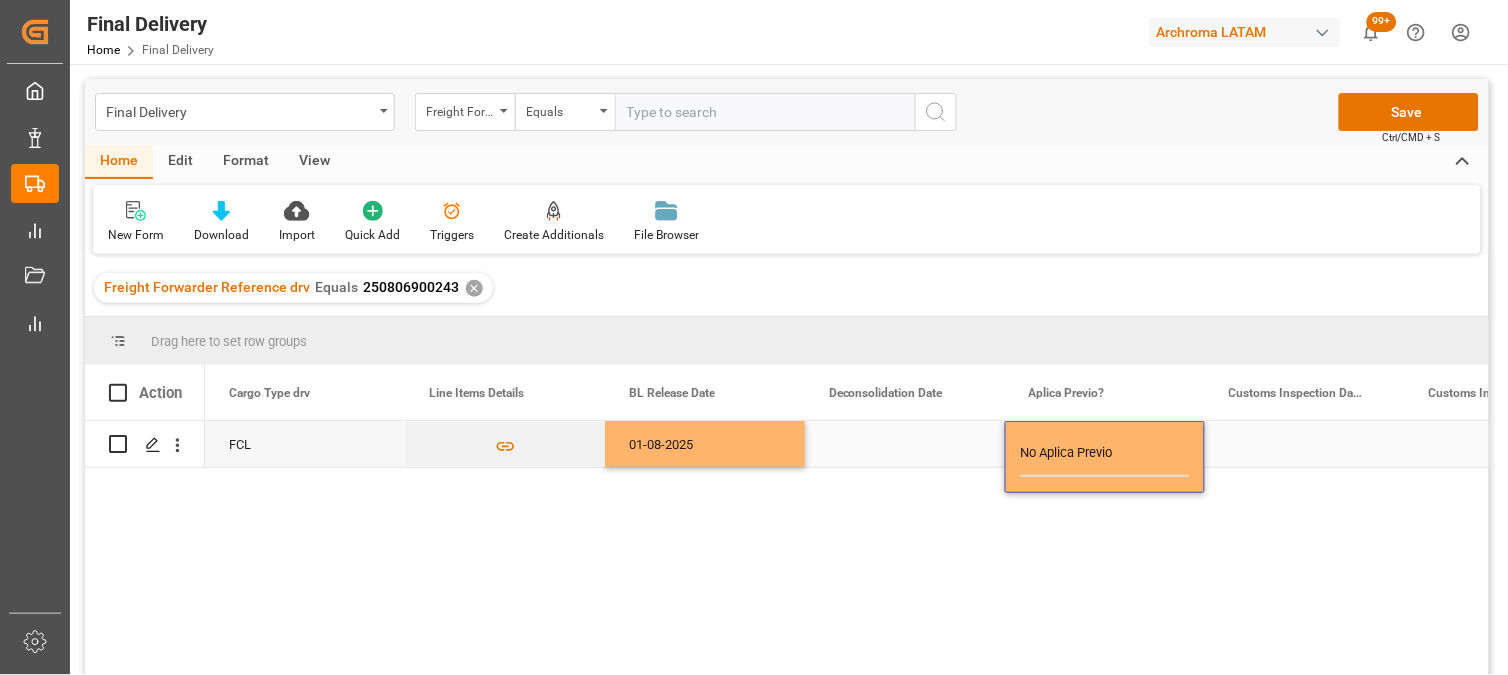 click at bounding box center (905, 444) 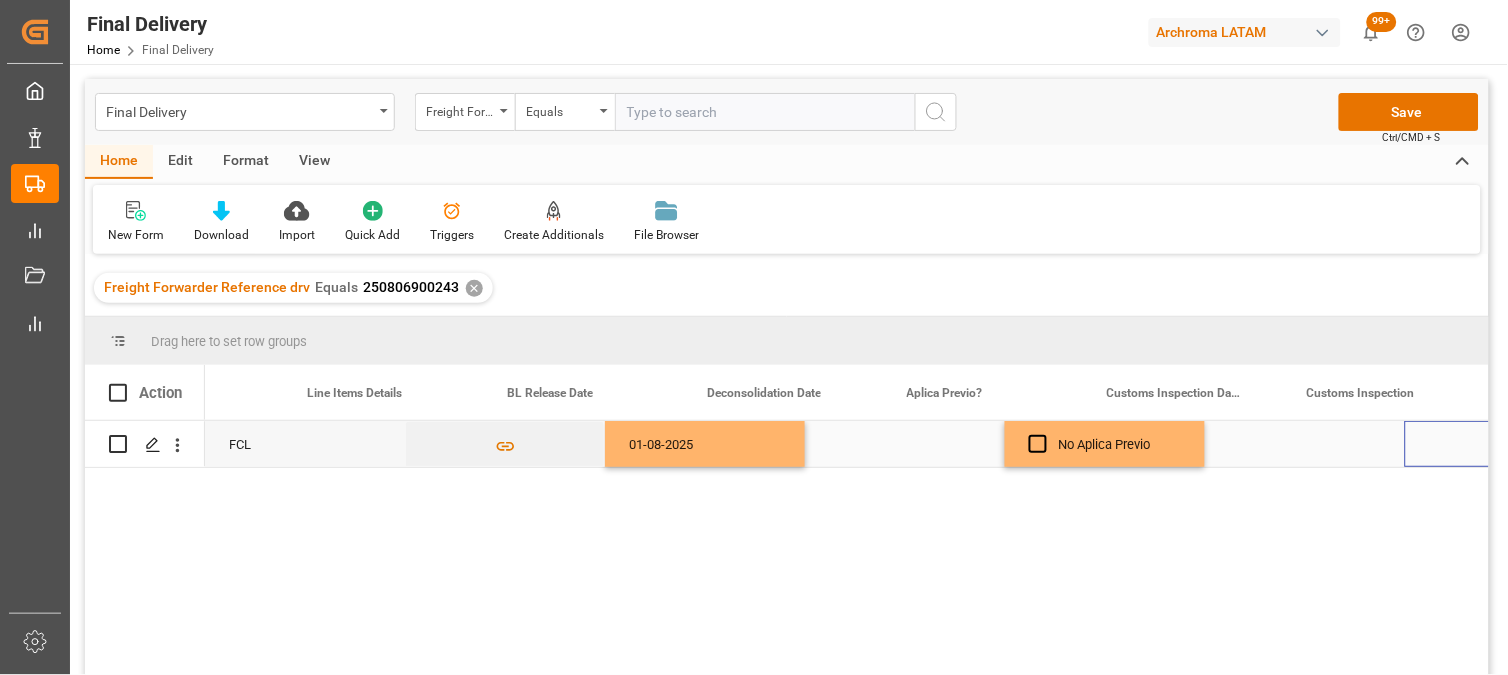 scroll, scrollTop: 0, scrollLeft: 2122, axis: horizontal 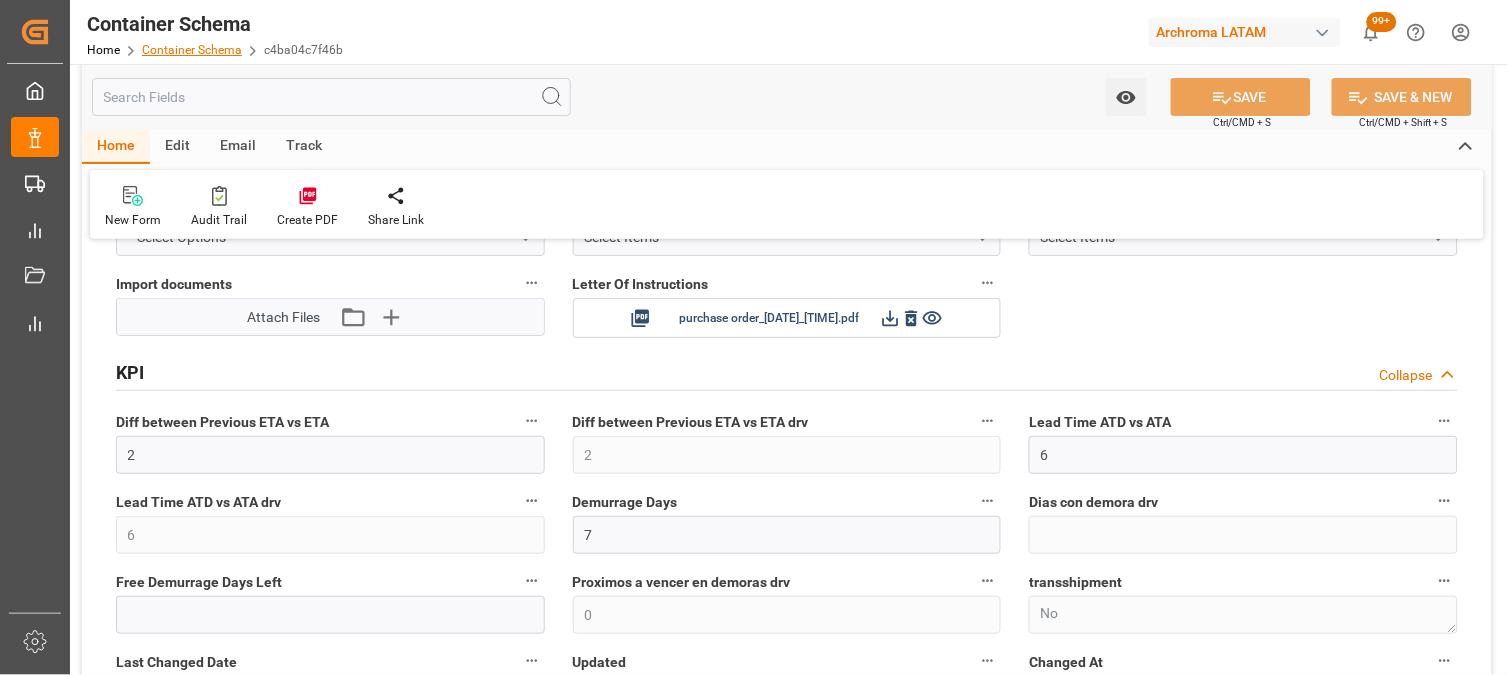 drag, startPoint x: 0, startPoint y: 0, endPoint x: 214, endPoint y: 44, distance: 218.47655 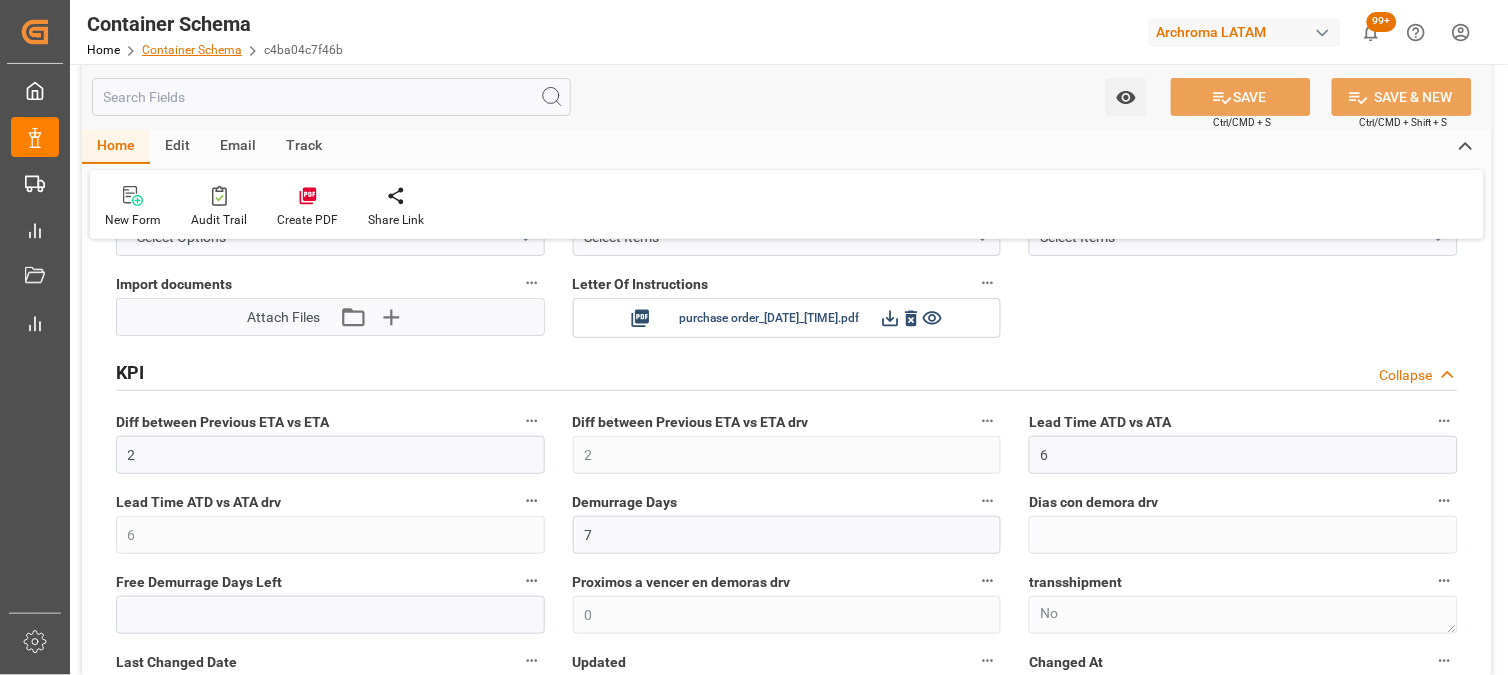 click on "Container Schema" at bounding box center (192, 50) 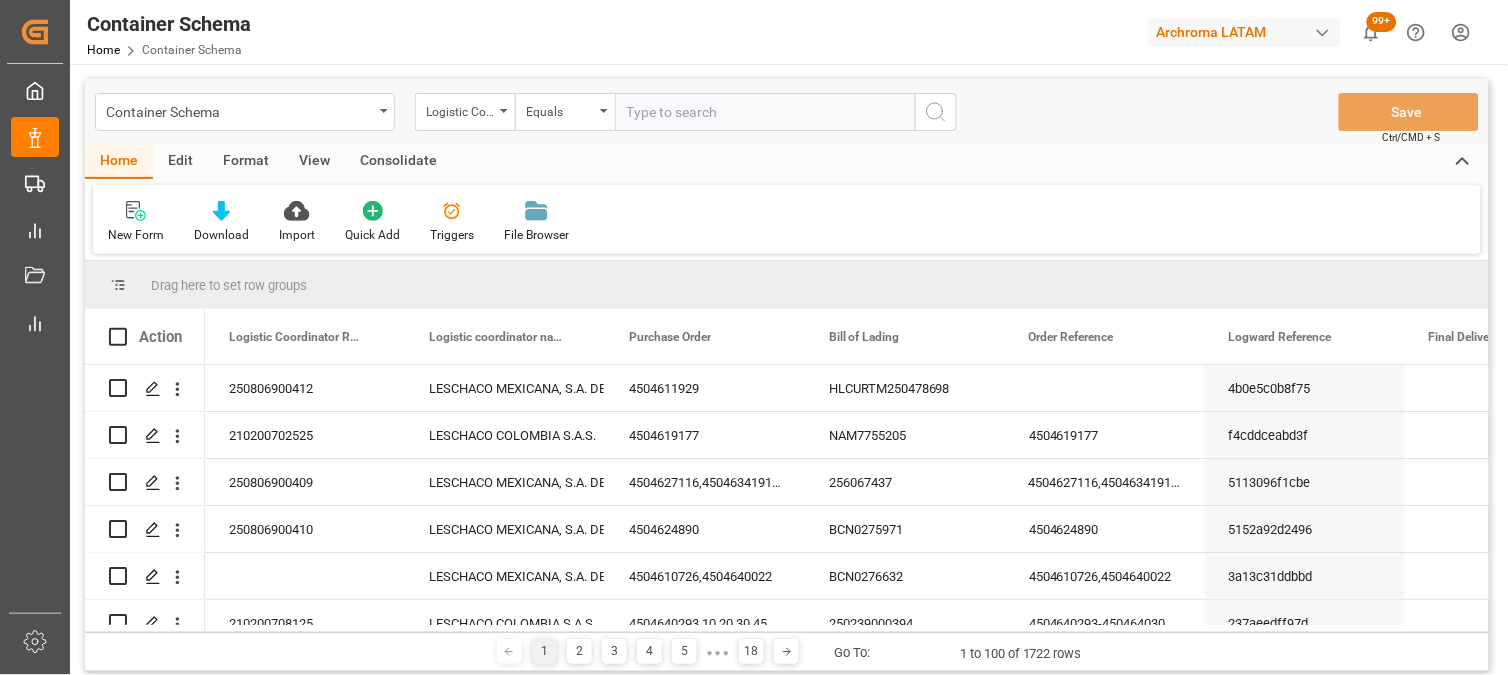 click on "Container Schema" at bounding box center [245, 112] 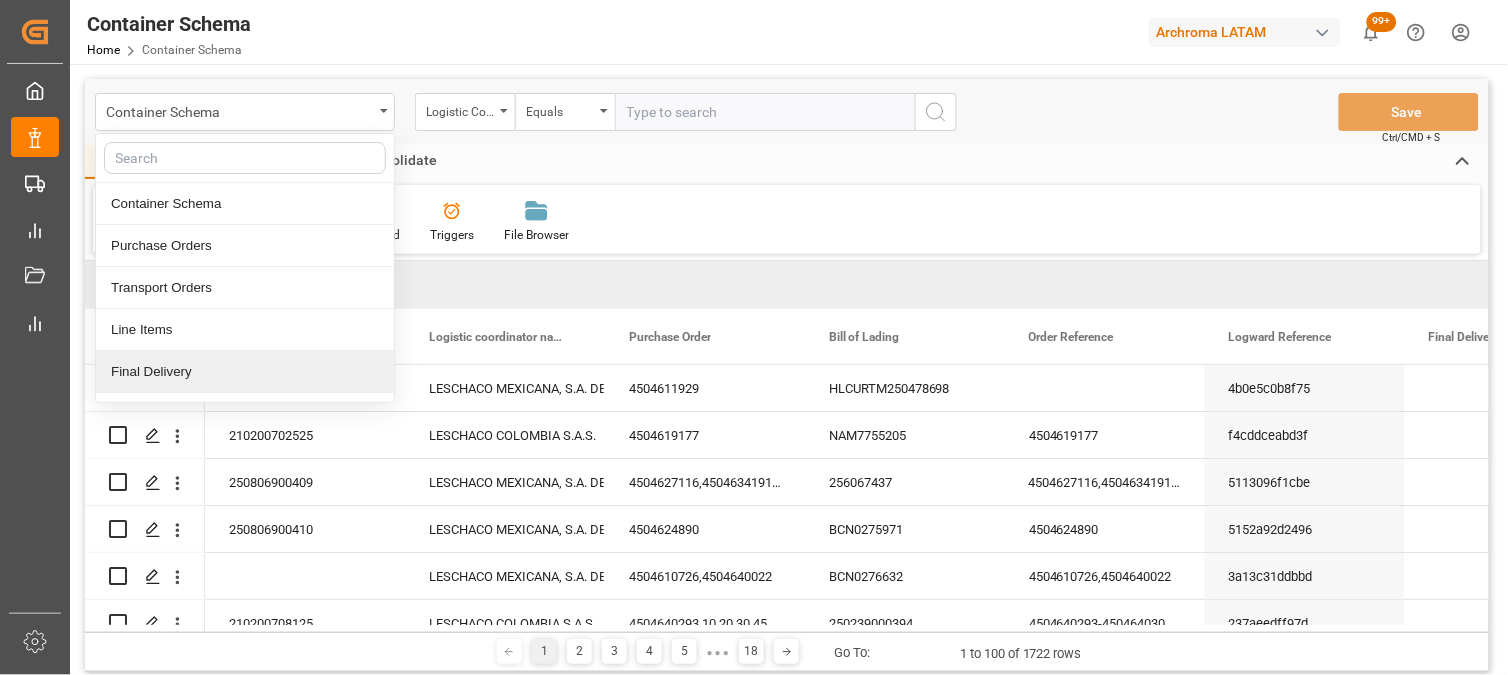 click on "Final Delivery" at bounding box center (245, 372) 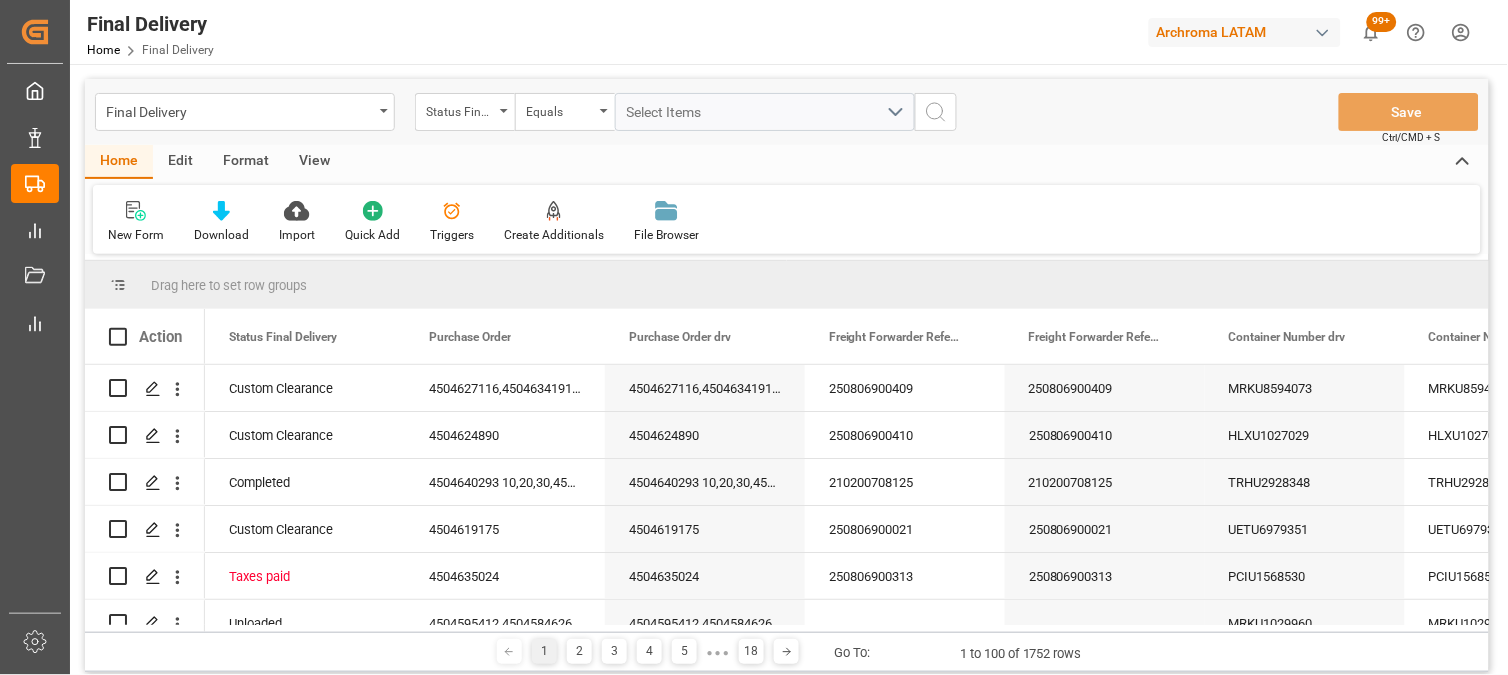 click on "Status Final Delivery" at bounding box center (465, 112) 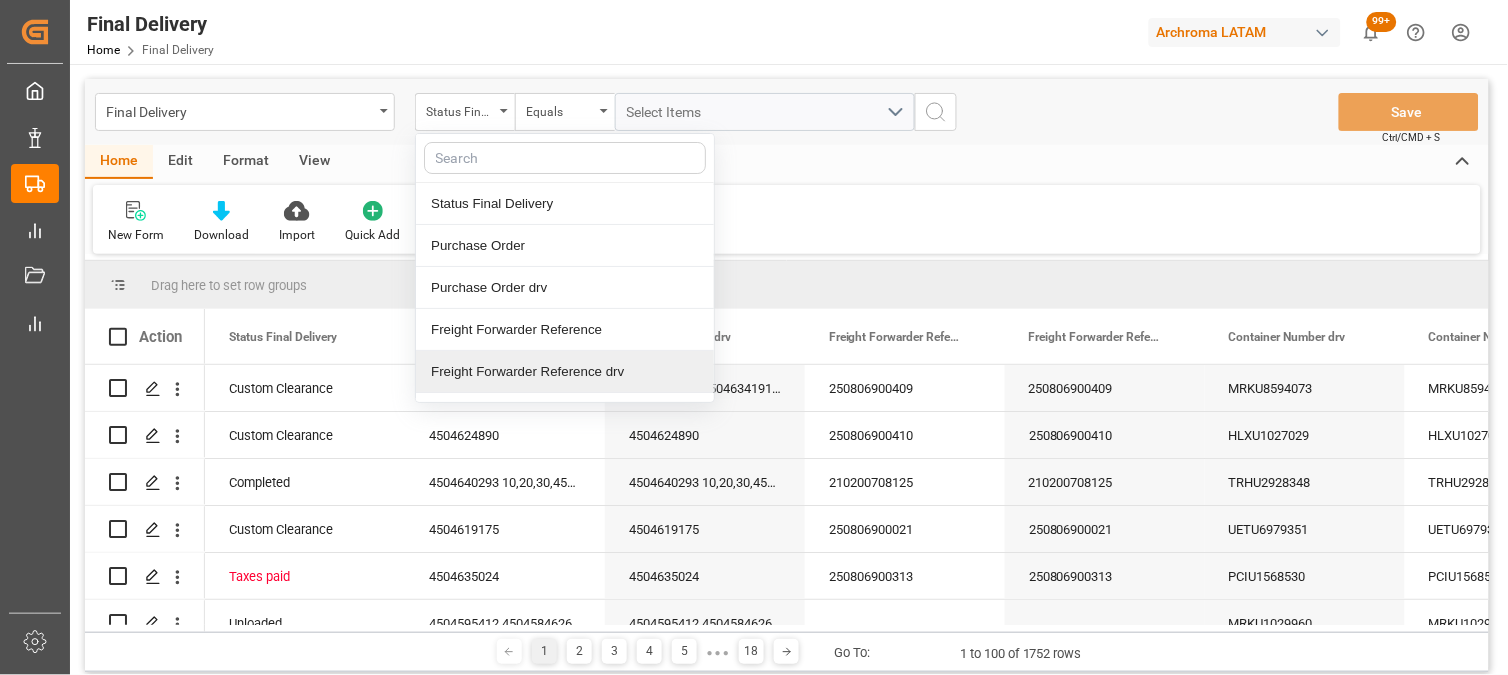 click on "Freight Forwarder Reference drv" at bounding box center [565, 372] 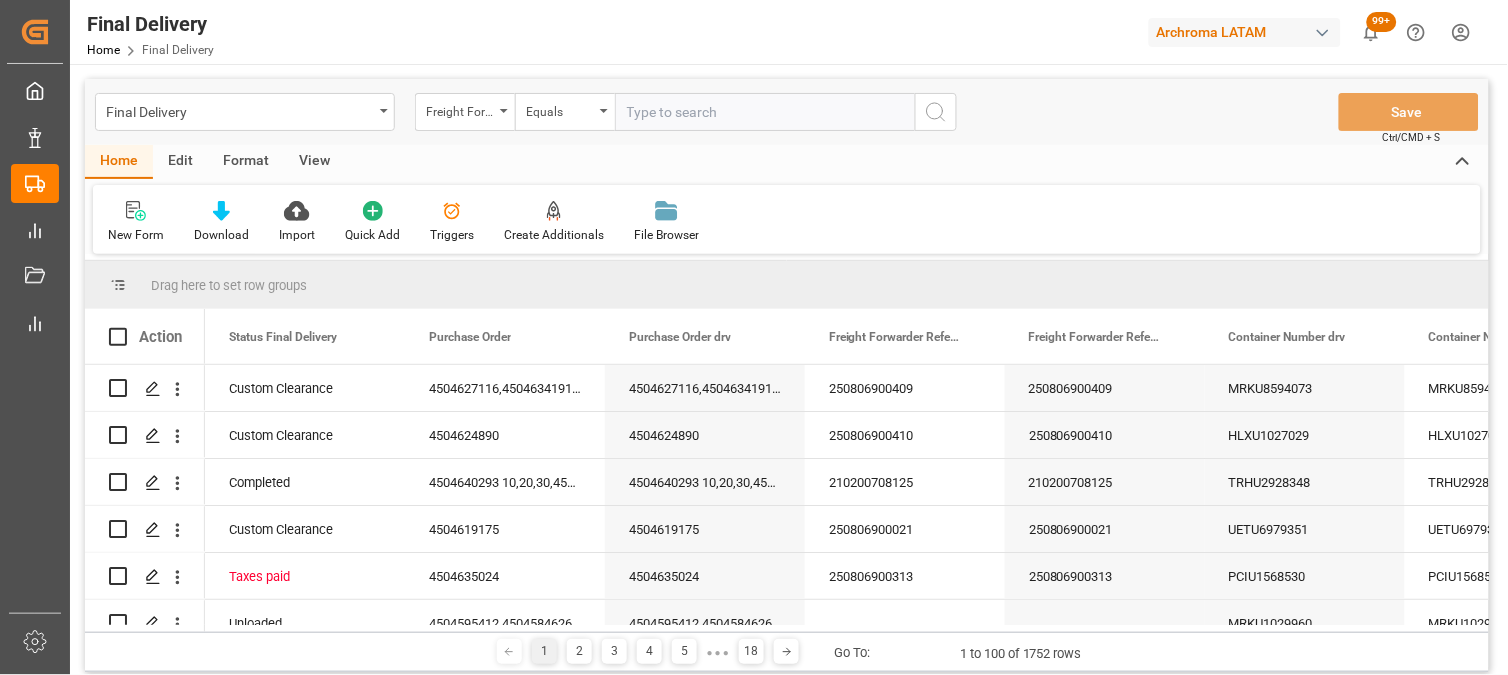 click at bounding box center [765, 112] 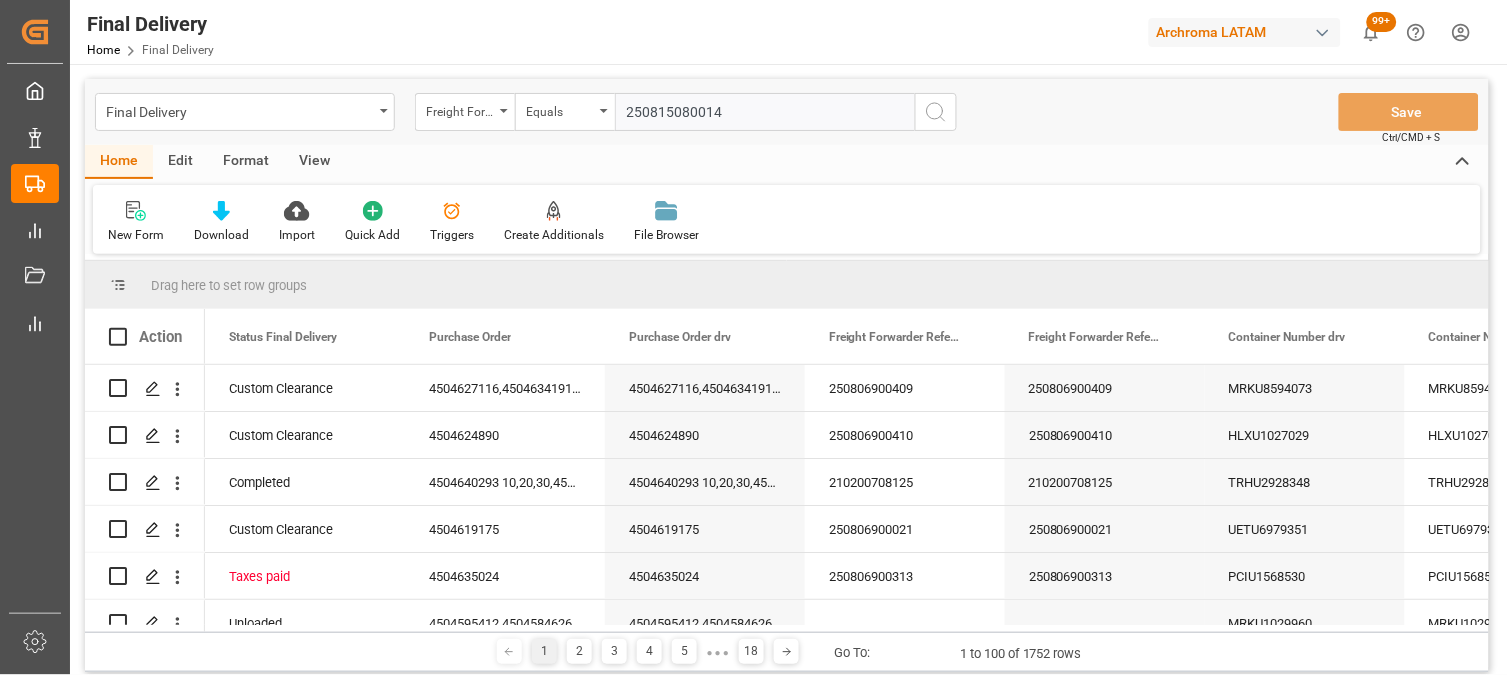 type 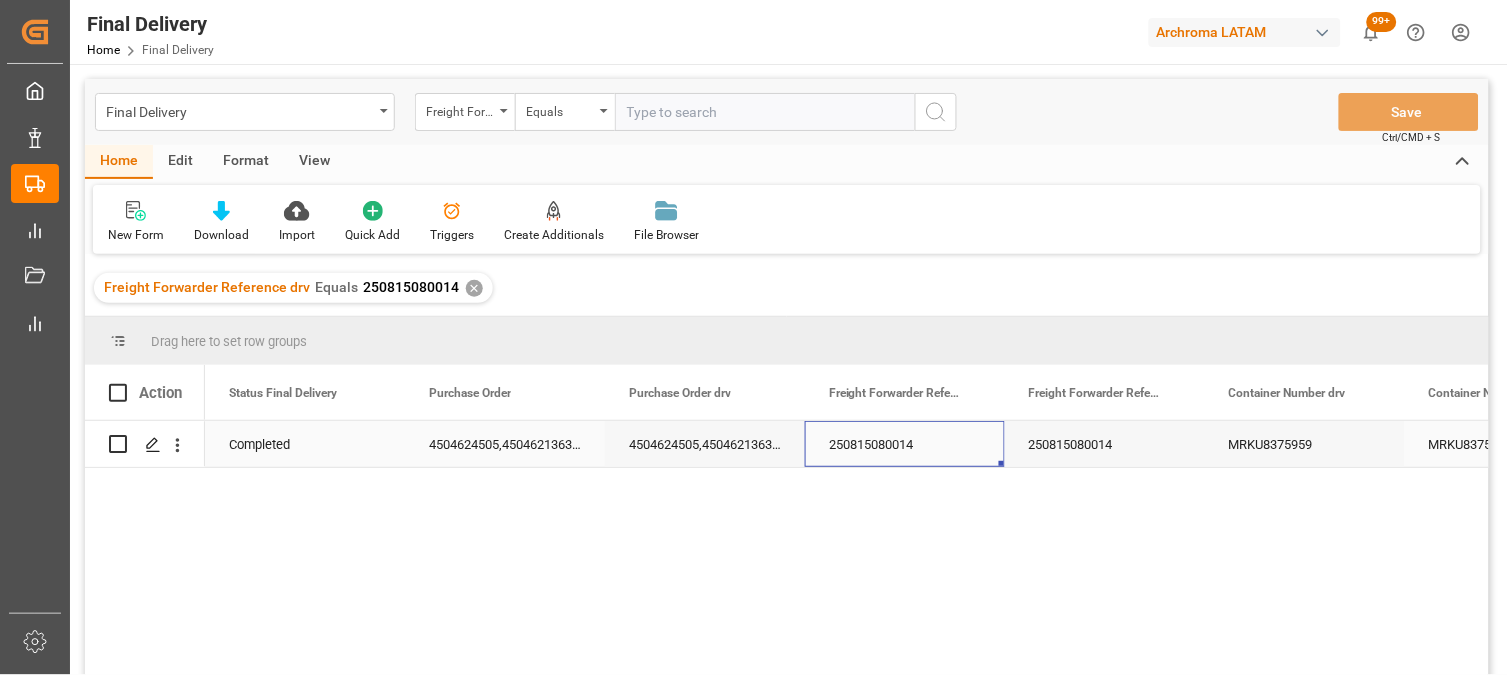 click on "250815080014" at bounding box center (905, 444) 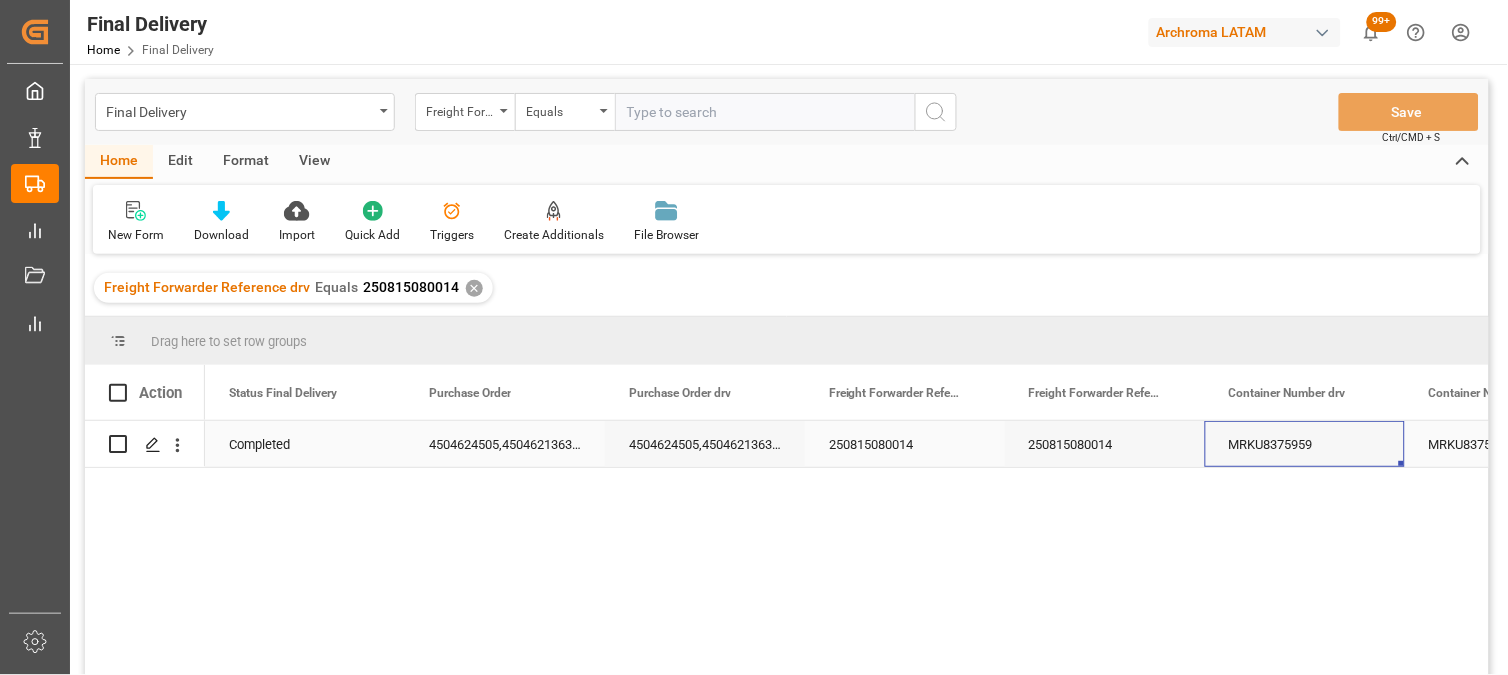 scroll, scrollTop: 0, scrollLeft: 122, axis: horizontal 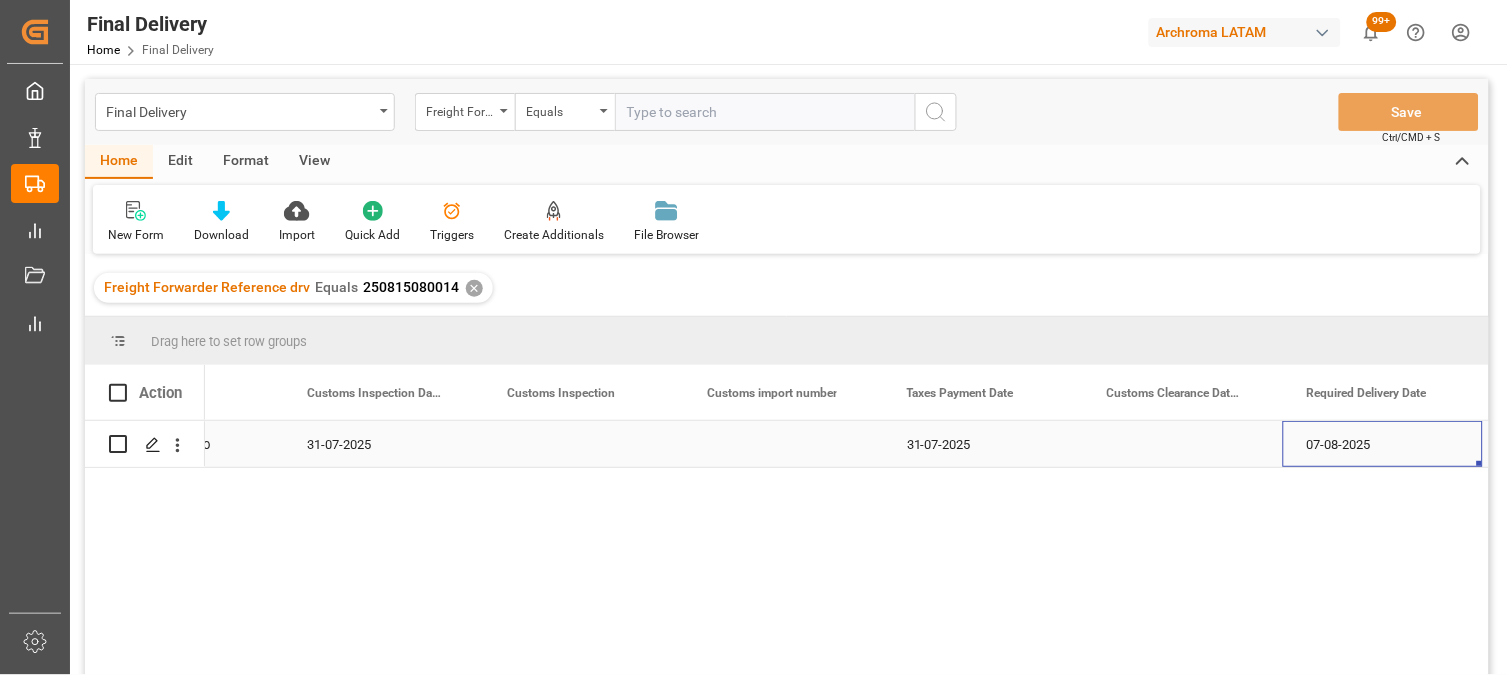 click at bounding box center (783, 444) 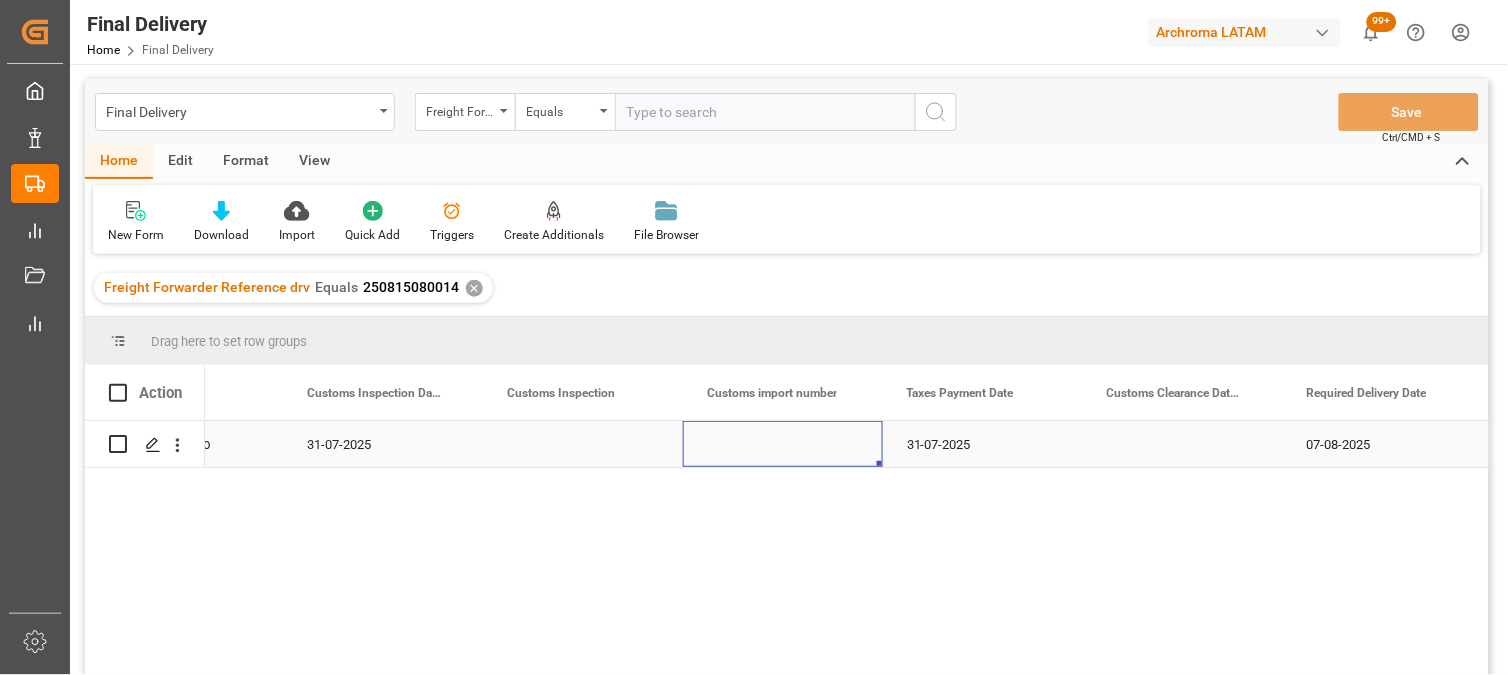 click at bounding box center (783, 444) 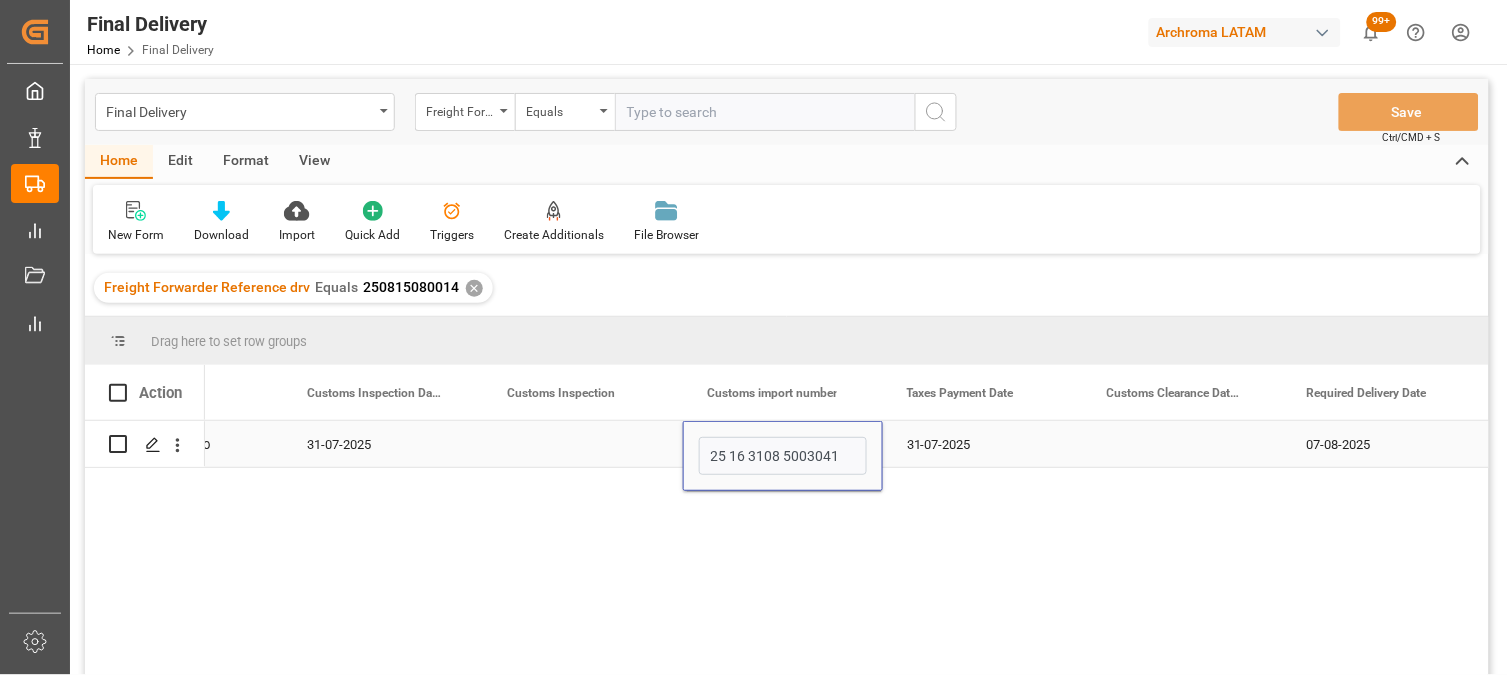 drag, startPoint x: 715, startPoint y: 455, endPoint x: 693, endPoint y: 456, distance: 22.022715 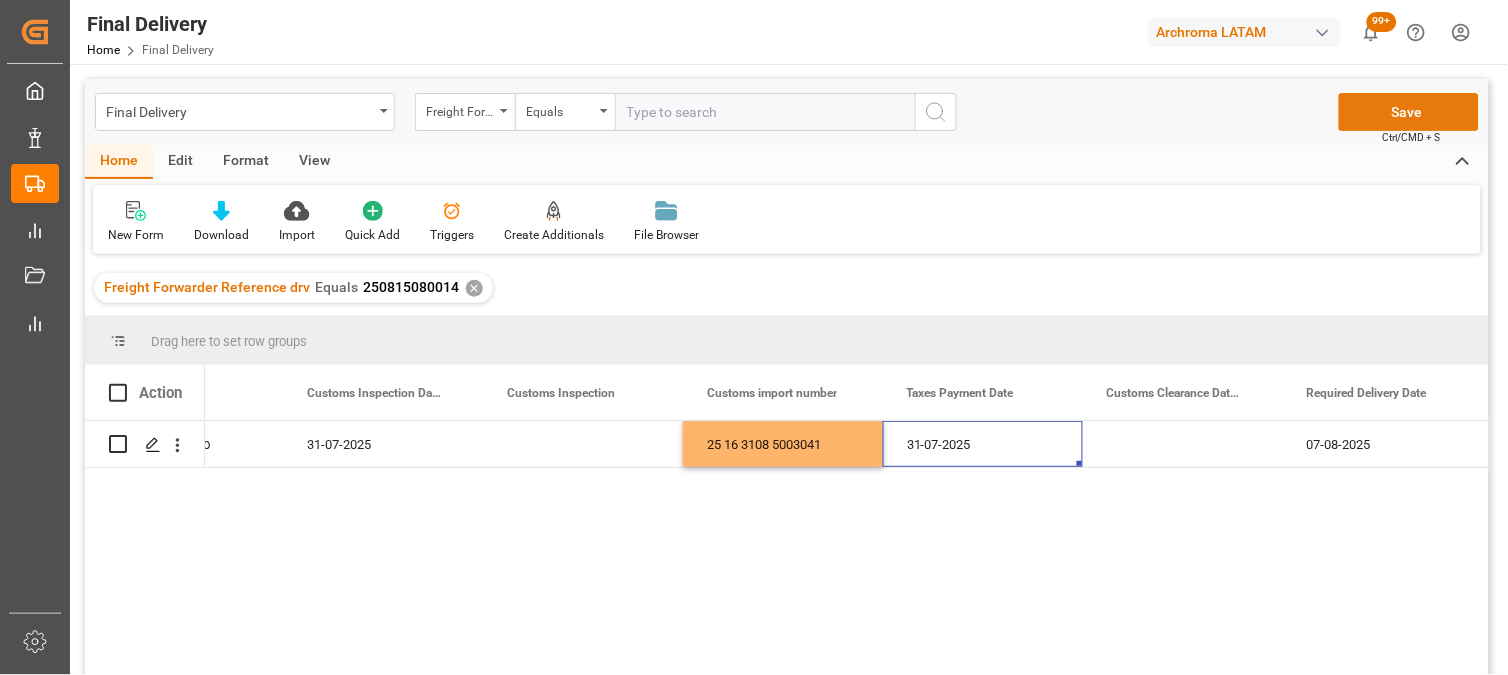 click on "Save" at bounding box center [1409, 112] 